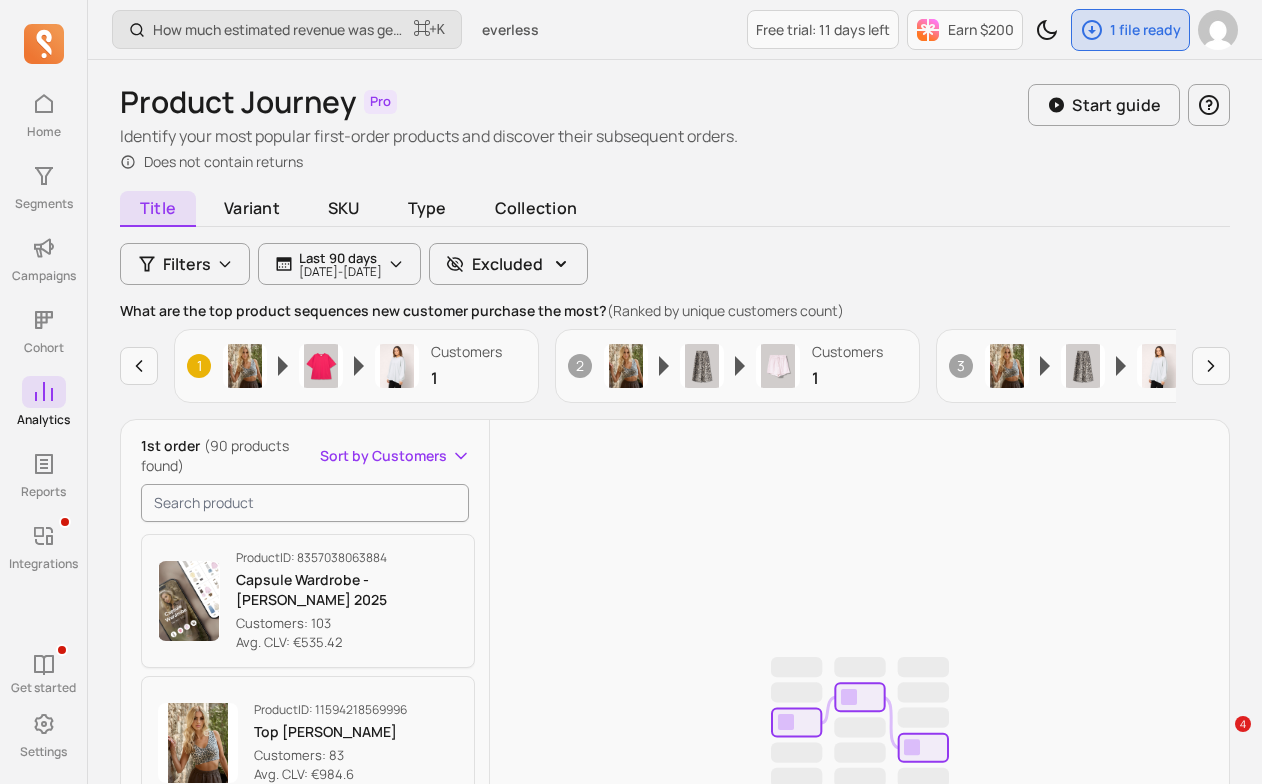 scroll, scrollTop: 458, scrollLeft: 0, axis: vertical 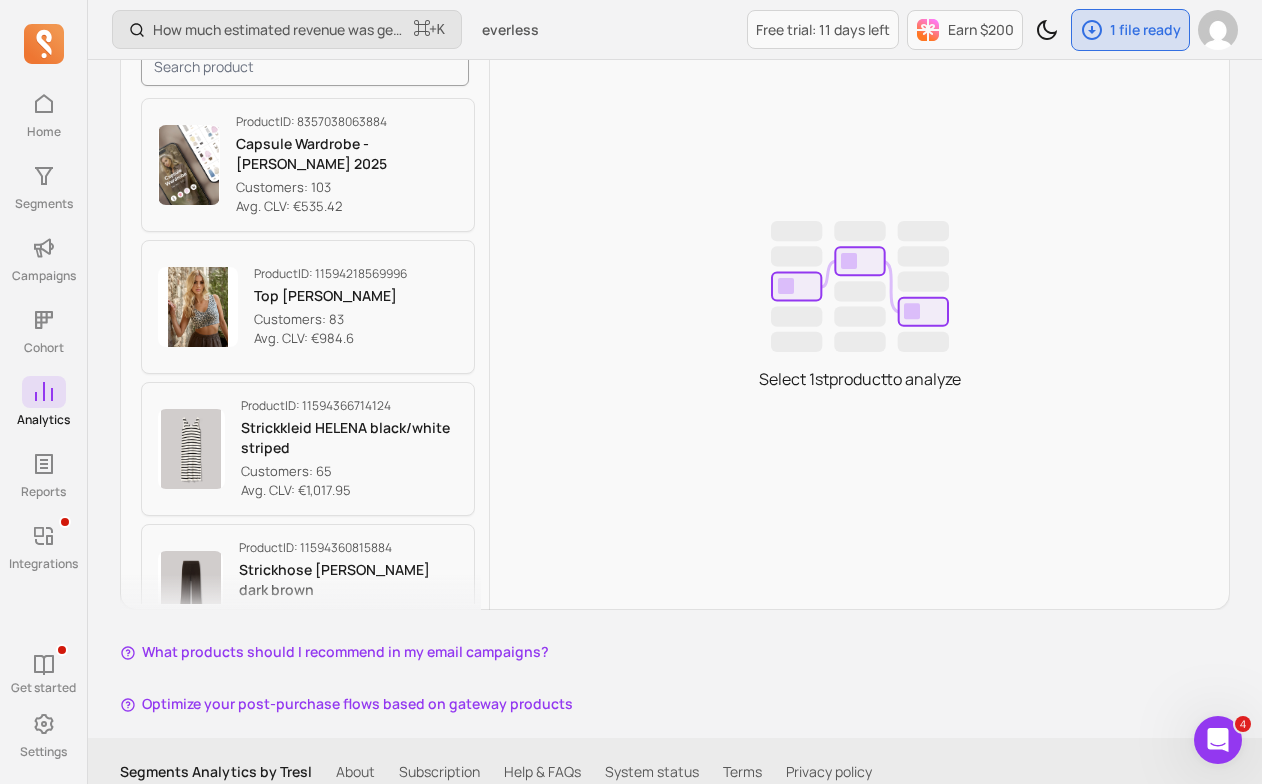 click on "Optimize your post-purchase flows based on gateway products" at bounding box center [346, 704] 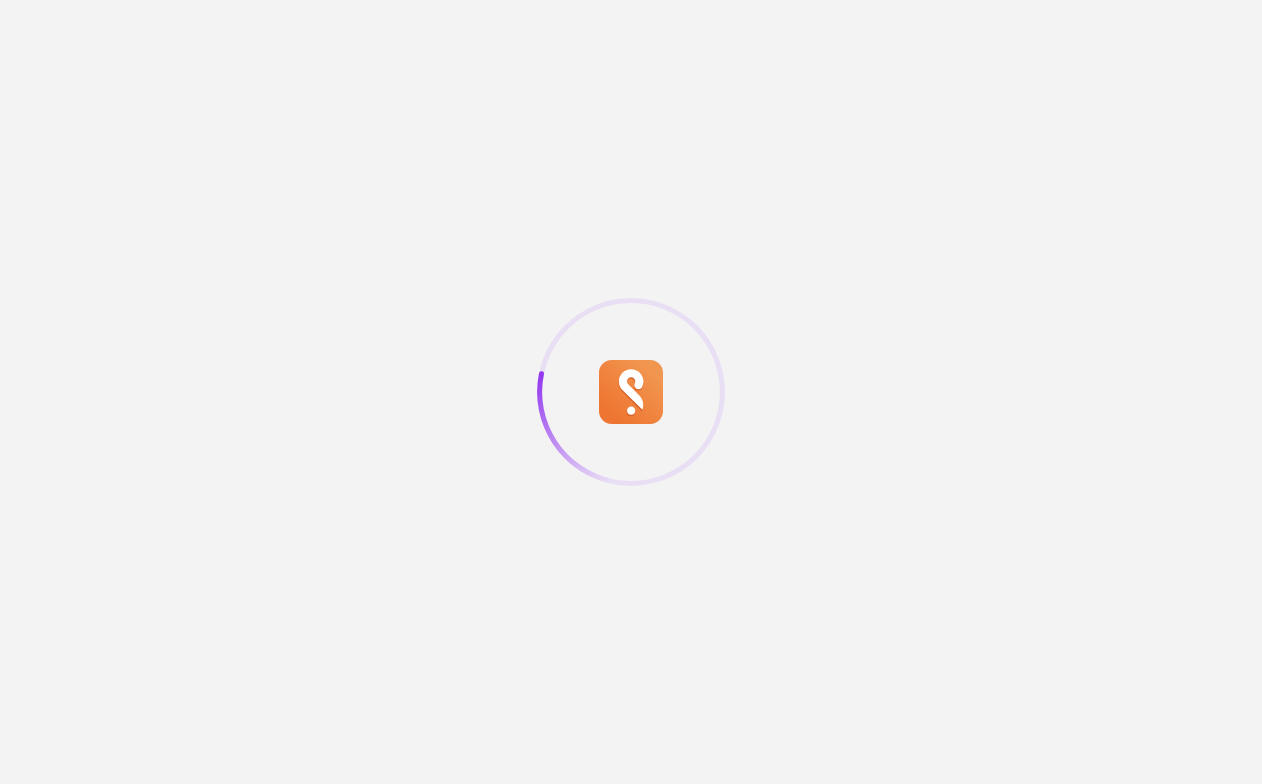 scroll, scrollTop: 0, scrollLeft: 0, axis: both 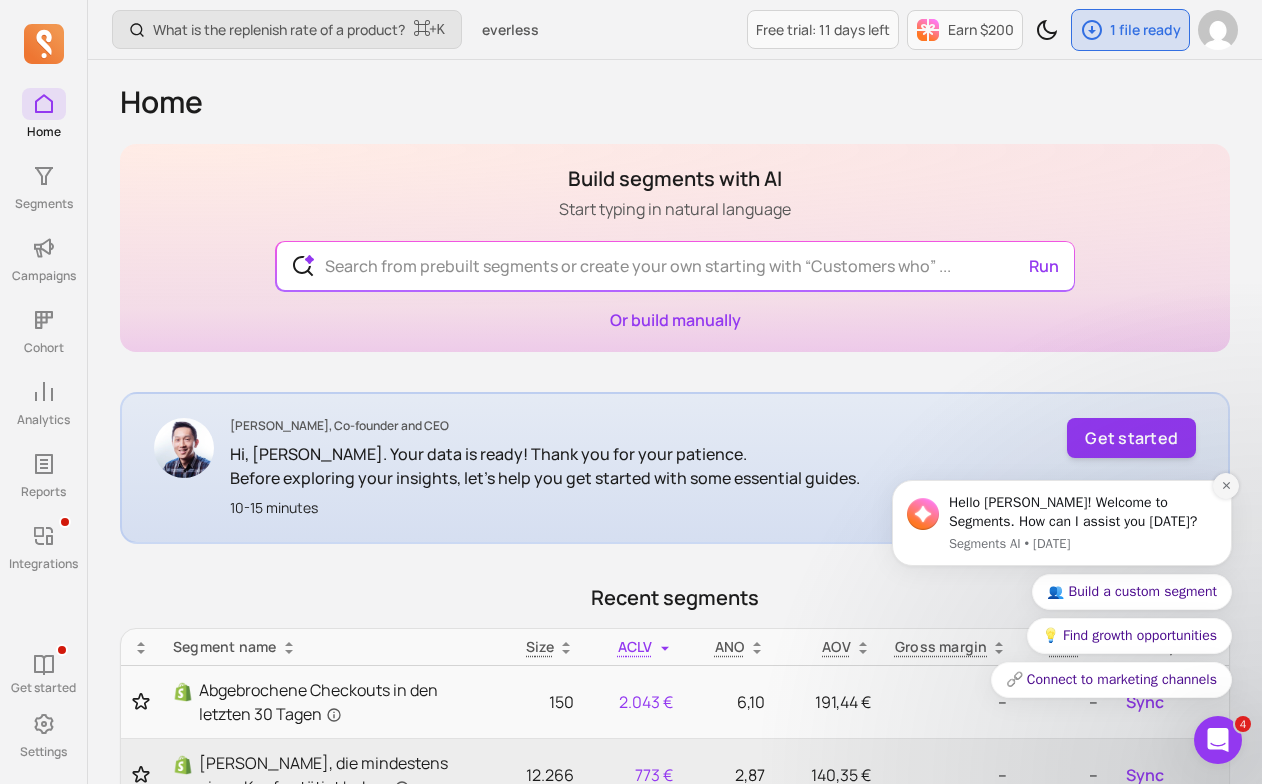 click 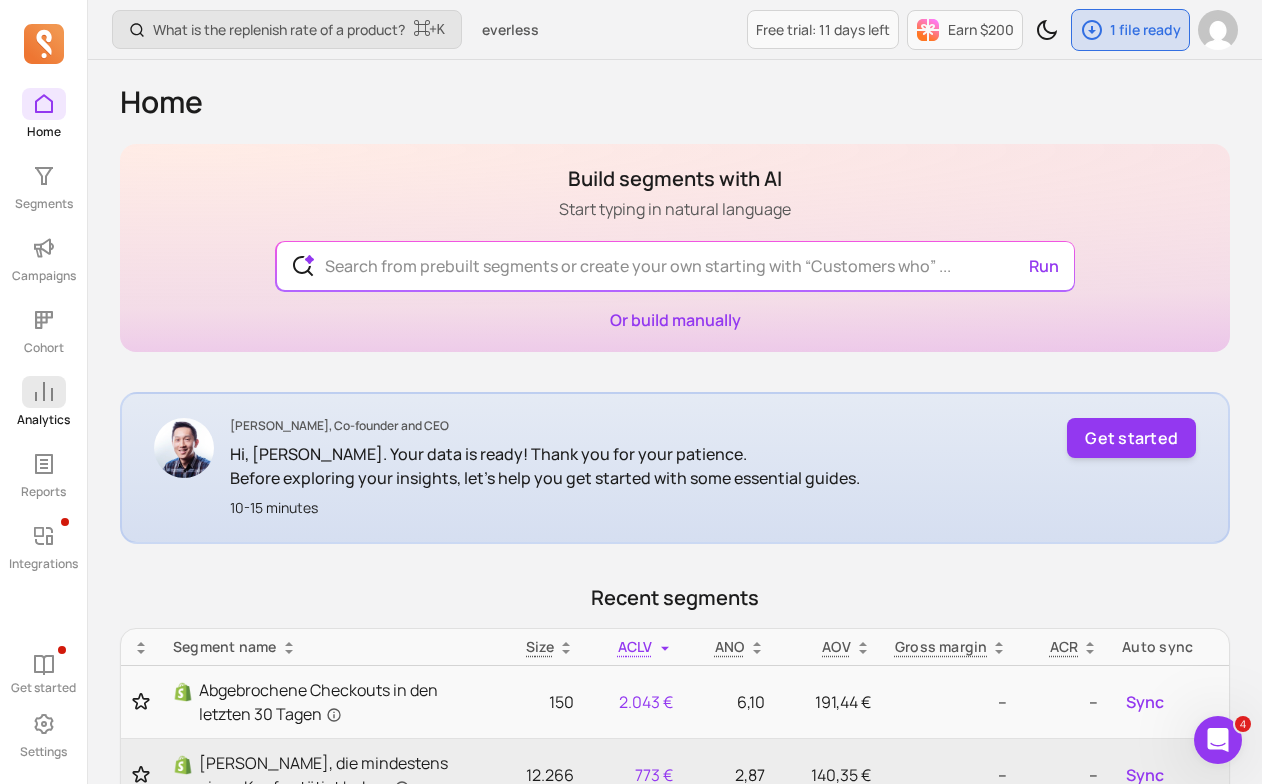 click on "Analytics" at bounding box center [43, 420] 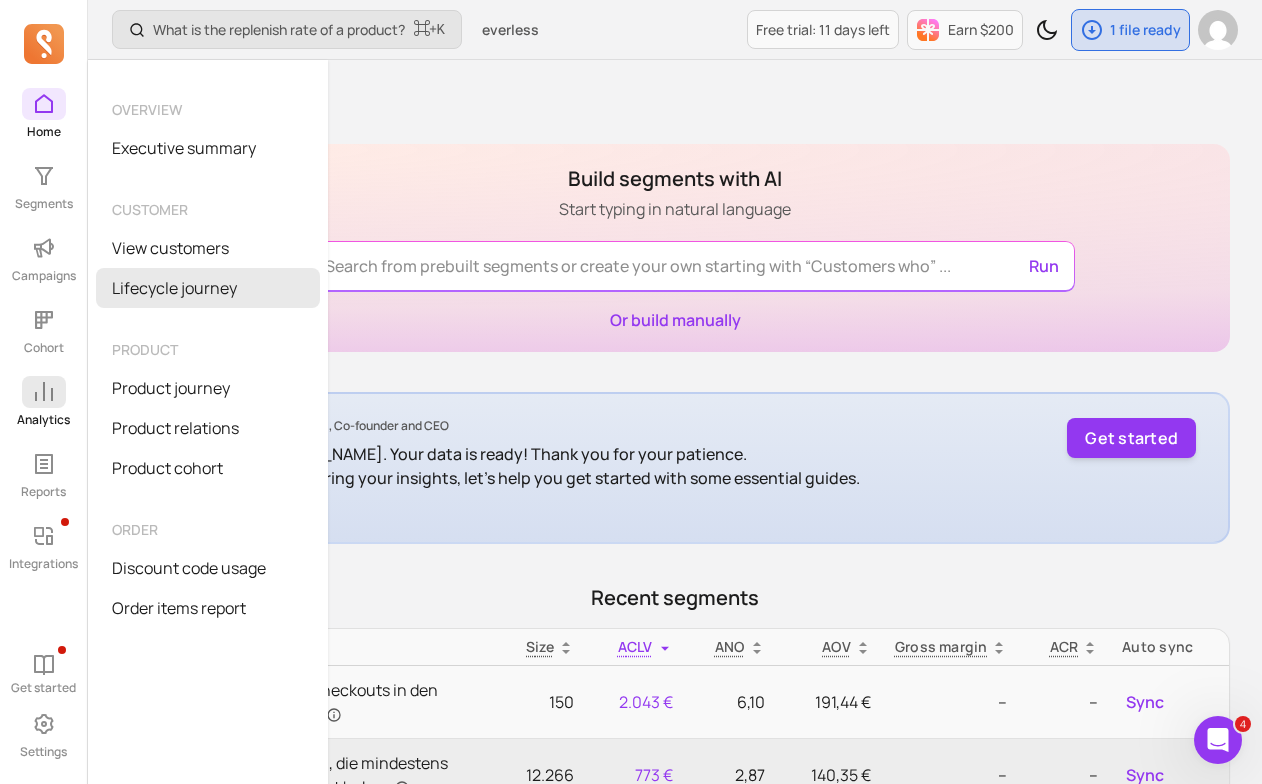 click on "Lifecycle journey" at bounding box center [208, 288] 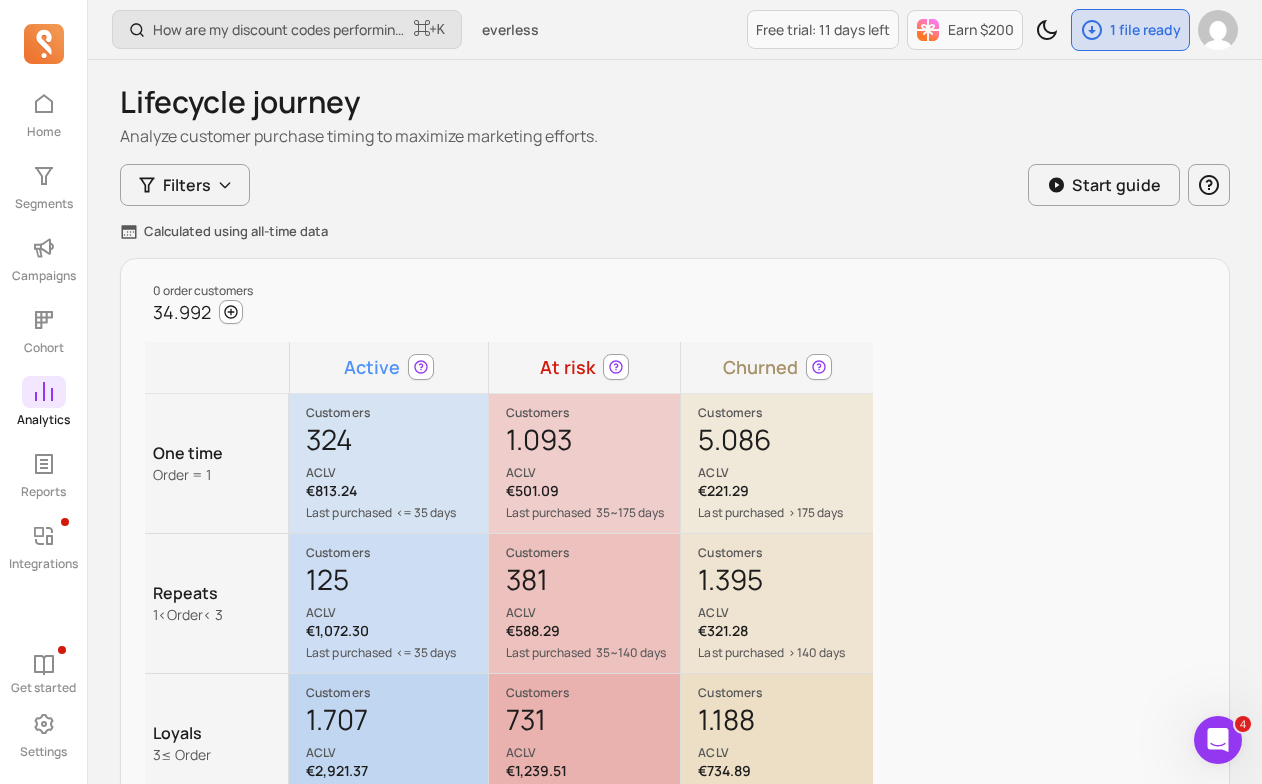 click 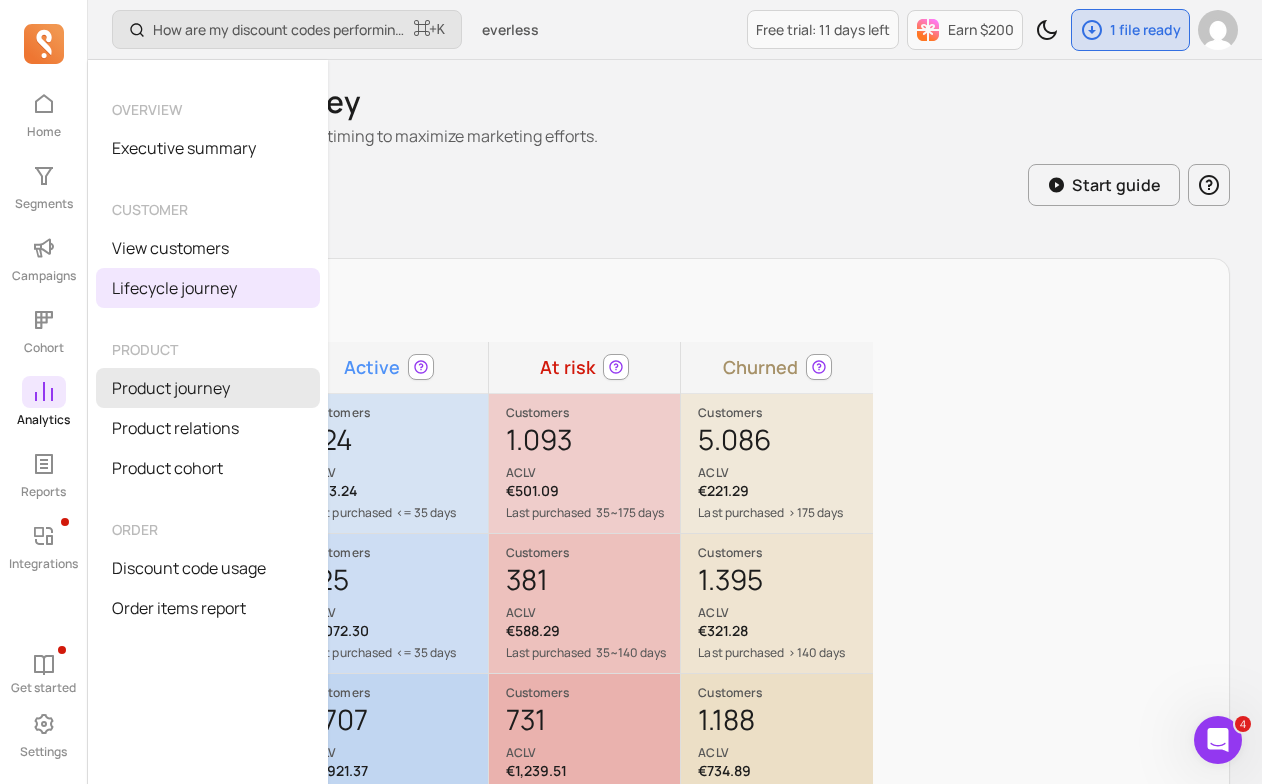 click on "Product journey" at bounding box center (208, 388) 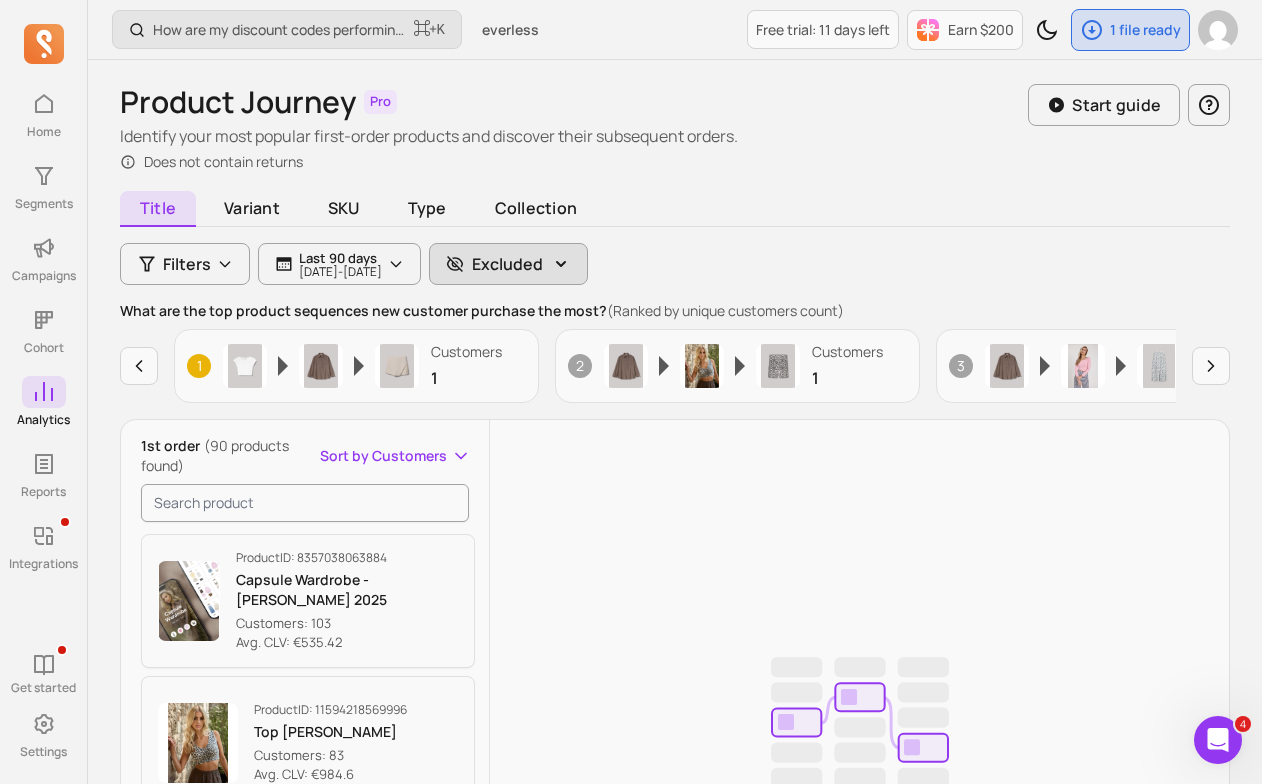 click on "Excluded" at bounding box center (507, 264) 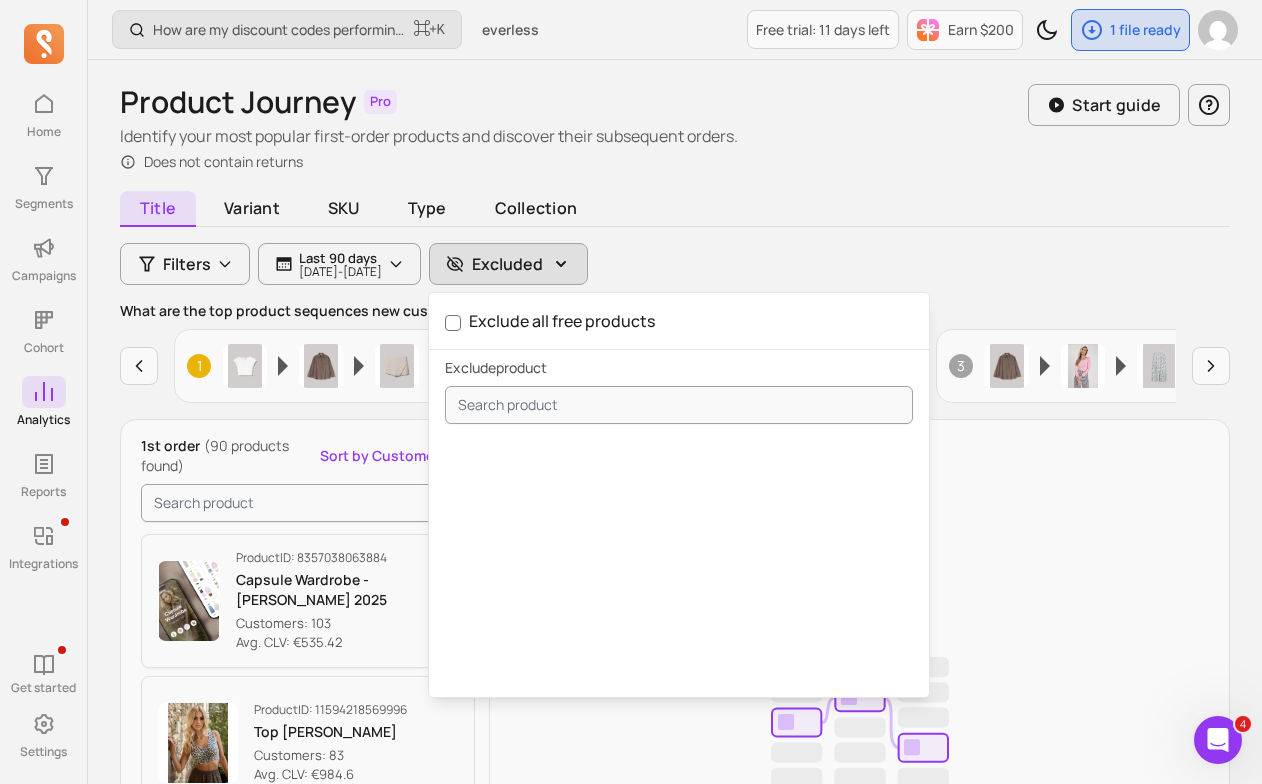 click on "Title Variant SKU Type Collection" at bounding box center (675, 212) 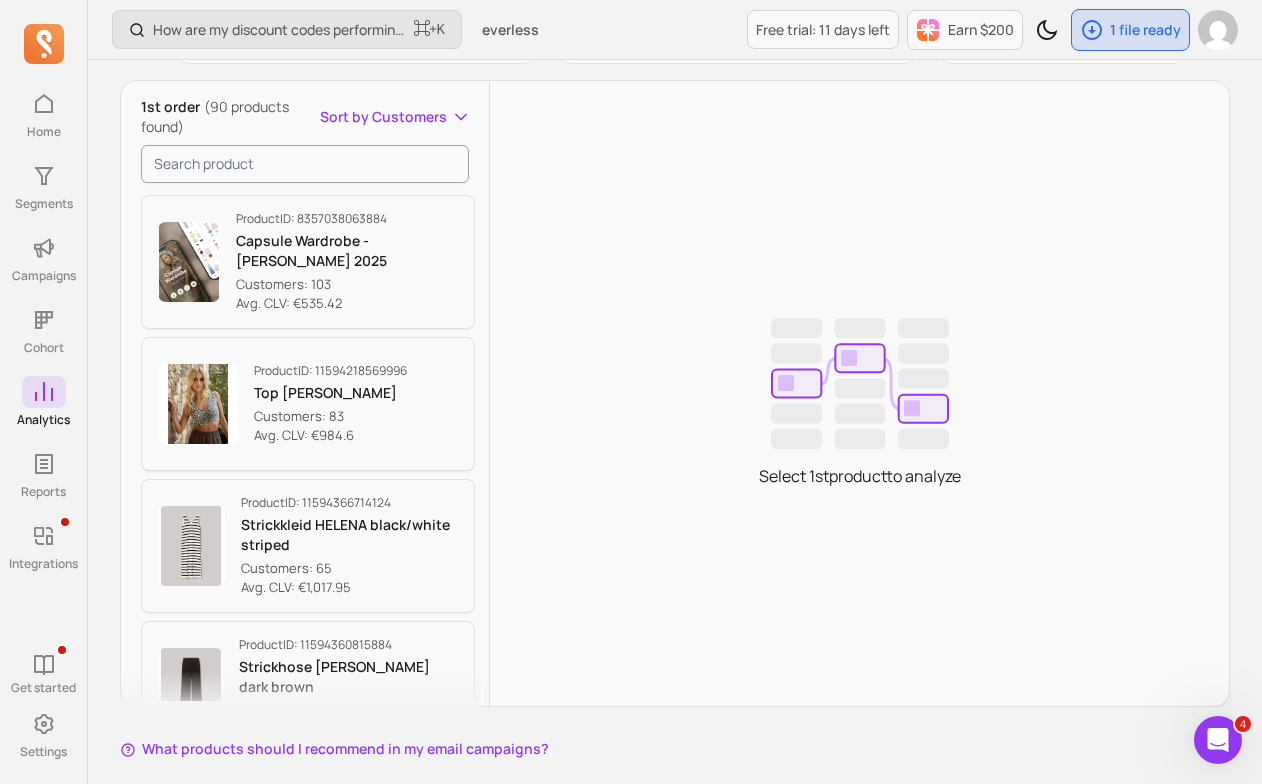 scroll, scrollTop: 384, scrollLeft: 0, axis: vertical 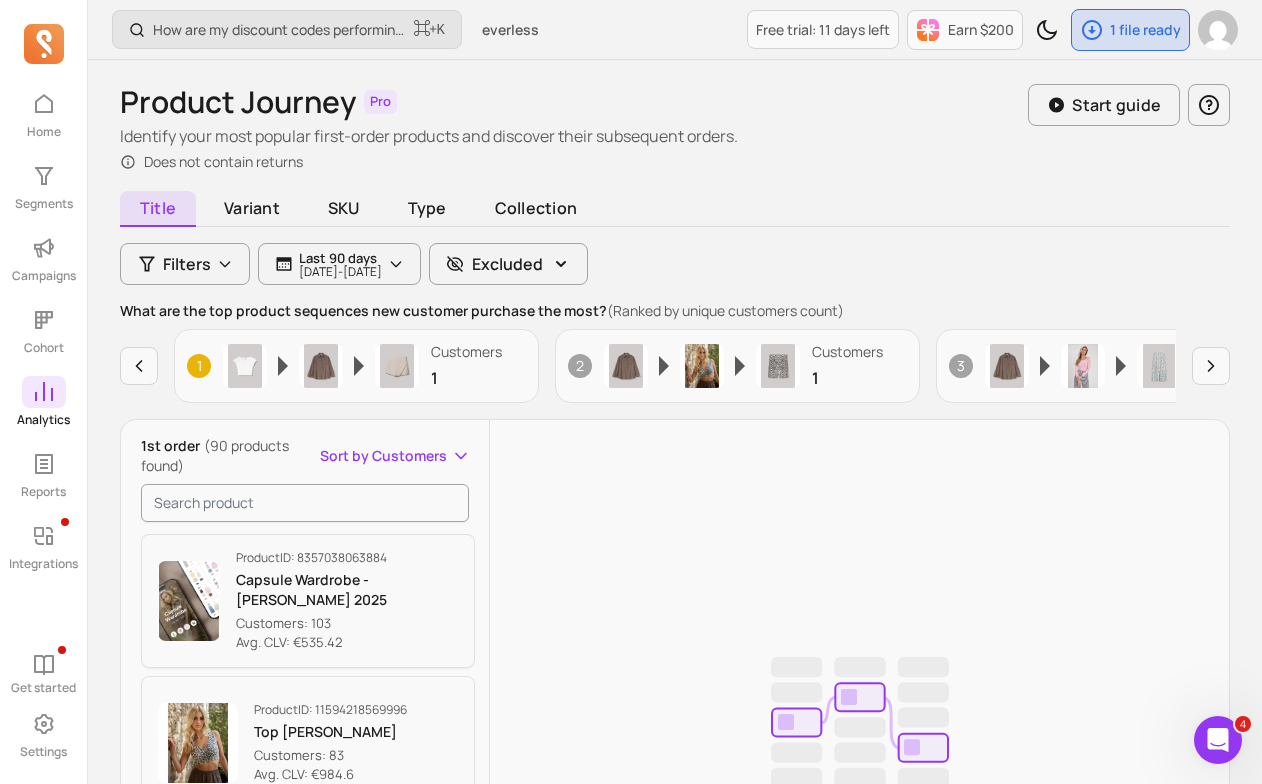 click 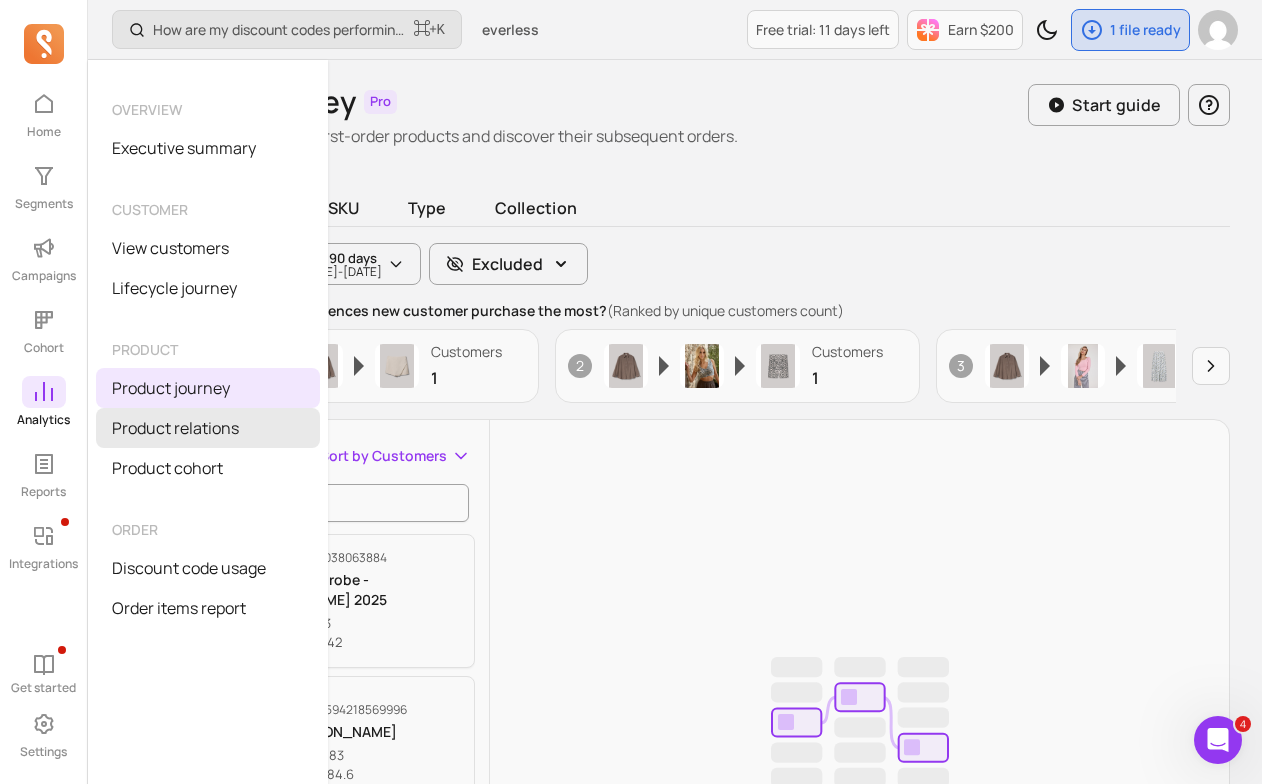 click on "Product relations" at bounding box center [208, 428] 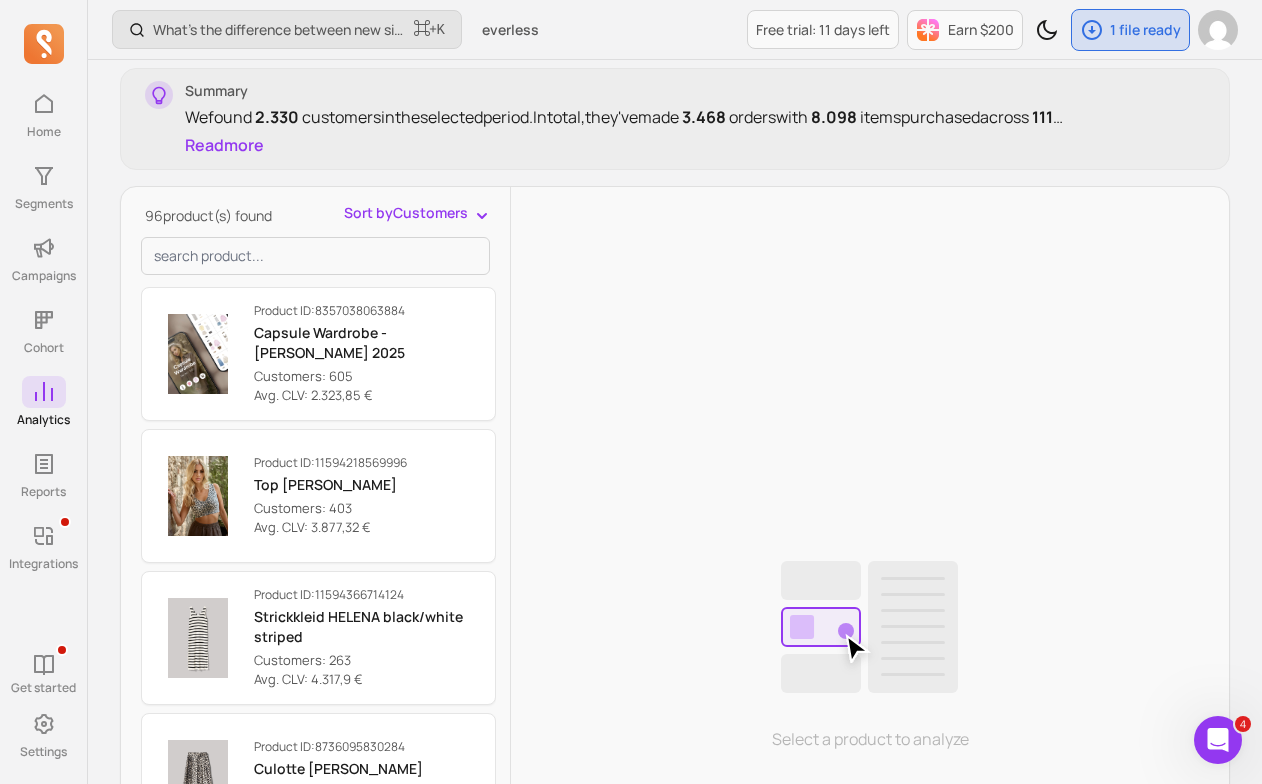 scroll, scrollTop: 194, scrollLeft: 0, axis: vertical 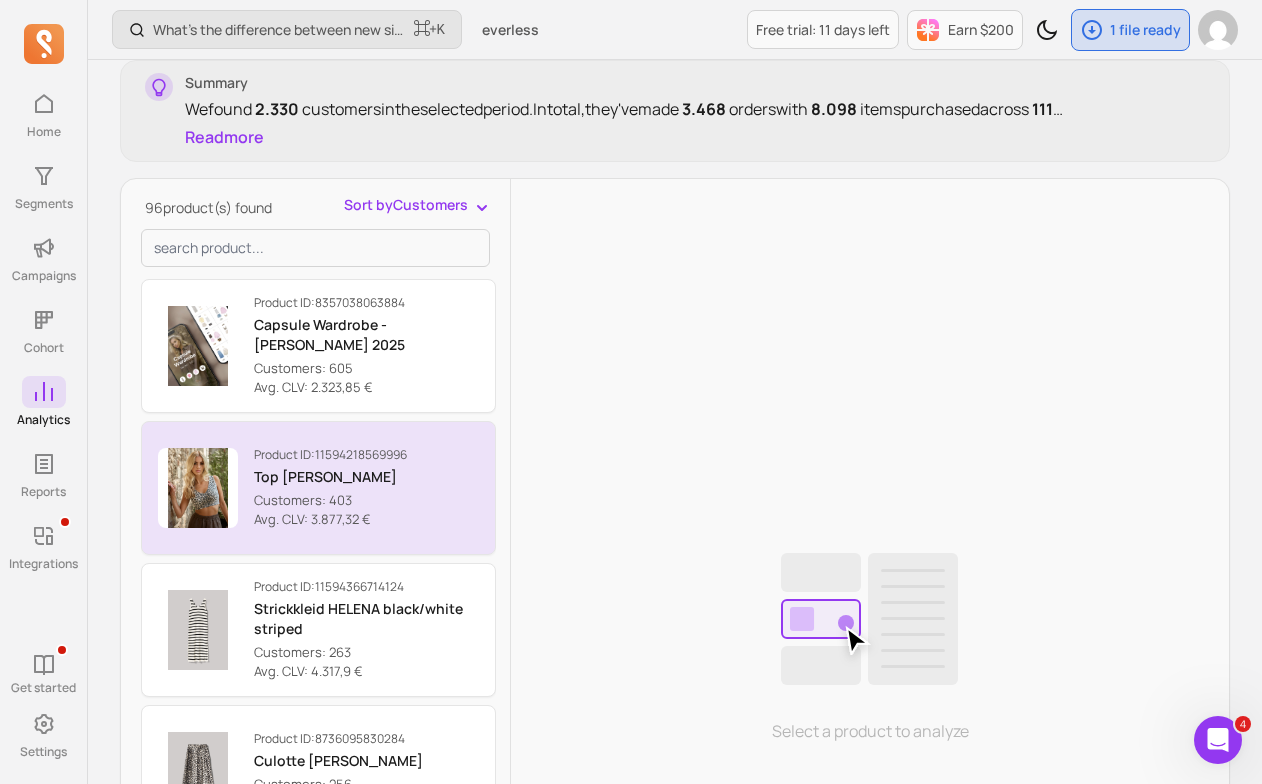 click on "Product ID:  11594218569996" at bounding box center (330, 455) 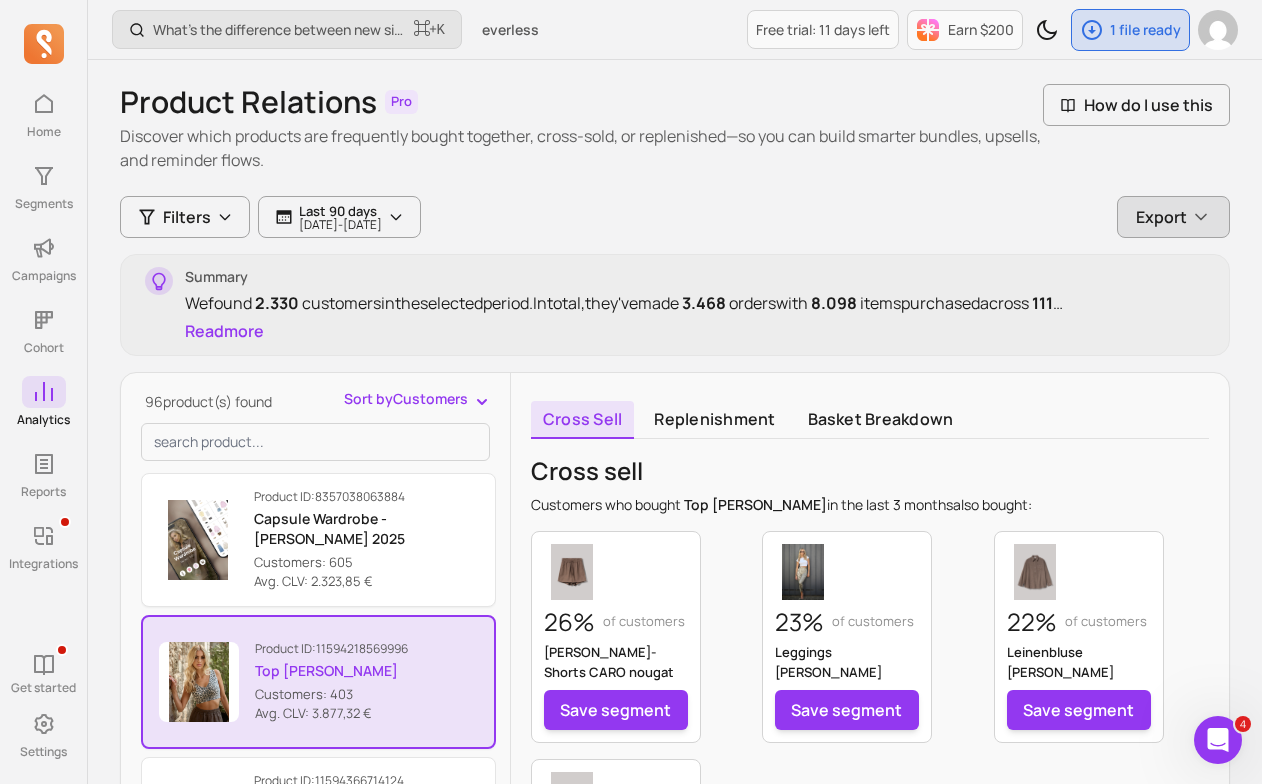 click on "Export" at bounding box center [1173, 217] 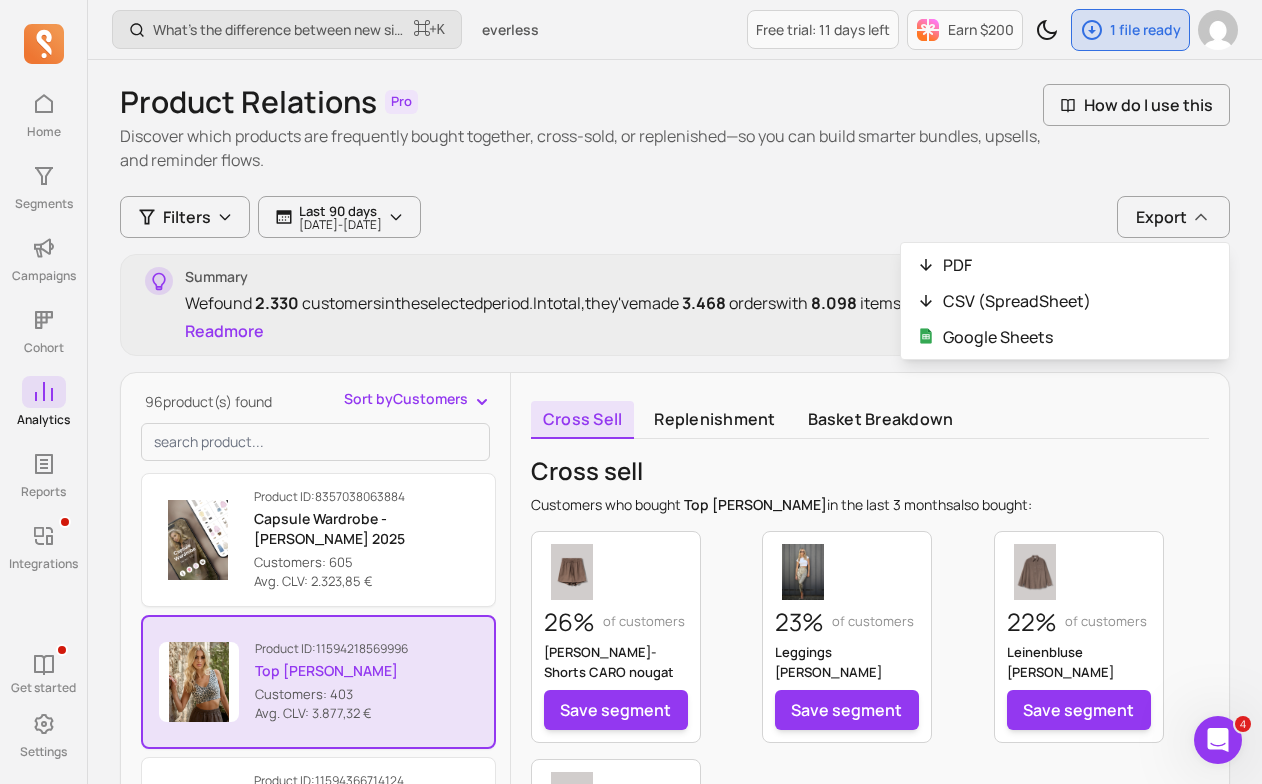click on "Product Relations Pro Discover which products are frequently bought together, cross-sold, or replenished—so you can build smarter bundles, upsells, and reminder flows. How do I use this Filters Last 90 days [DATE]  -  [DATE] Export PDF CSV (SpreadSheet) Google Sheets   Summary  We   found    2.330    customers   in   the   selected   period.   In   total,   they've   made    3.468    orders   with    8.098    items   purchased   across    111    products,   which   is   an   average   of    2,3    items   per   order   (AIO)   and    1,5    orders   per   customer   (ANO).  Read  more Module no available on mobile 96  product(s) found Sort by  Customers Product ID:  8357038063884 Capsule Wardrobe - [PERSON_NAME] 2025 Customers:   605   Avg. CLV:   2.323,85 € Product ID:  11594218569996 Top [PERSON_NAME] Customers:   403   Avg. CLV:   3.877,32 € Product ID:  11594366714124 Strickkleid HELENA black/white striped Customers:   263   Avg. CLV:   4.317,9 € Product ID:  8736095830284 Culotte [PERSON_NAME]   256" at bounding box center (675, 691) 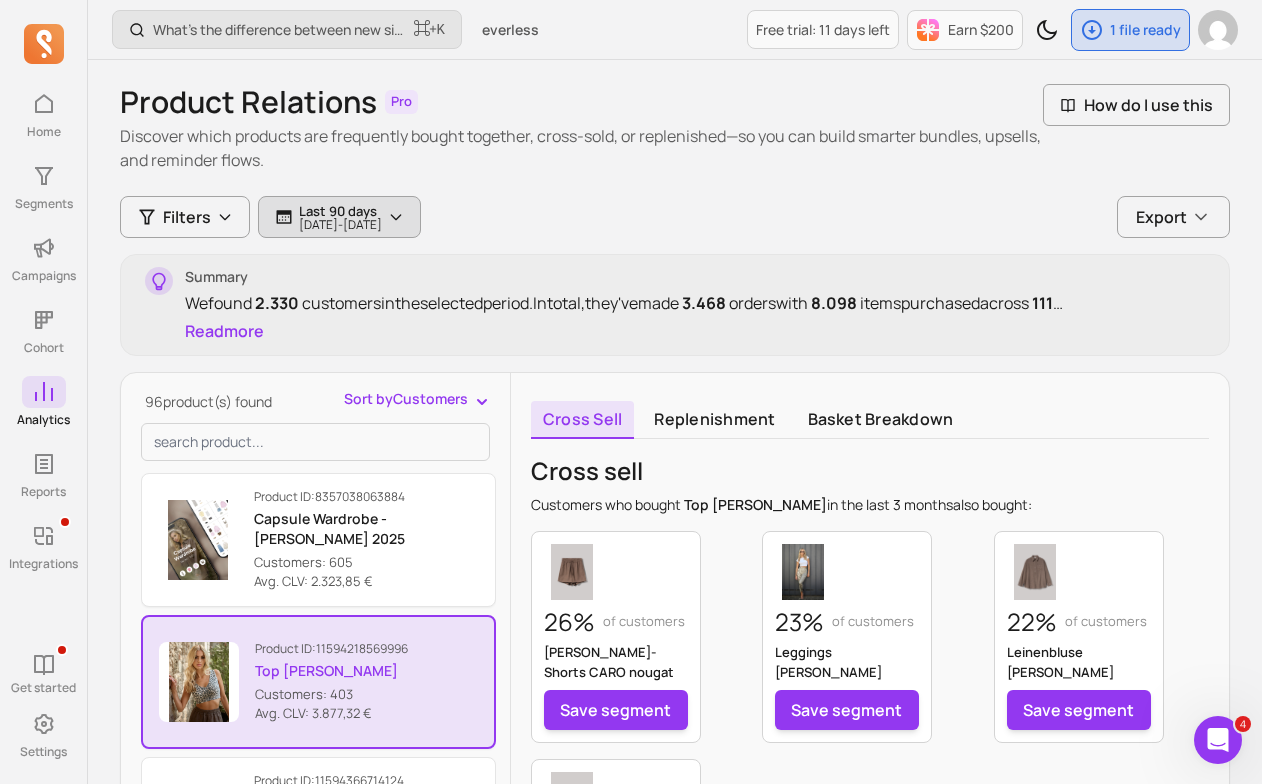 click 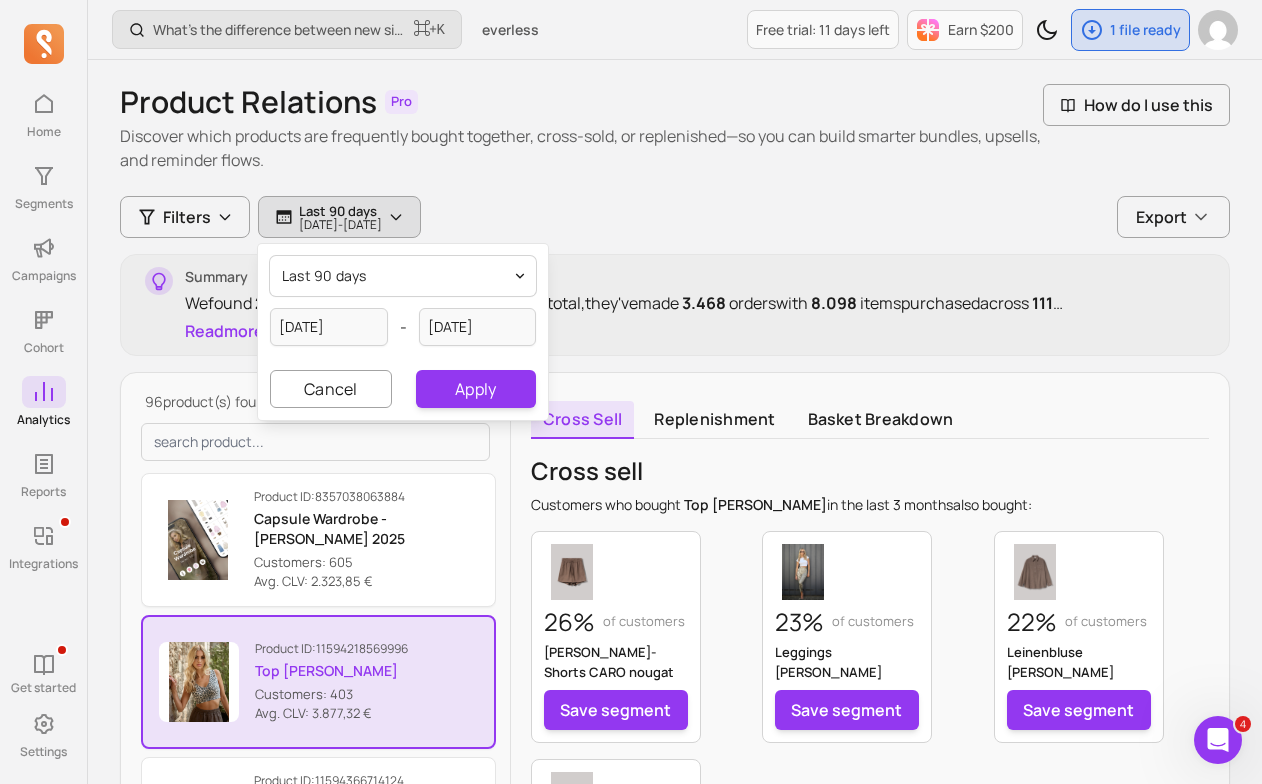 click on "last 90 days" at bounding box center (403, 276) 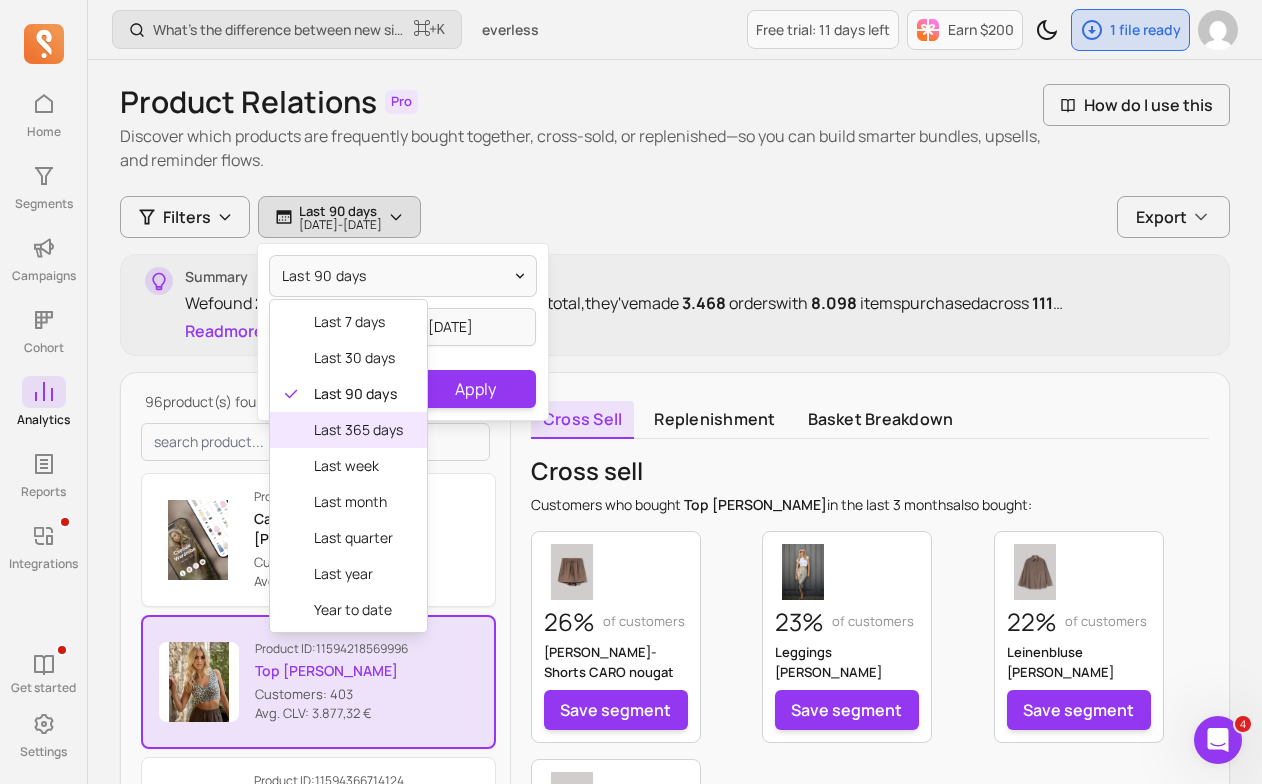 click on "last 365 days" at bounding box center [358, 430] 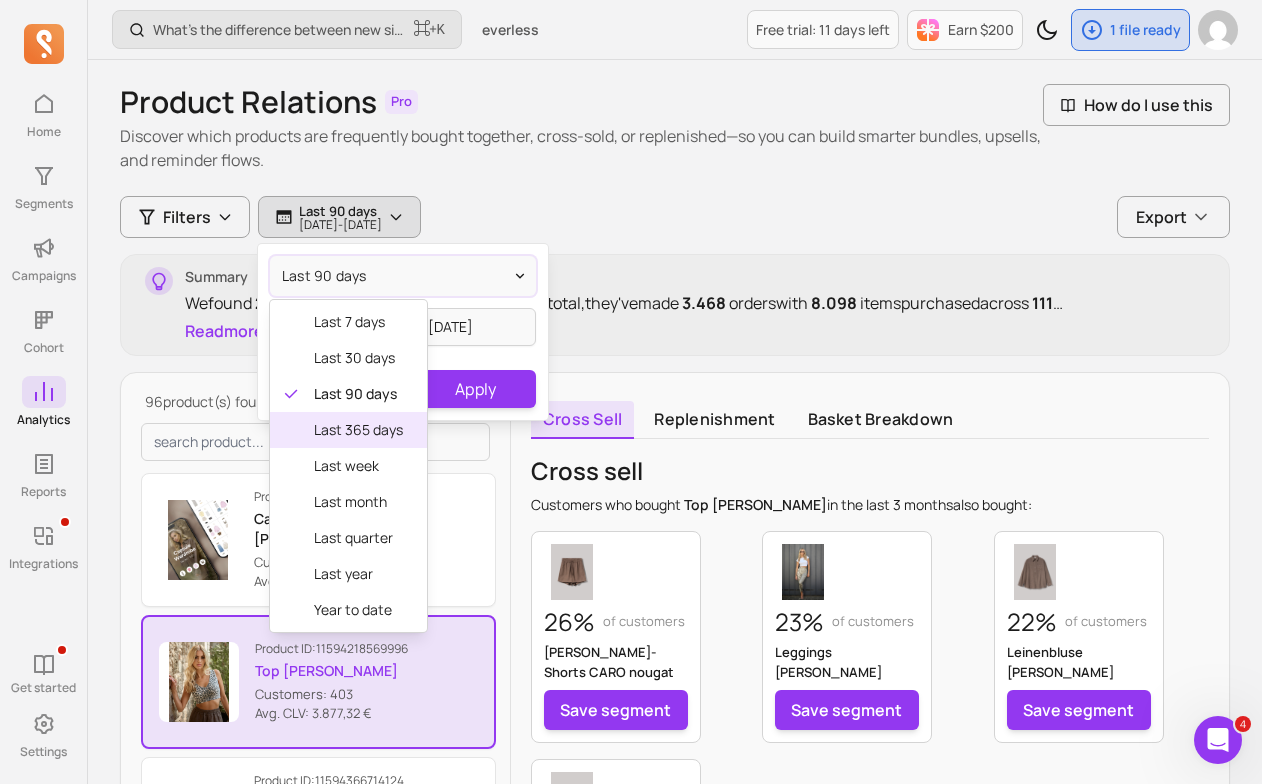 type on "[DATE]" 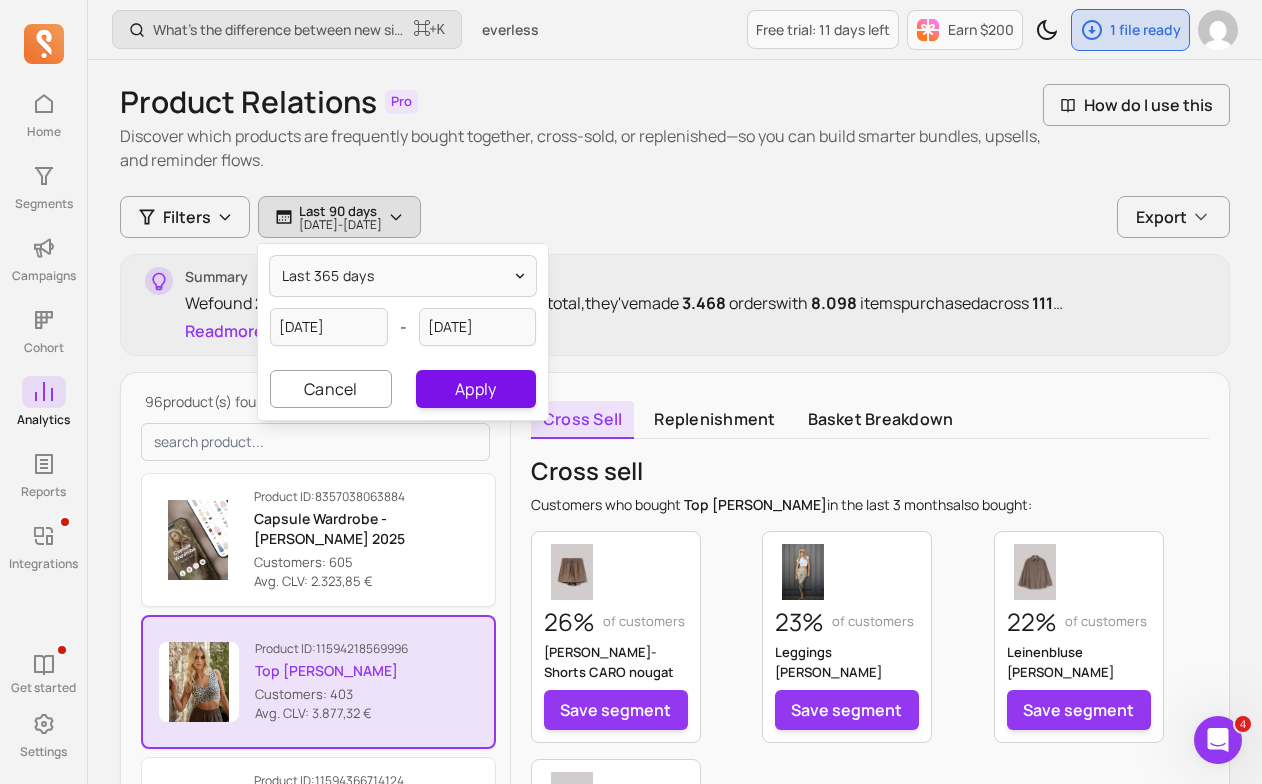 click on "Apply" at bounding box center [476, 389] 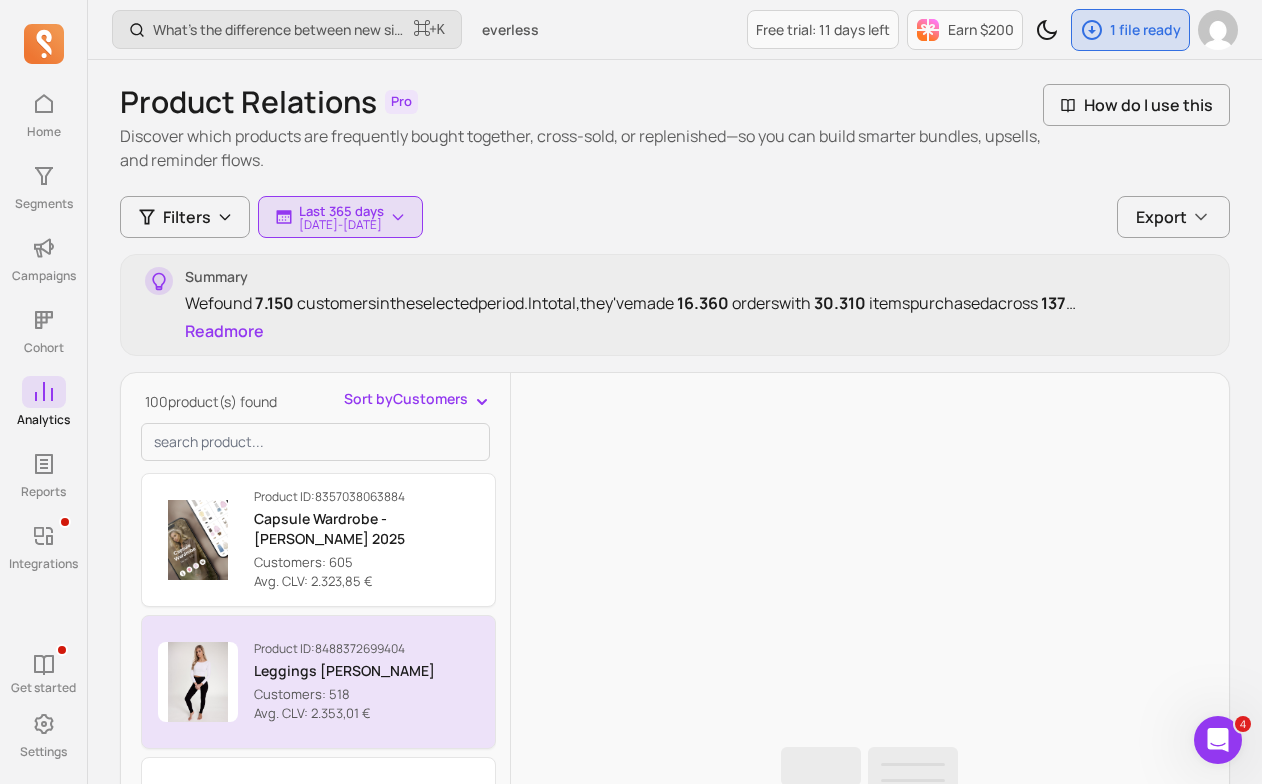 click on "Product ID:  8488372699404 Leggings [PERSON_NAME] Customers:   518   Avg. CLV:   2.353,01 €" at bounding box center (318, 682) 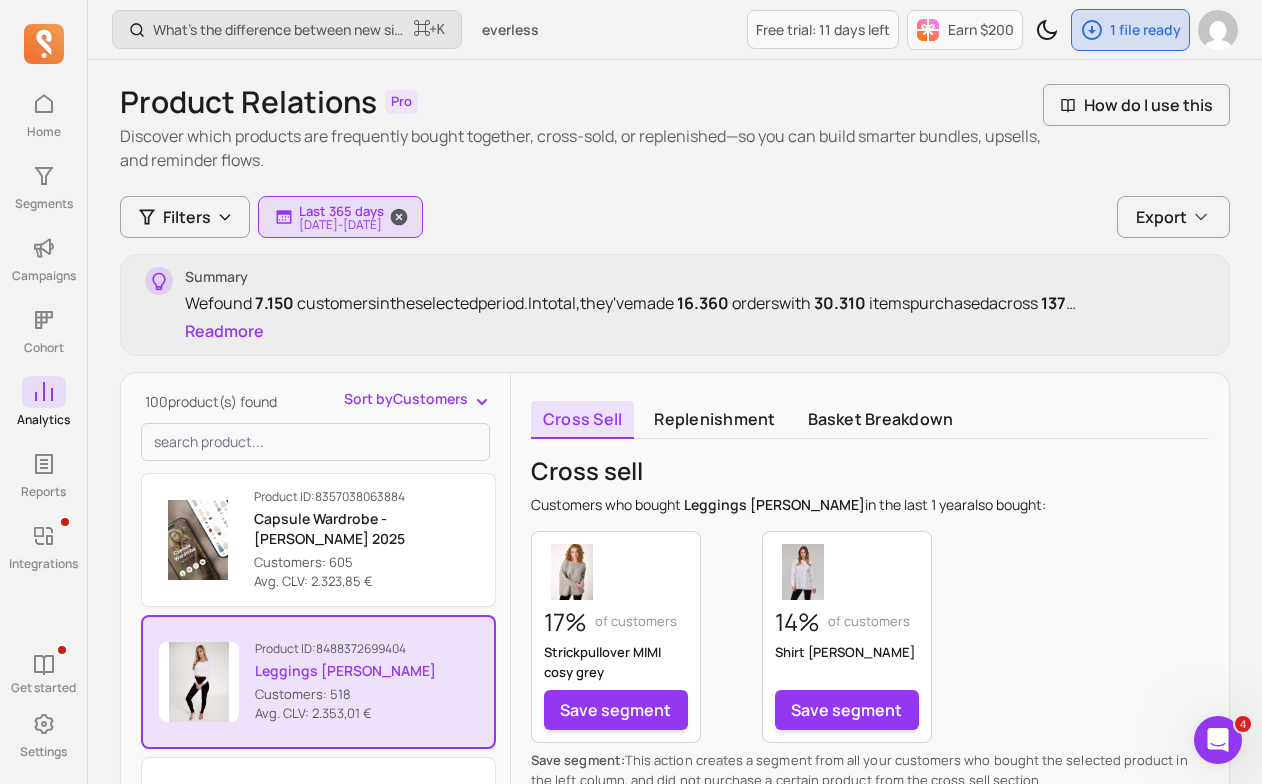 scroll, scrollTop: 0, scrollLeft: 0, axis: both 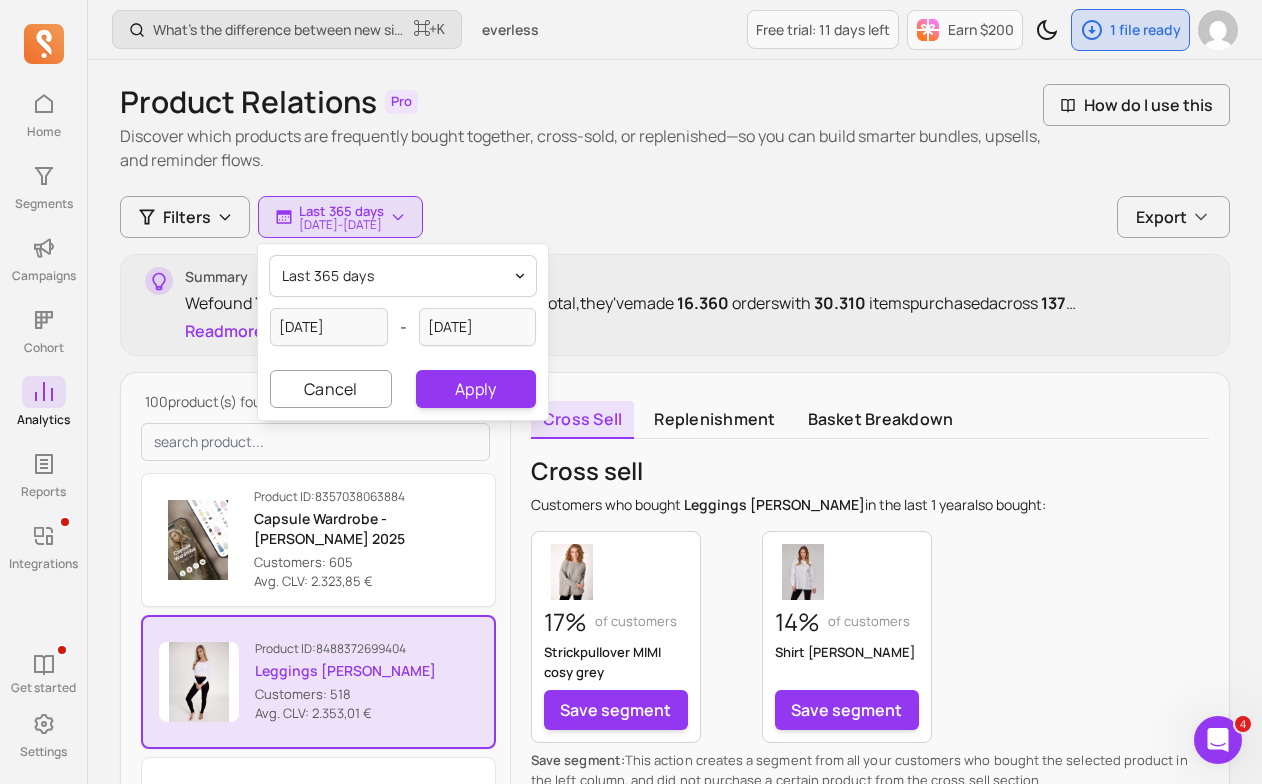 click on "last 365 days" at bounding box center (403, 276) 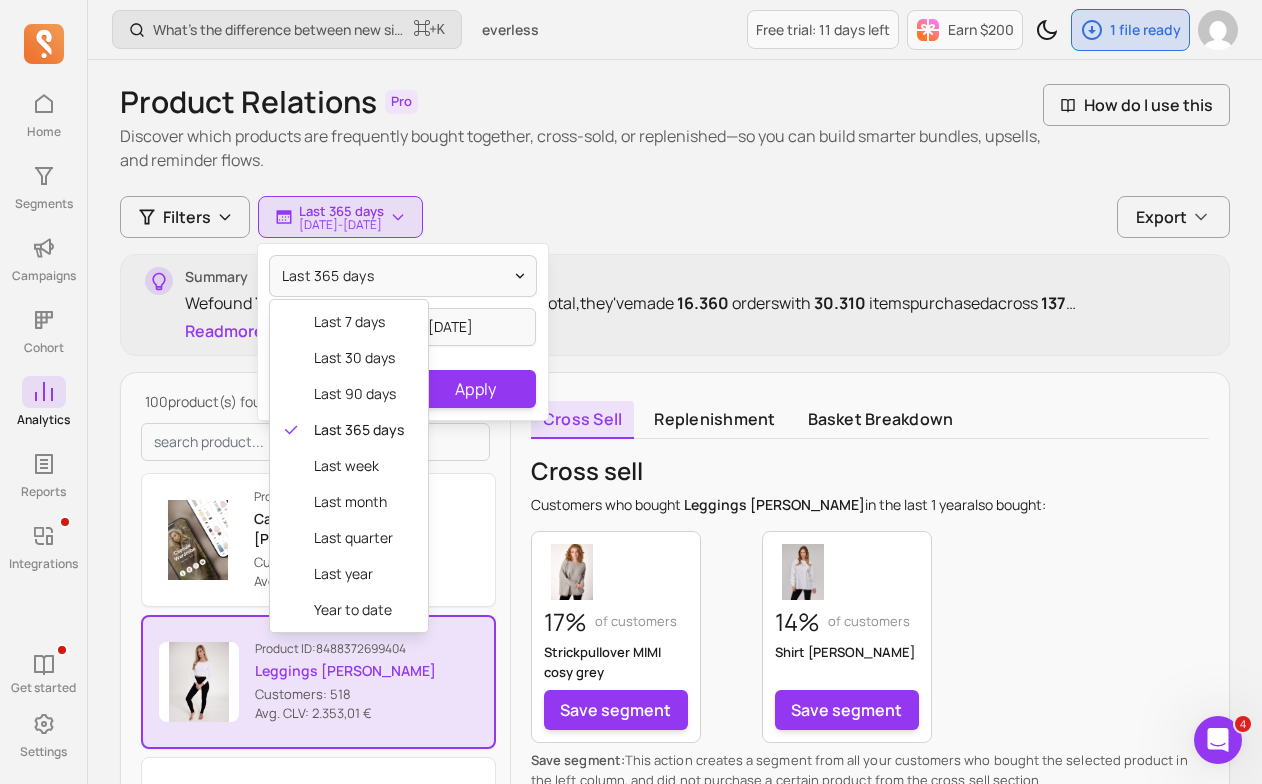 click on "Filters Last 365 days [DATE]  -  [DATE] last 365 days last 7 days last 30 days last 90 days last 365 days last week last month last quarter last year year to date [DATE] - [DATE] Cancel Apply Export Summary  We   found    7.150    customers   in   the   selected   period.   In   total,   they've   made    16.360    orders   with    30.310    items   purchased   across    137    products,   which   is   an   average   of    1,9    items   per   order   (AIO)   and    2,3    orders   per   customer   (ANO).  Read  more Module no available on mobile 100  product(s) found Sort by  Customers Product ID:  8357038063884 Capsule Wardrobe - [PERSON_NAME] 2025 Customers:   605   Avg. CLV:   2.323,85 € Product ID:  8488372699404 Leggings [PERSON_NAME] Customers:   518   Avg. CLV:   2.353,01 € Product ID:  9710527742220 [PERSON_NAME] washed black Customers:   435   Avg. CLV:   3.260,3 € Product ID:  9701553963276 Longsleeve ELENI nougat Customers:   412   Avg. CLV:   4.053,23 € Product ID:    403" at bounding box center (675, 747) 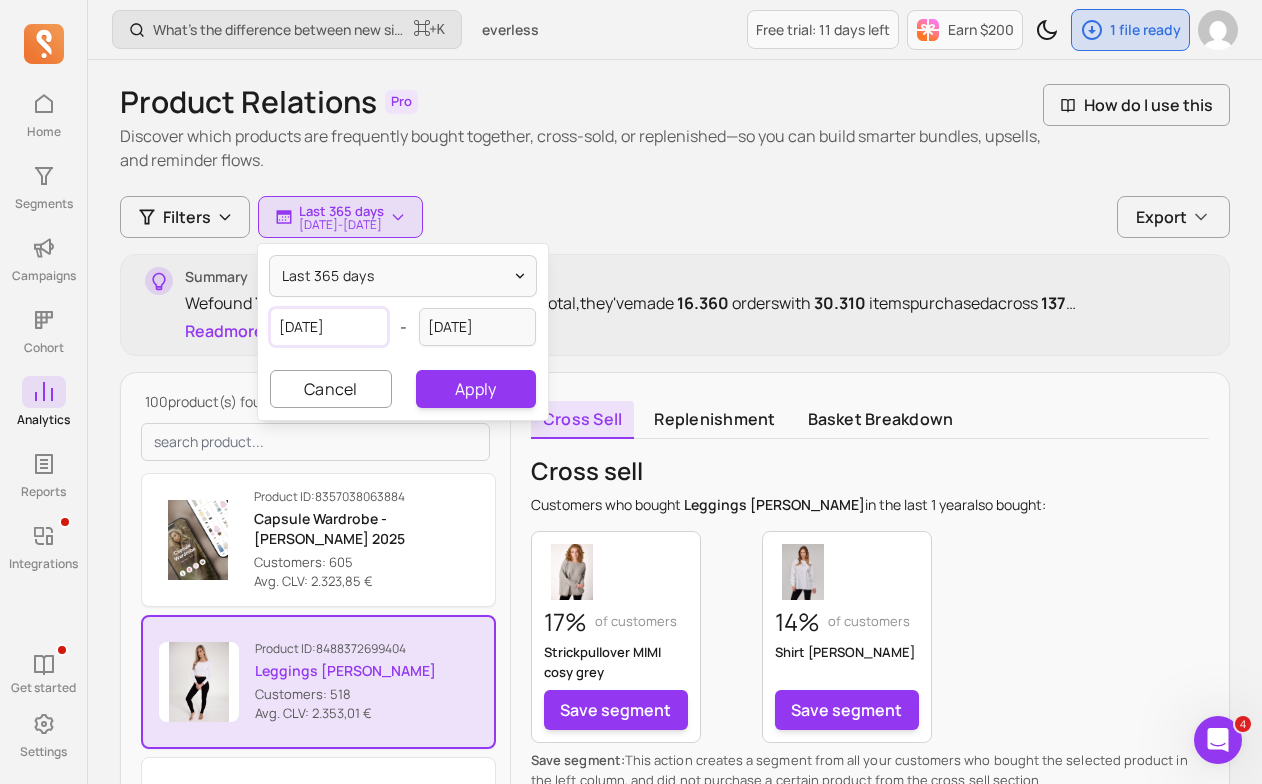 click on "[DATE]" at bounding box center [329, 327] 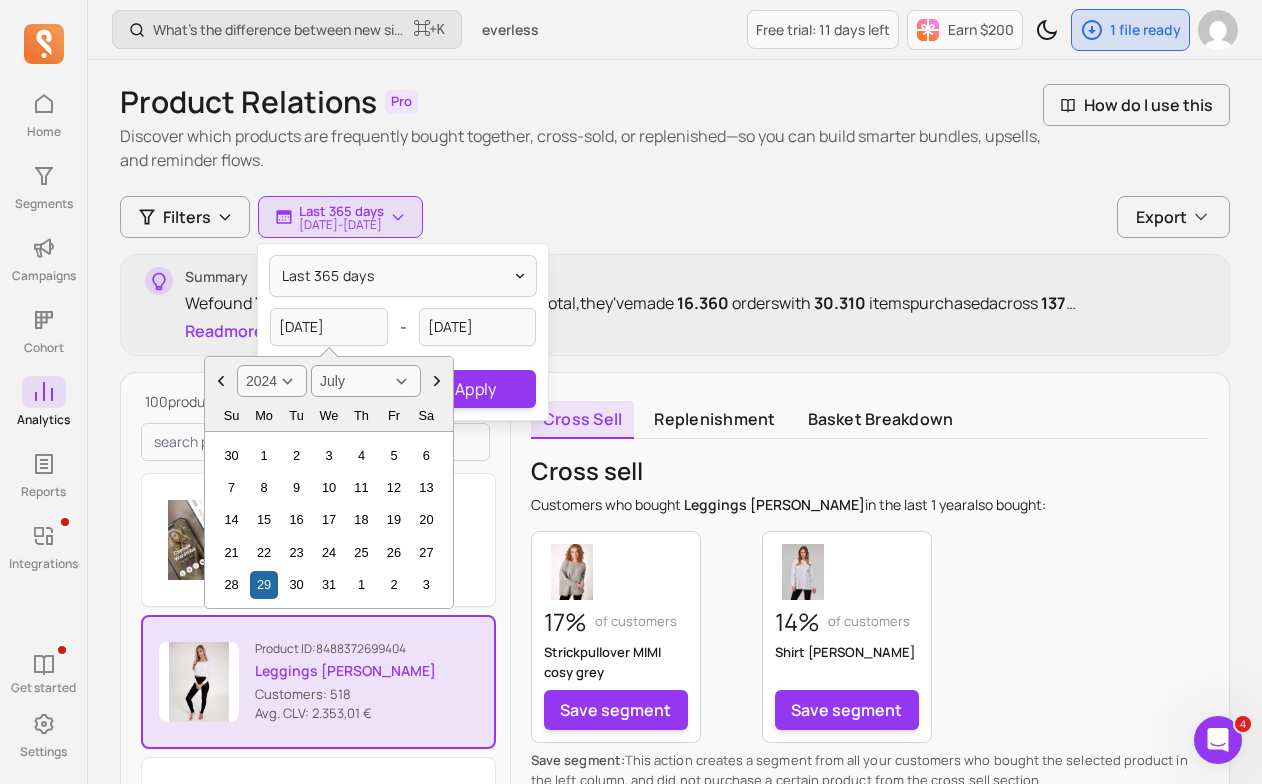 click 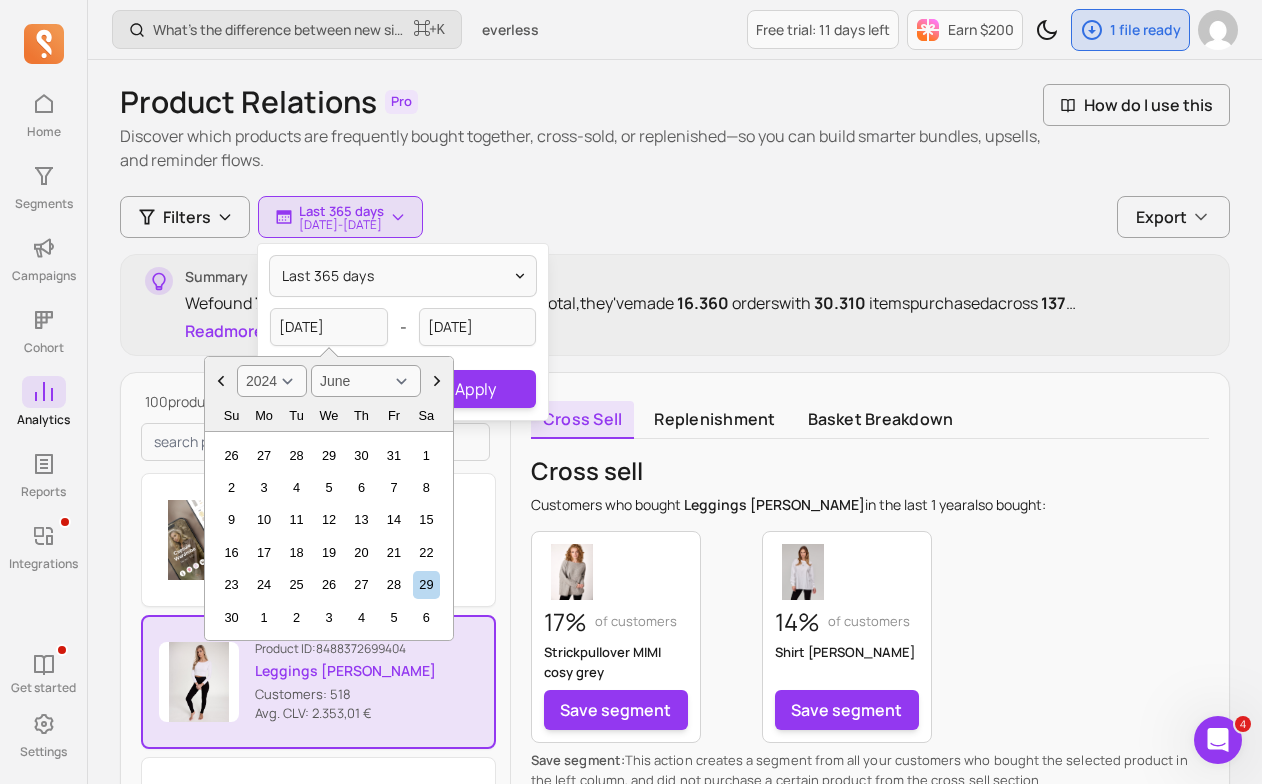 click 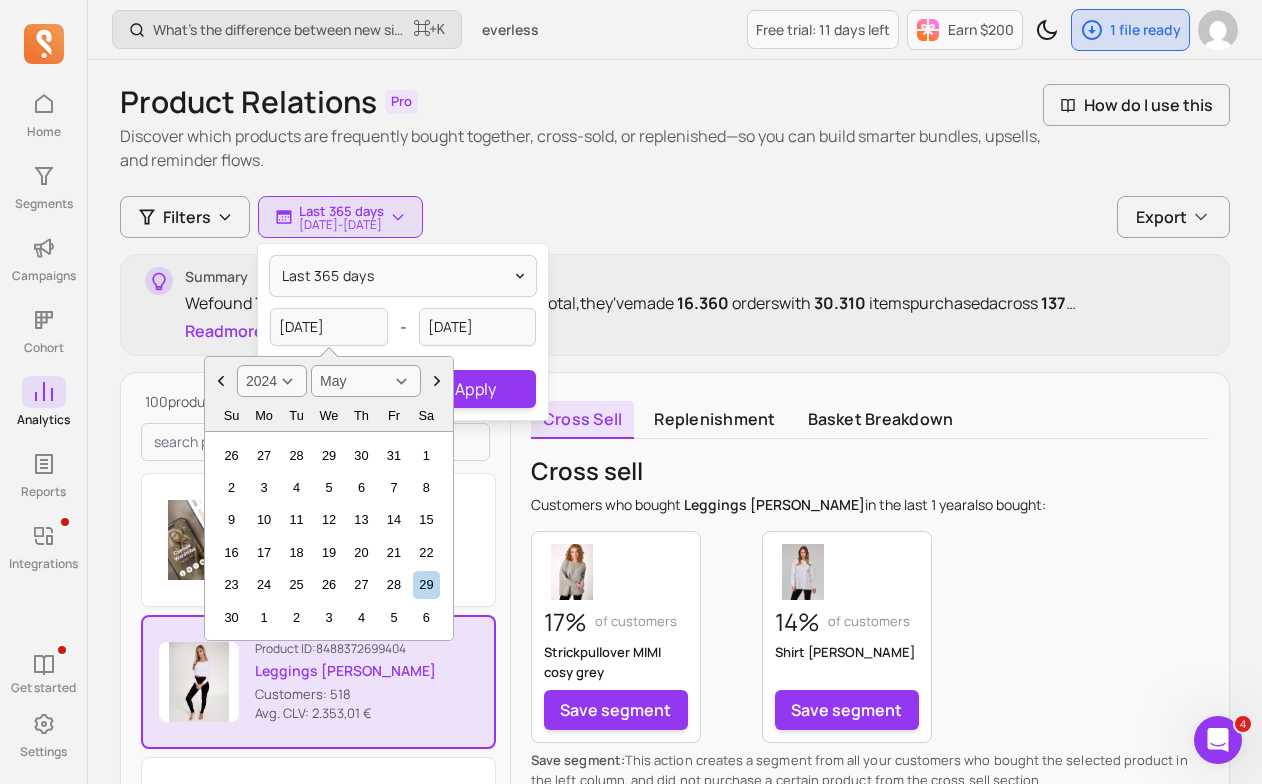 click 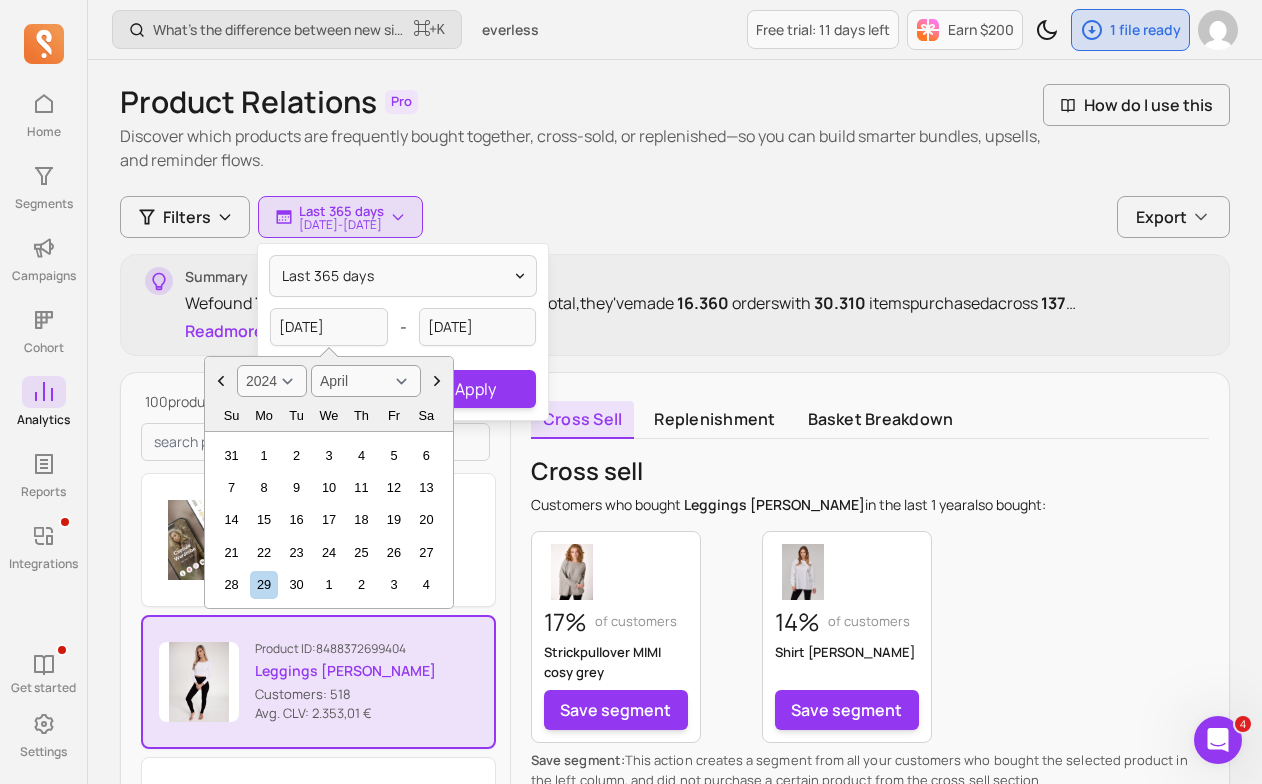 click 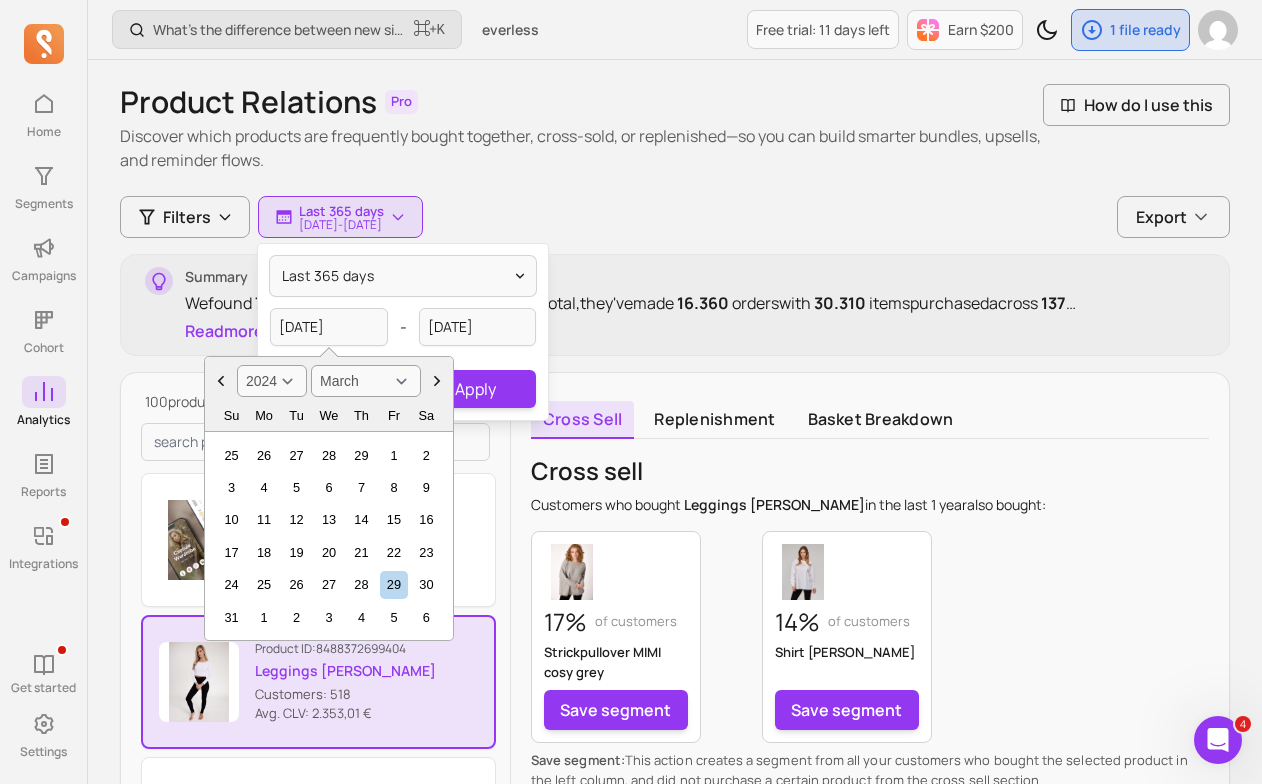 click 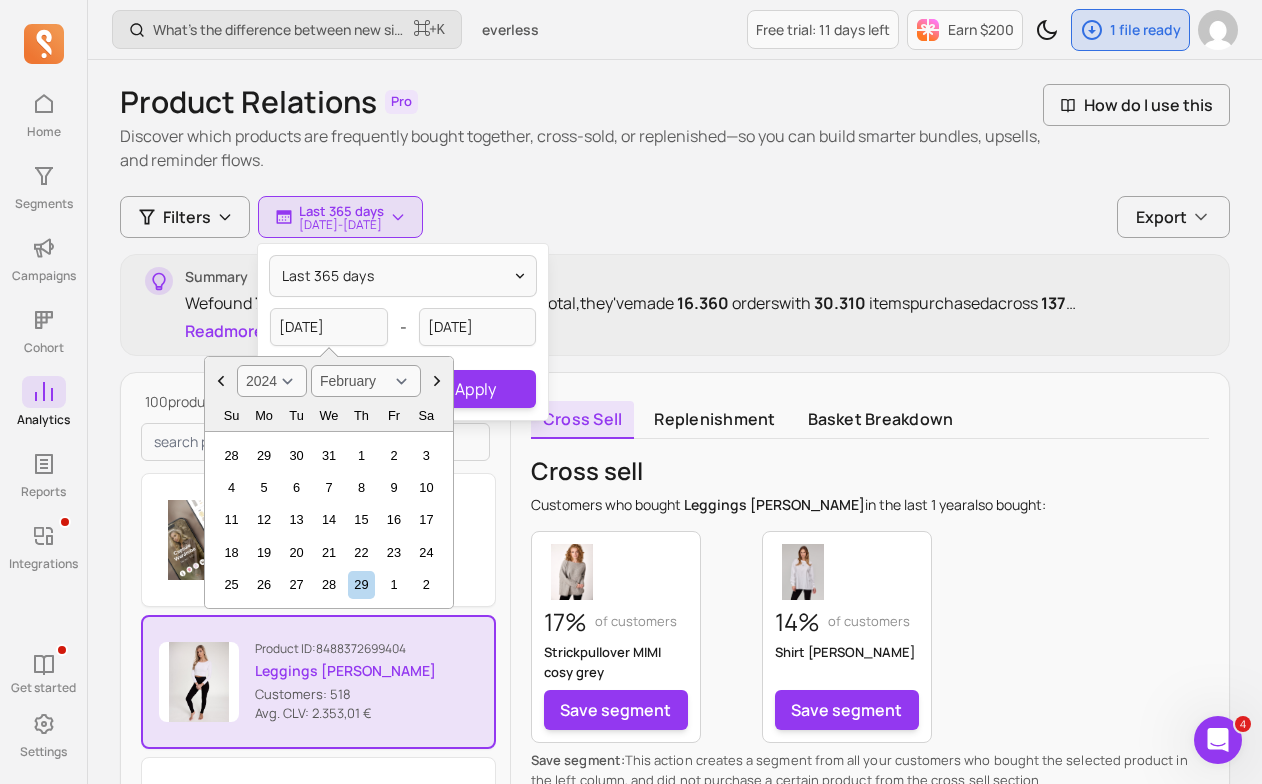 click 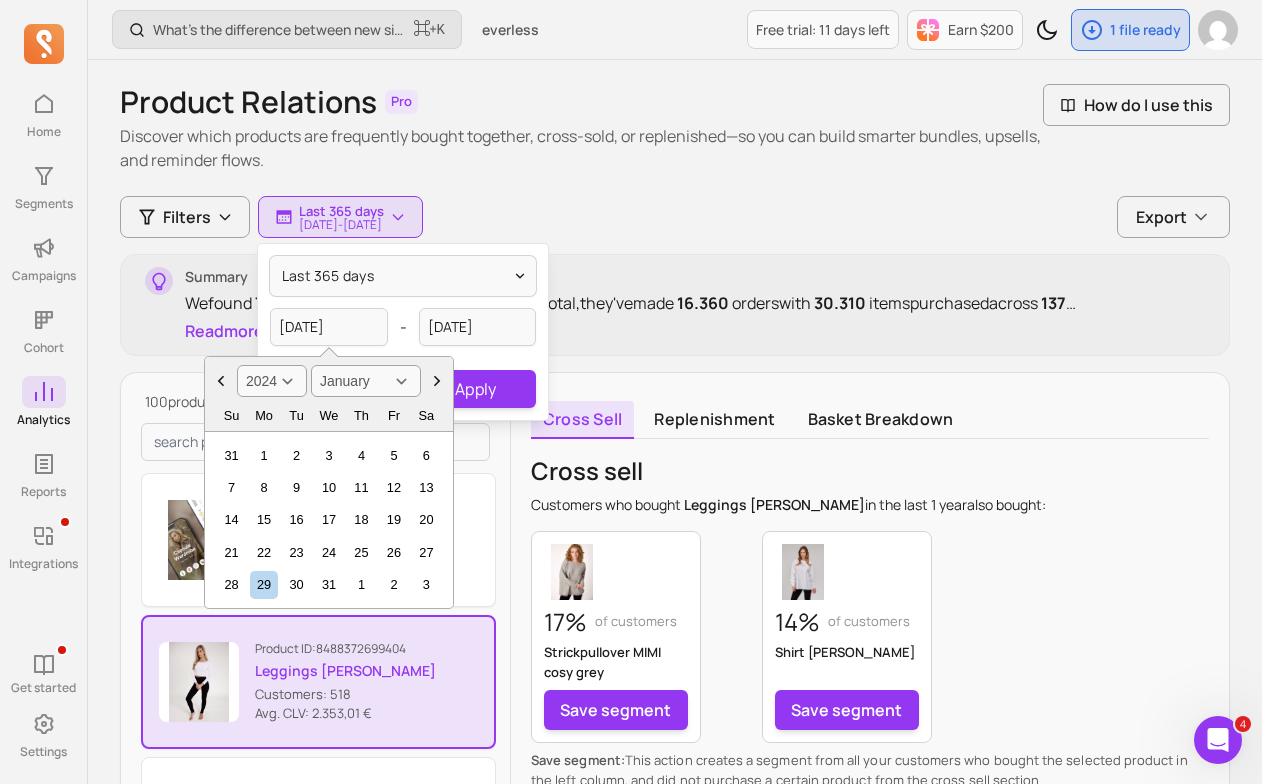 click 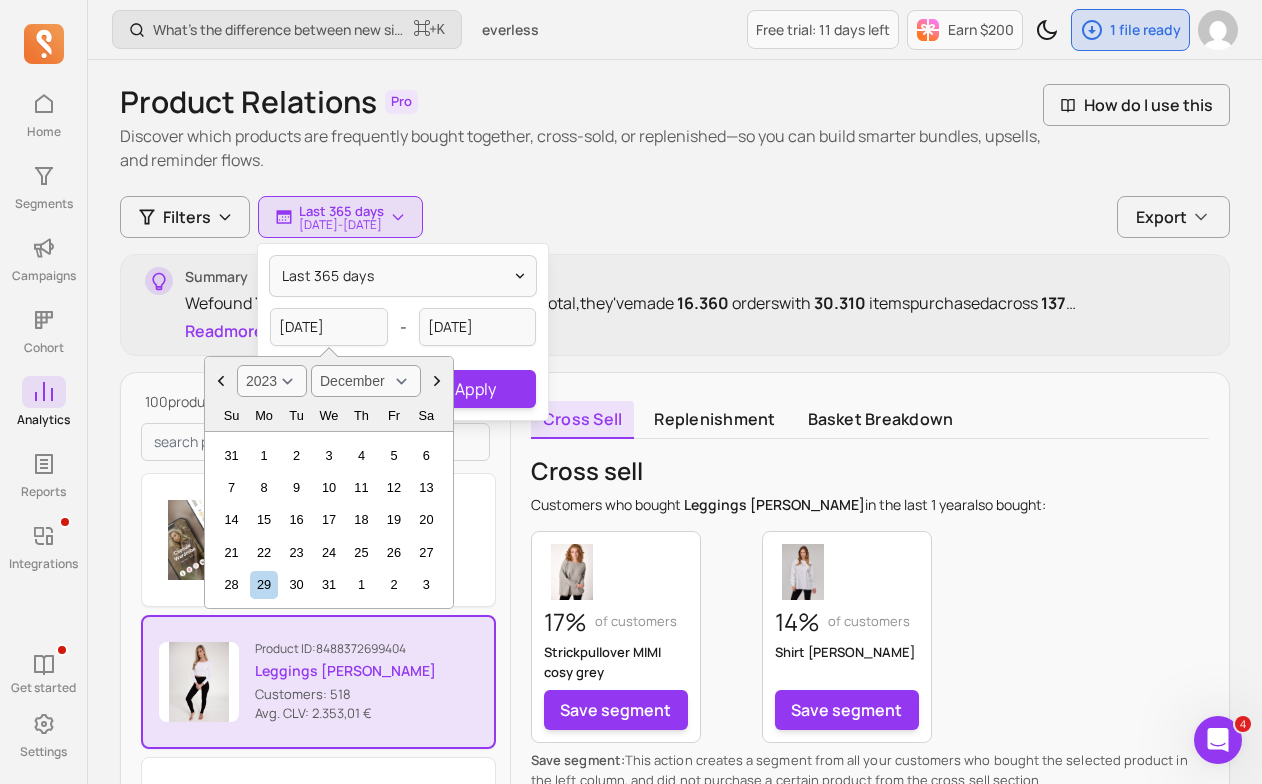 click 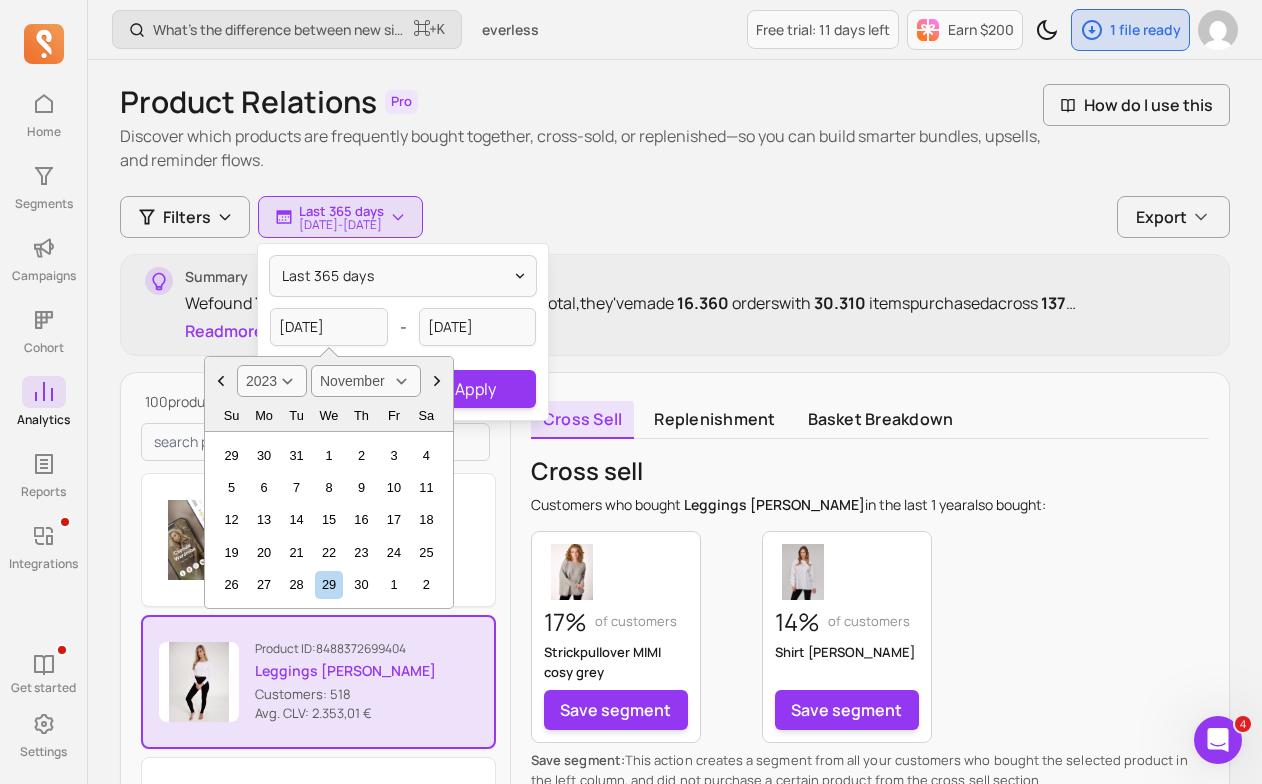 click 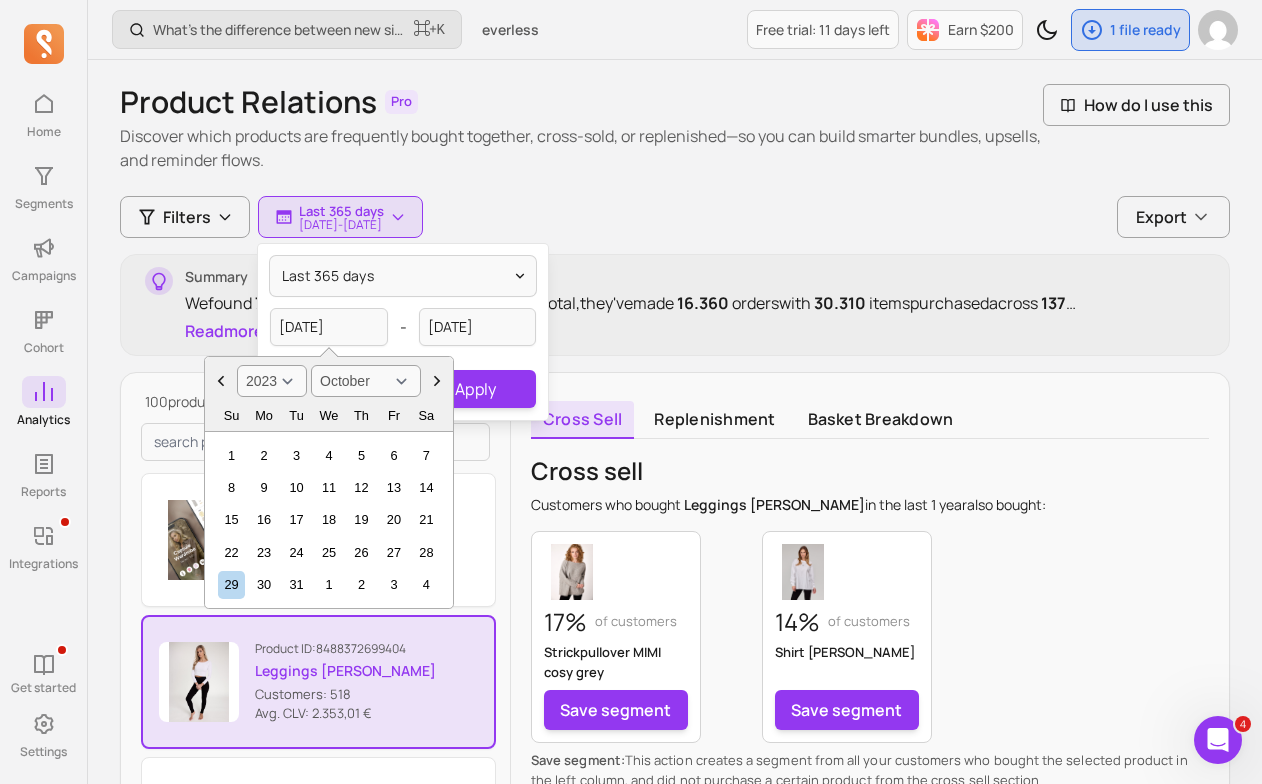 click 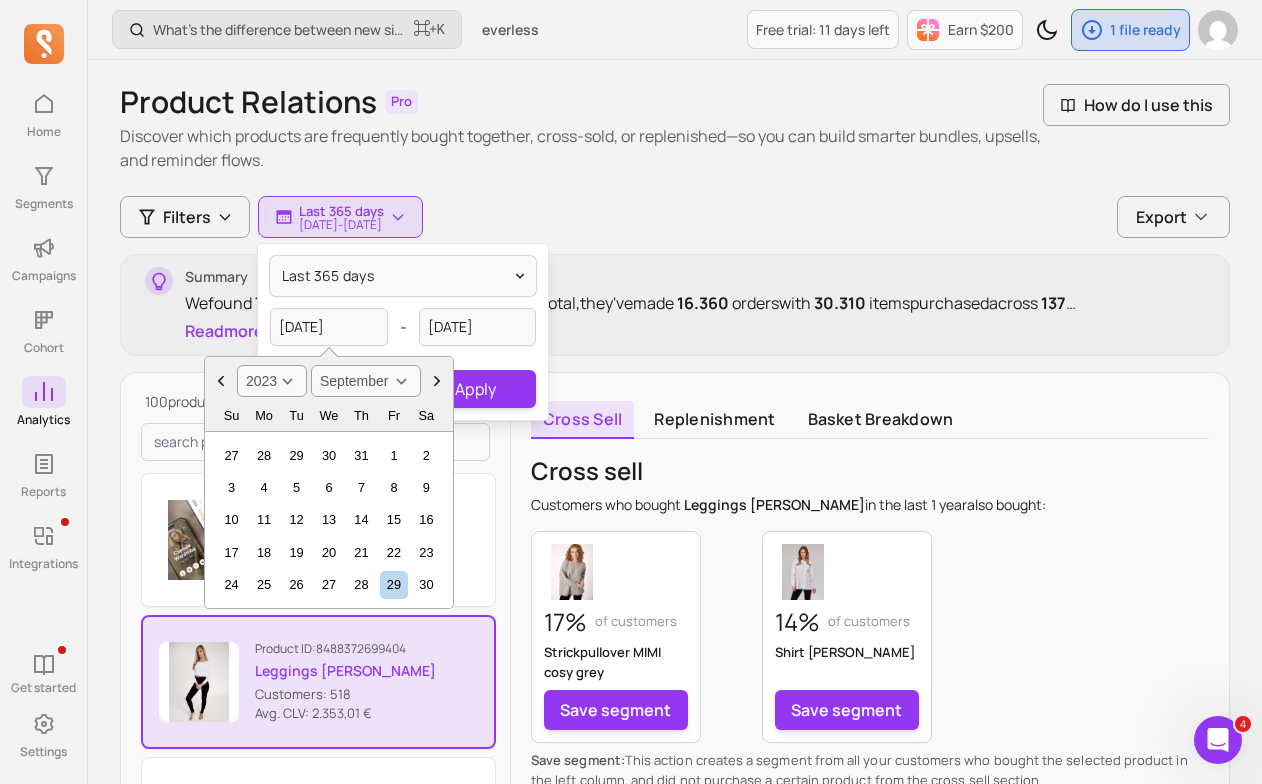 click 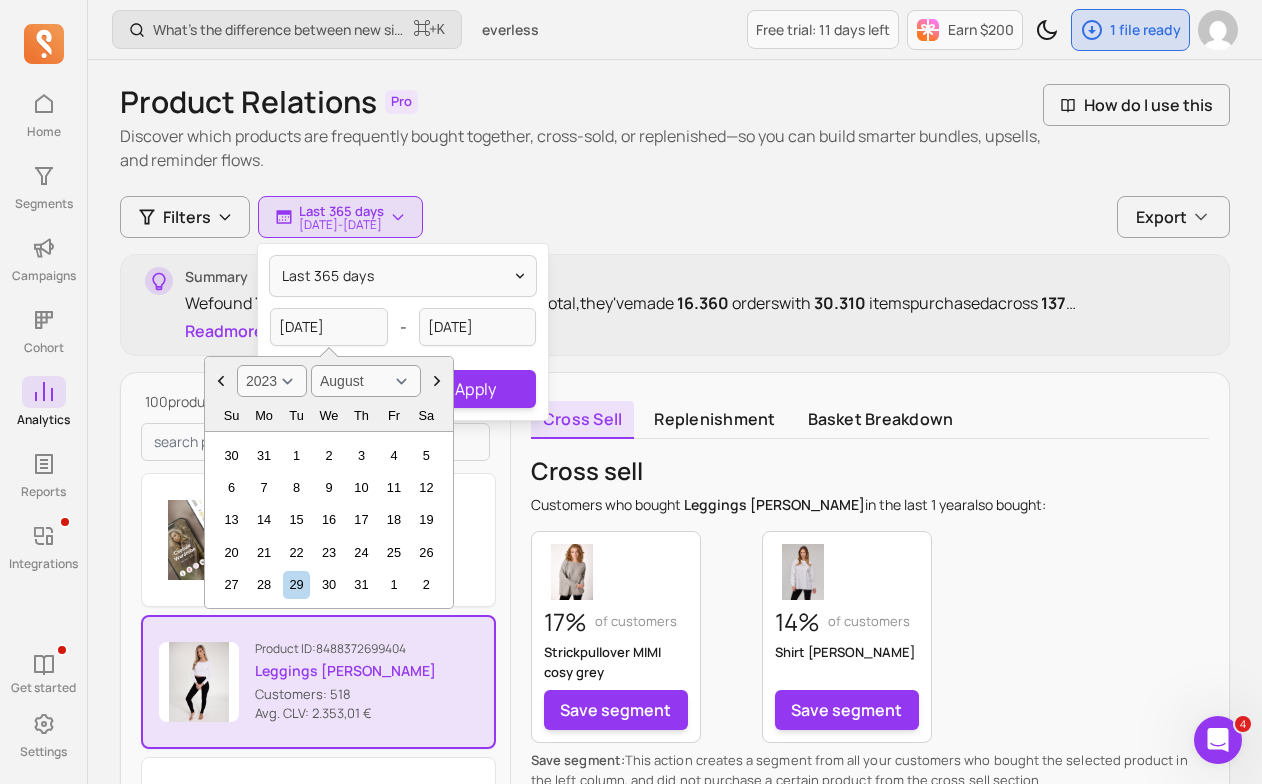 click 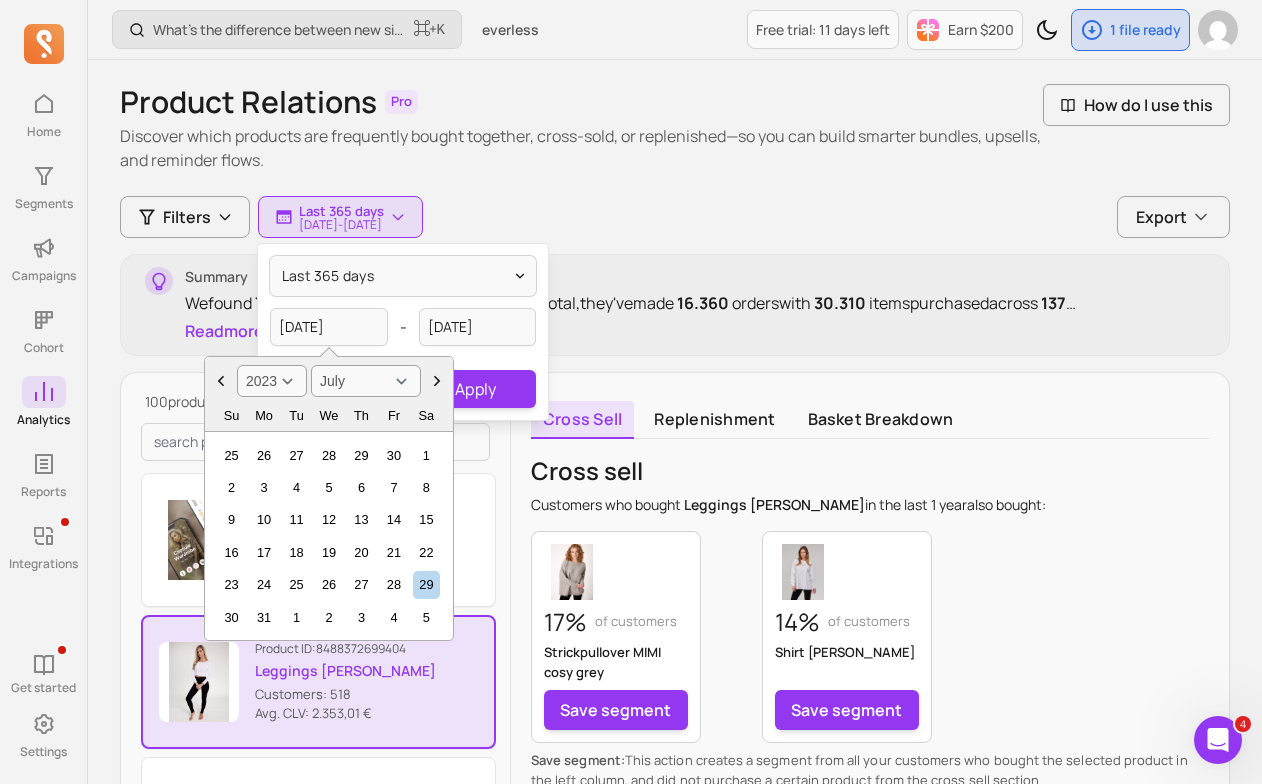 click 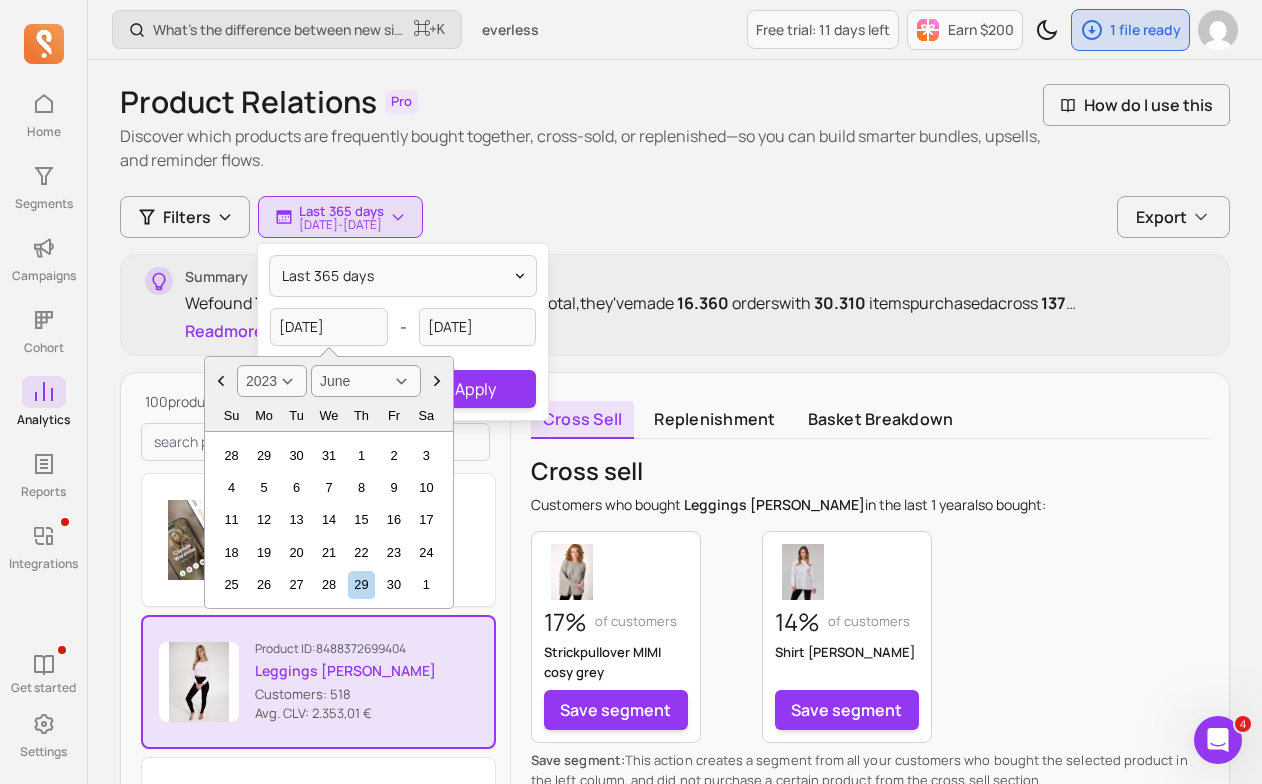 click 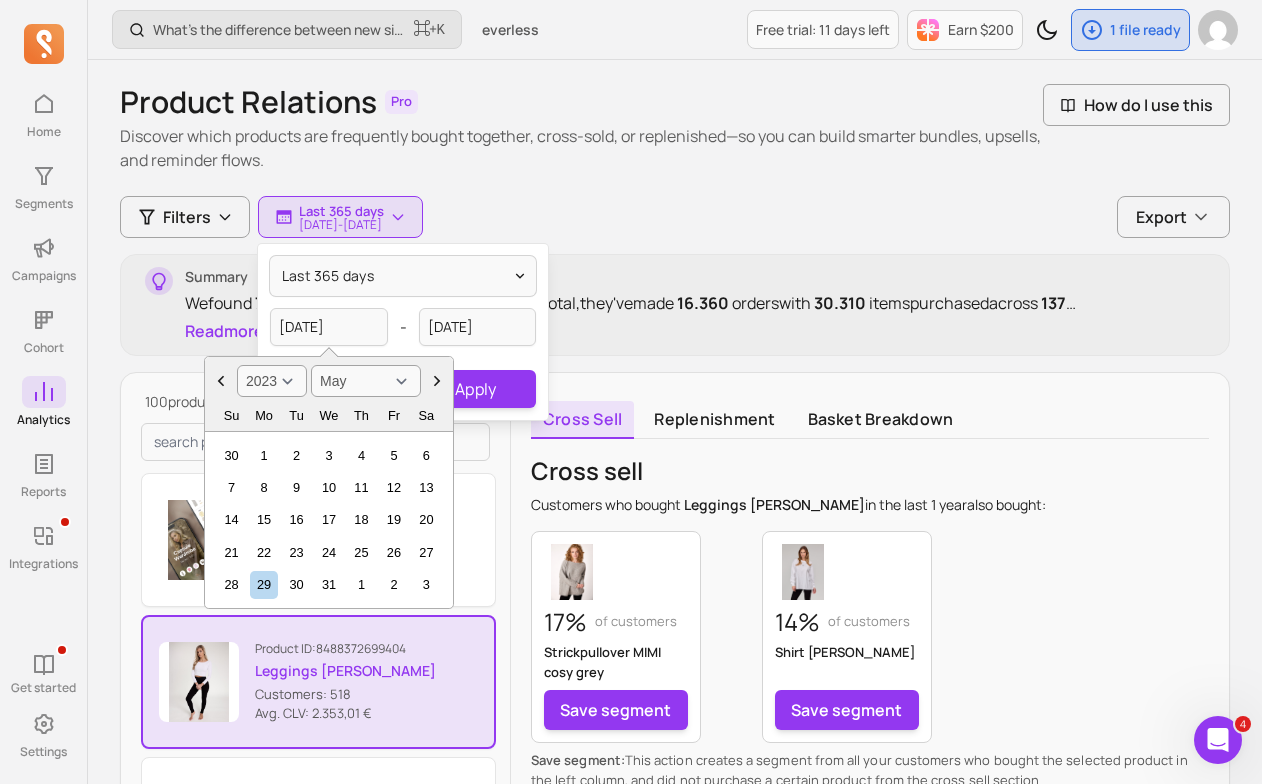 click 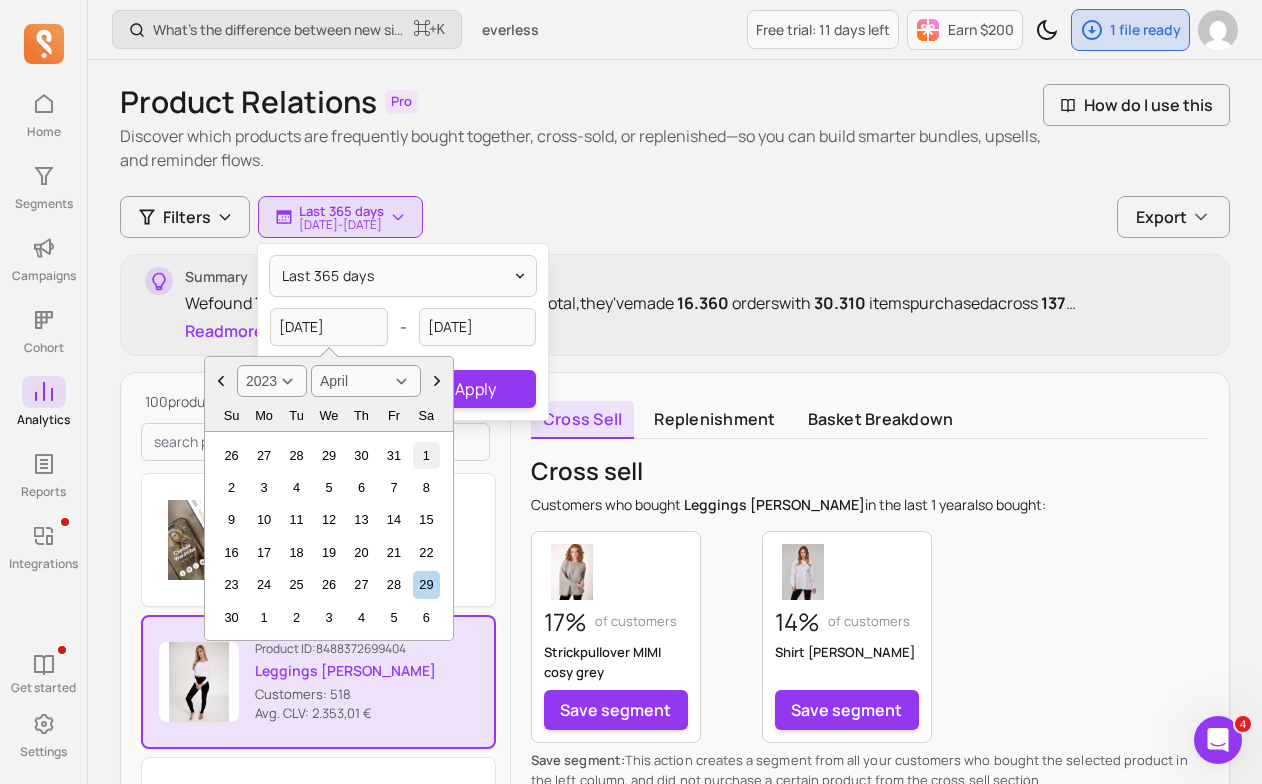 click on "1" at bounding box center [426, 455] 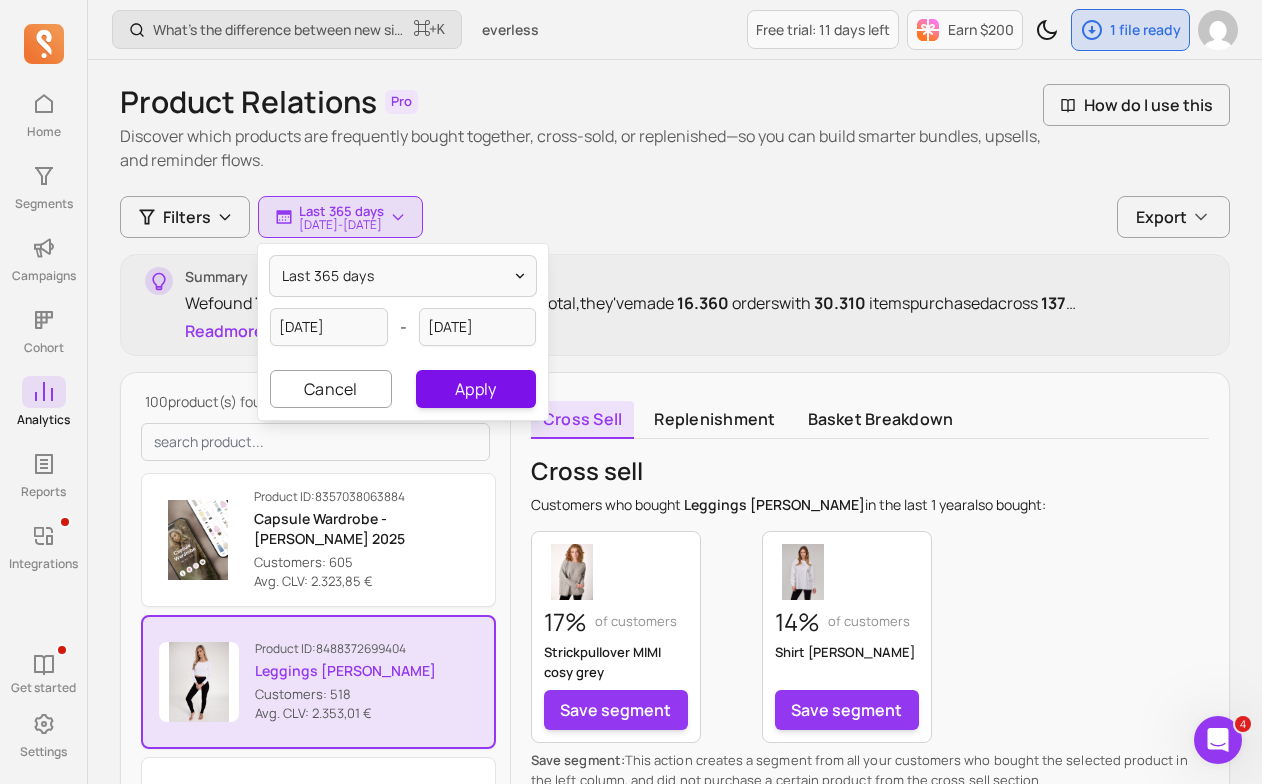 click on "Apply" at bounding box center (476, 389) 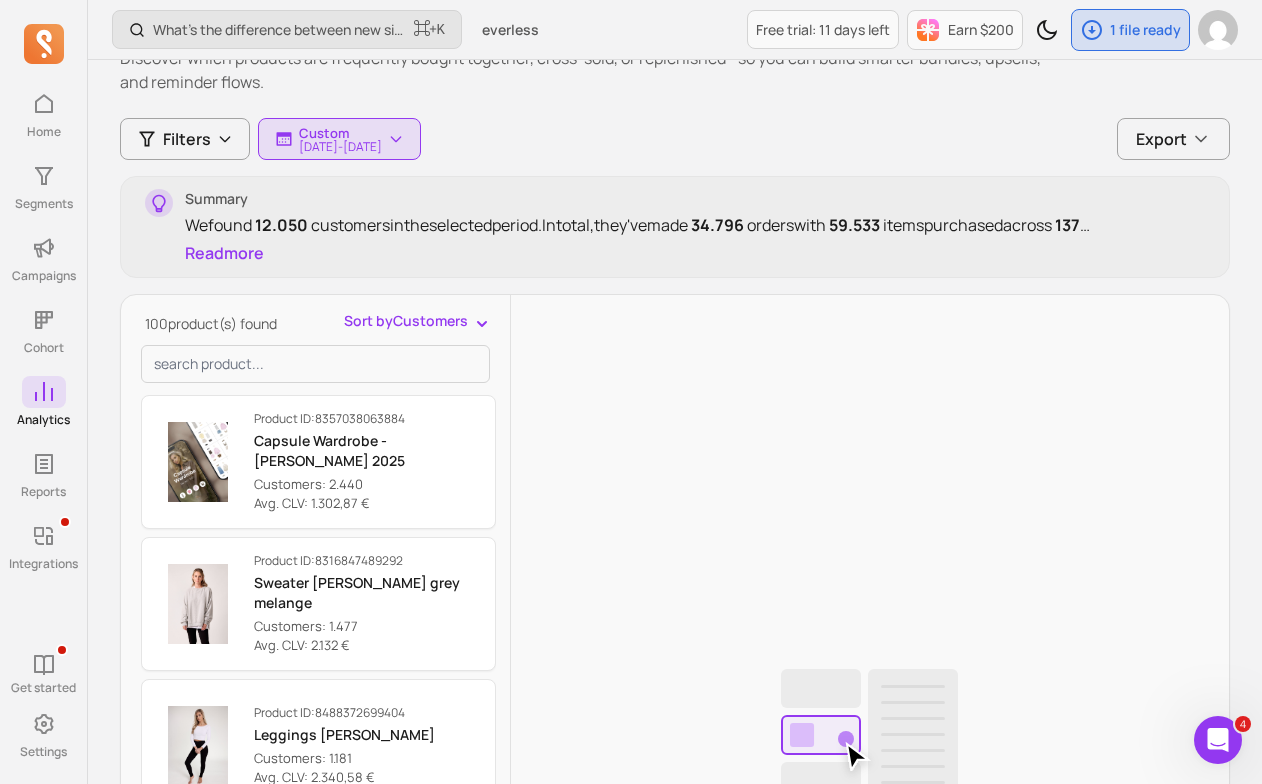 scroll, scrollTop: 132, scrollLeft: 0, axis: vertical 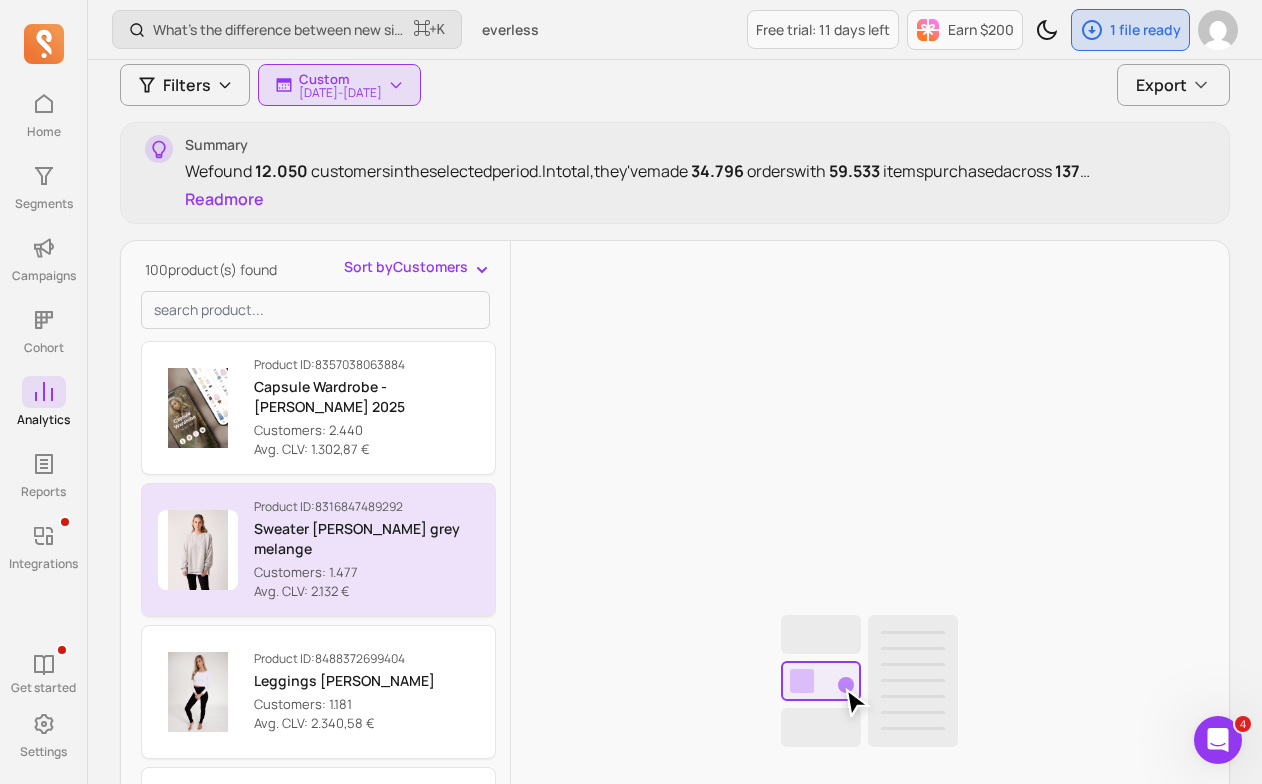click on "Customers:   1.477" at bounding box center [366, 573] 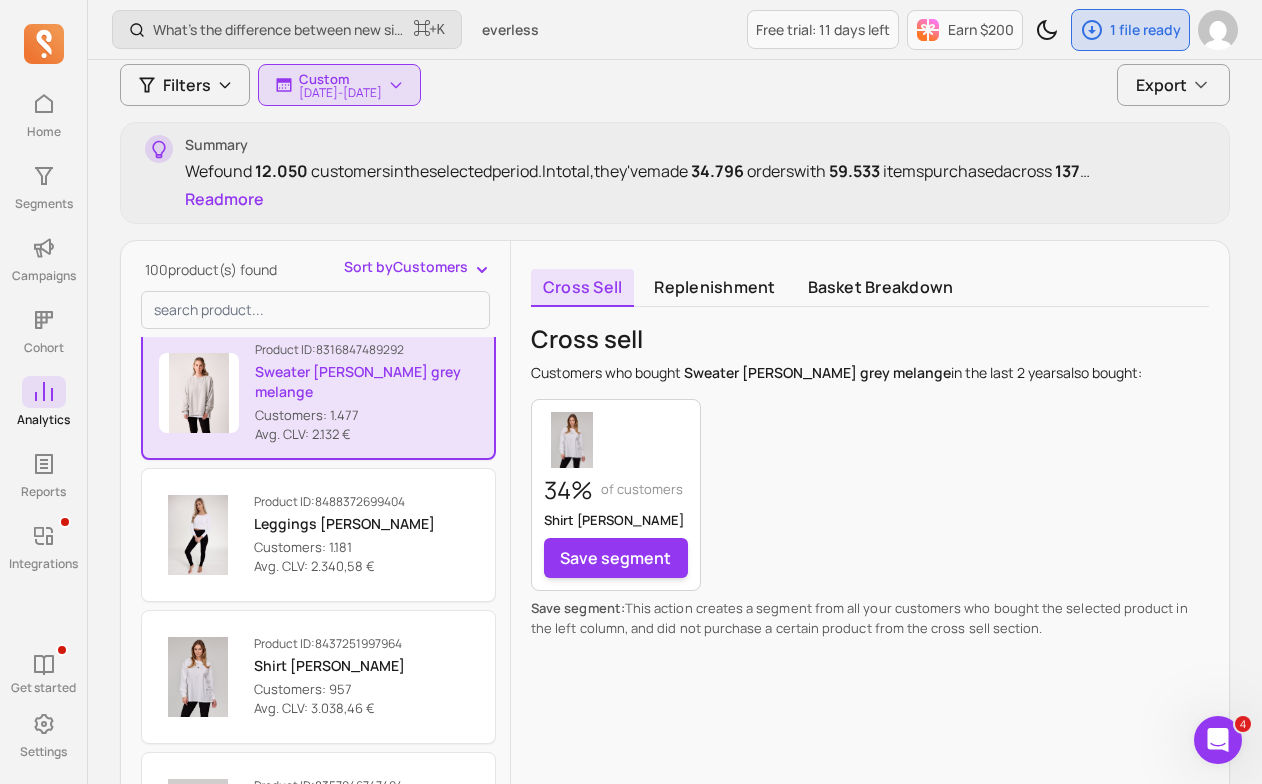 scroll, scrollTop: 179, scrollLeft: 0, axis: vertical 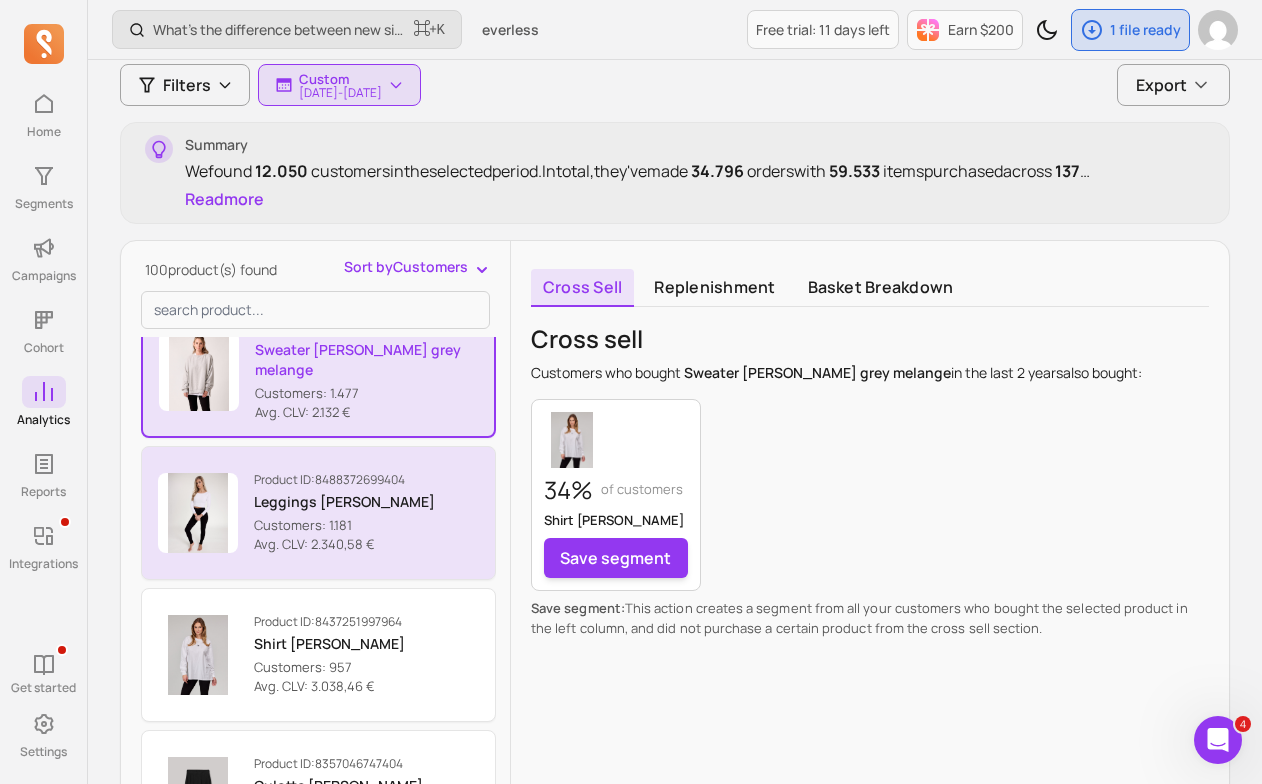 click on "Product ID:  8488372699404 Leggings [PERSON_NAME] Customers:   1.181   Avg. CLV:   2.340,58 €" at bounding box center [344, 513] 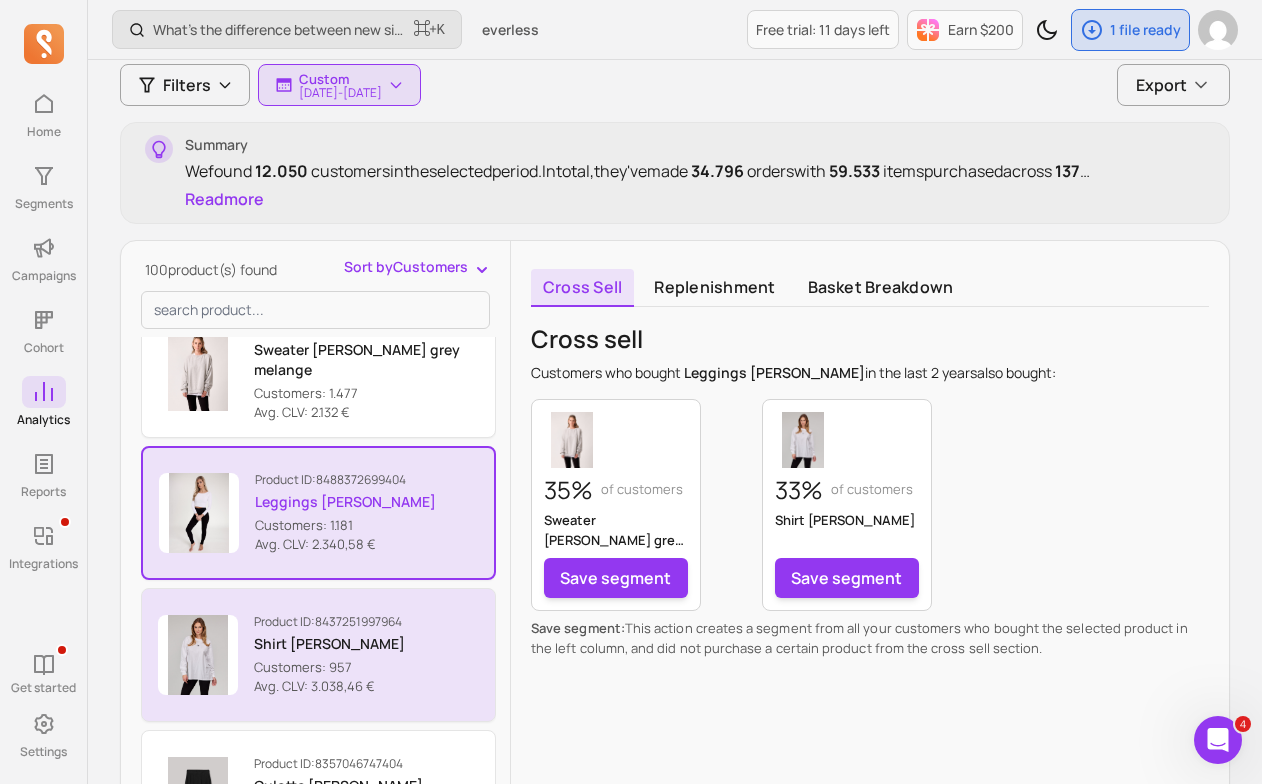 click on "Product ID:  8437251997964" at bounding box center (329, 622) 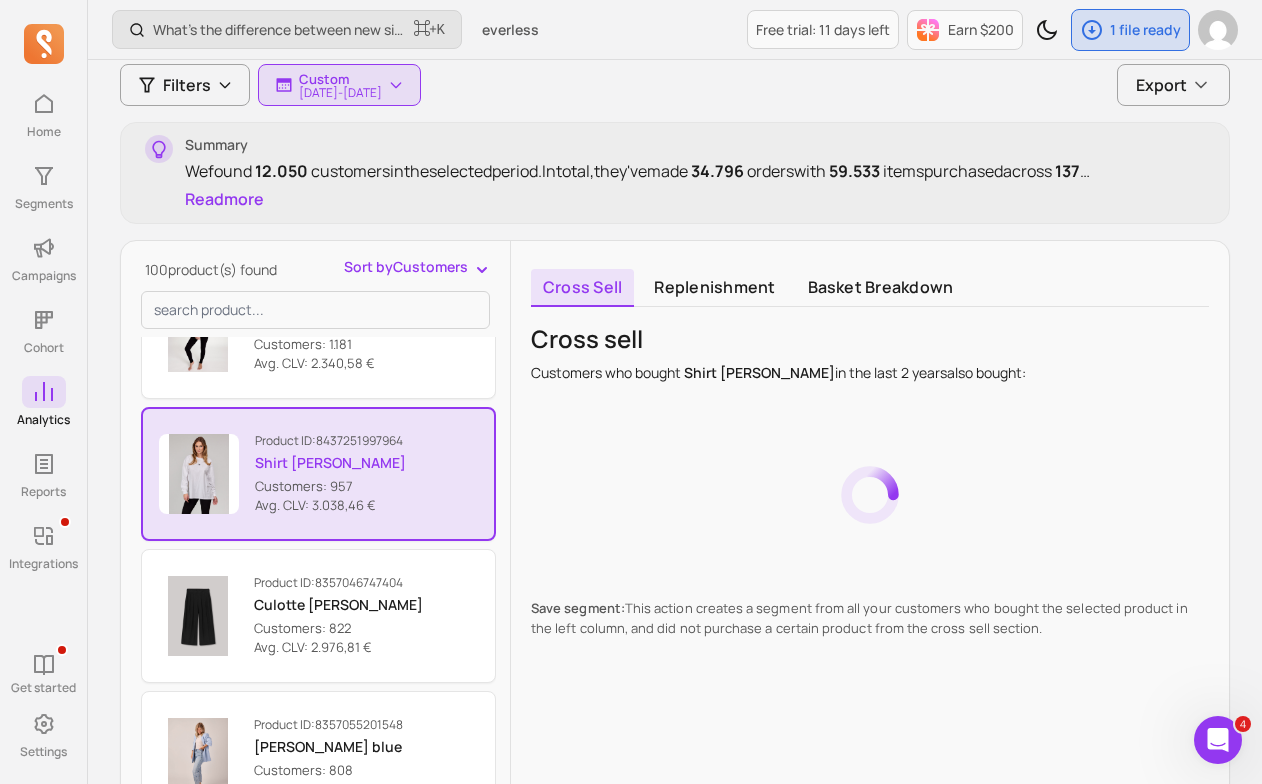scroll, scrollTop: 369, scrollLeft: 0, axis: vertical 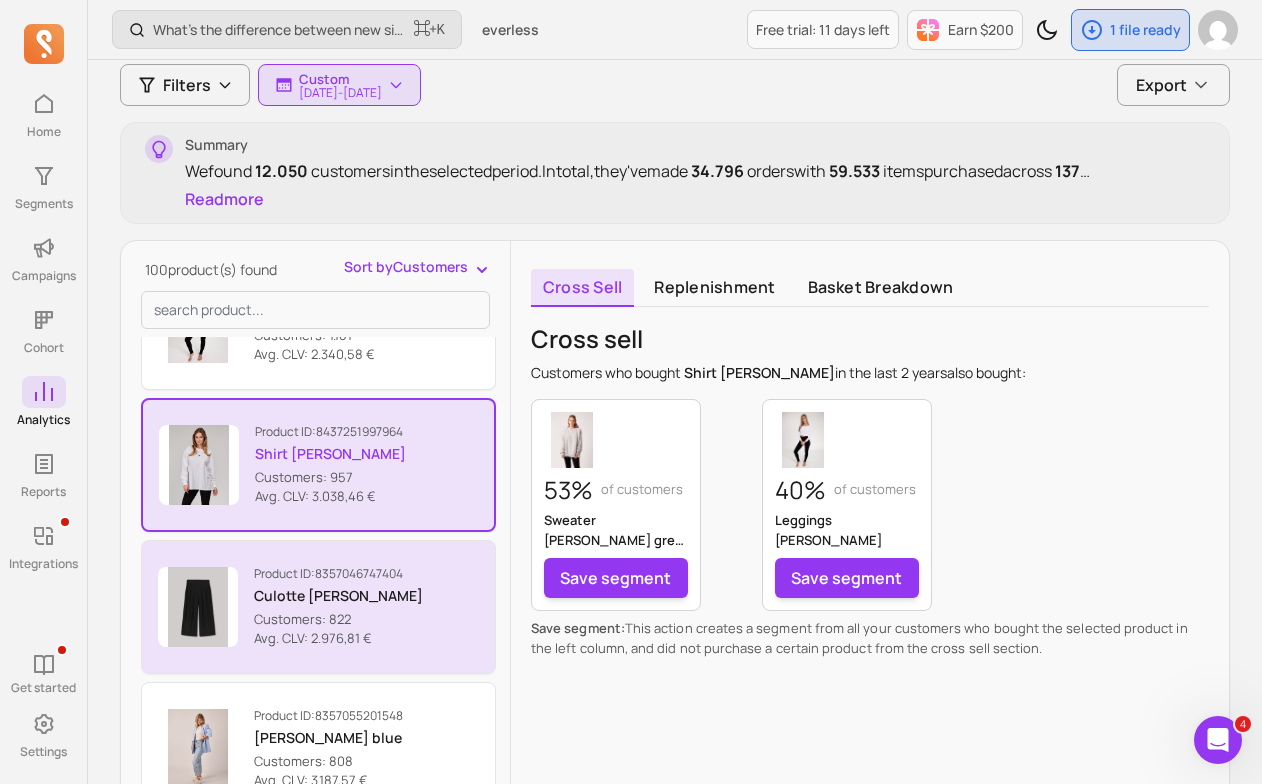 click on "Customers:   822" at bounding box center [338, 620] 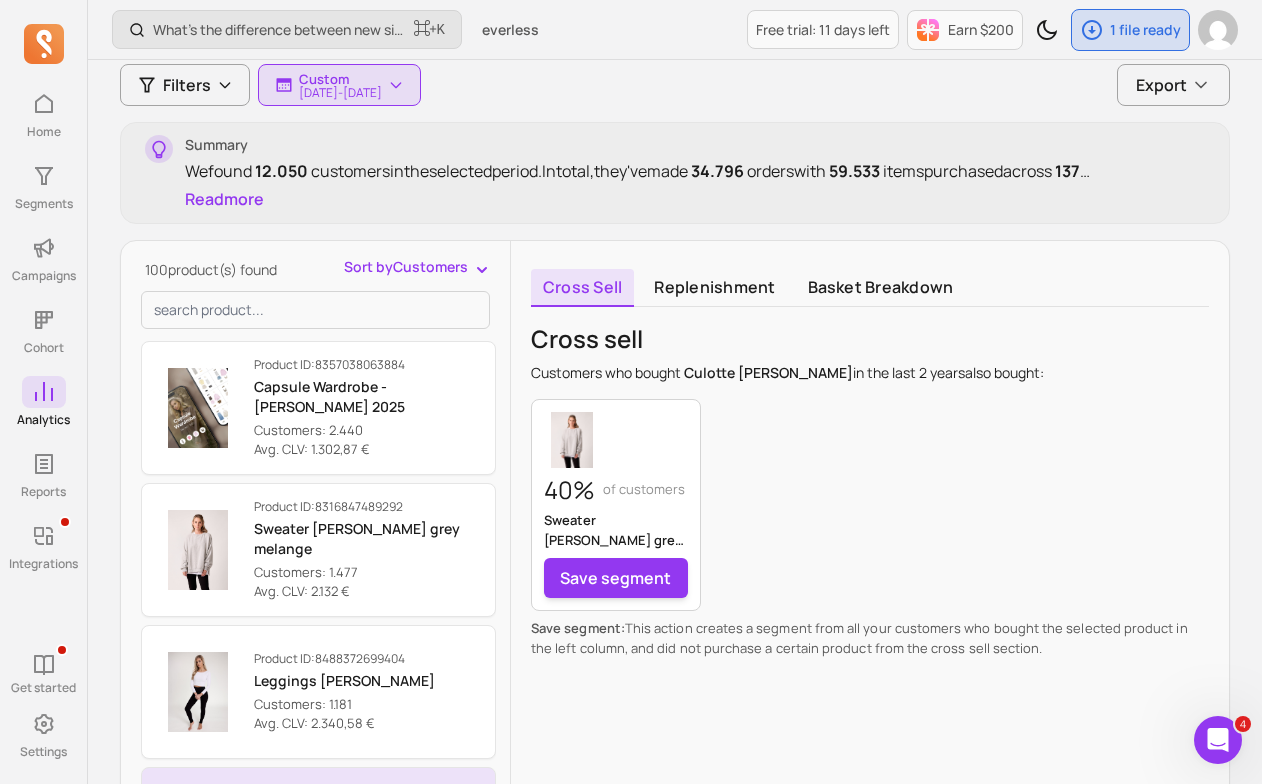 scroll, scrollTop: 0, scrollLeft: 0, axis: both 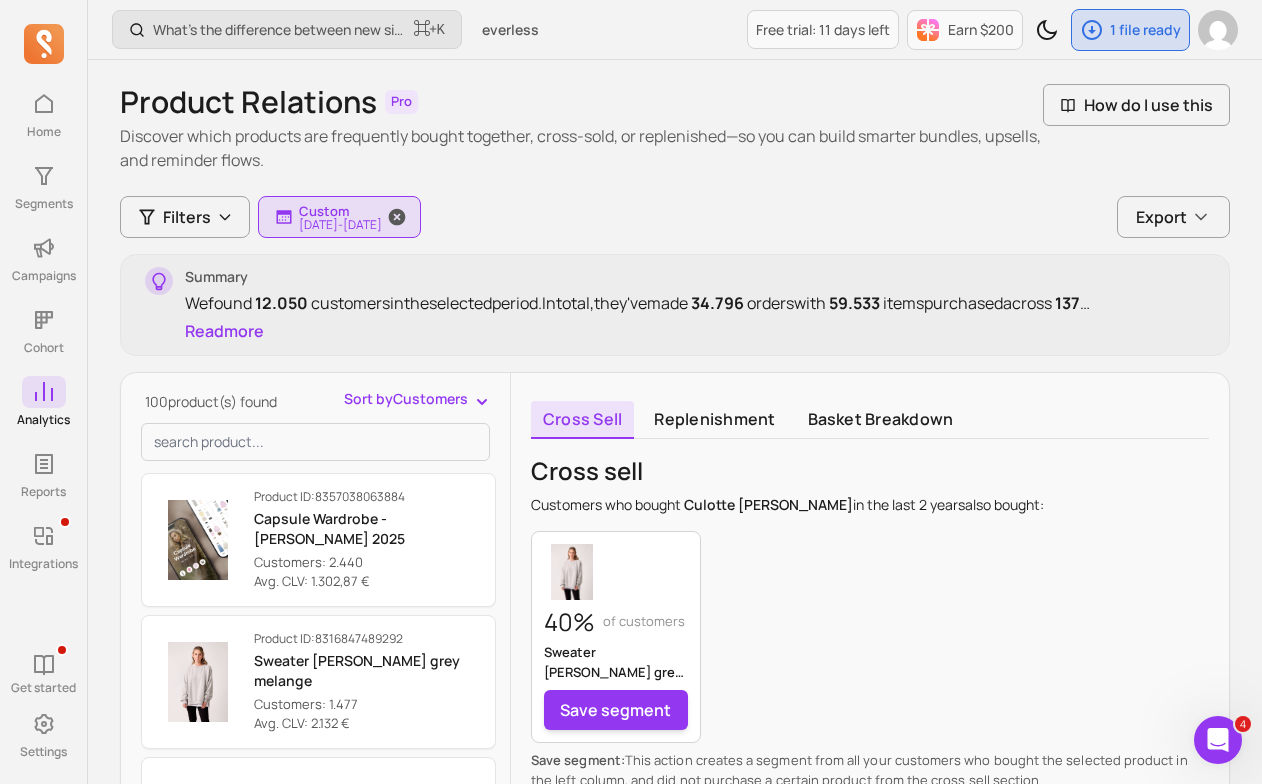 click on "[DATE]  -  [DATE]" at bounding box center (340, 225) 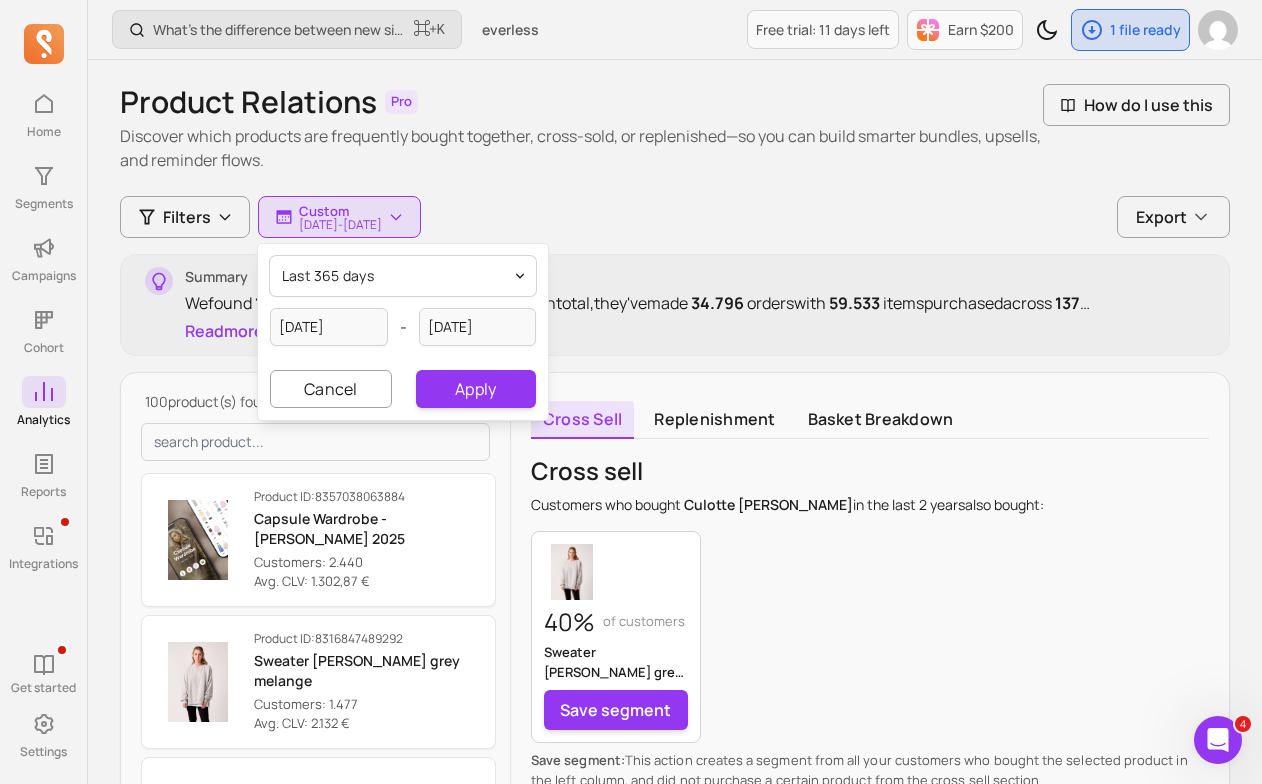 click on "last 365 days" at bounding box center [403, 276] 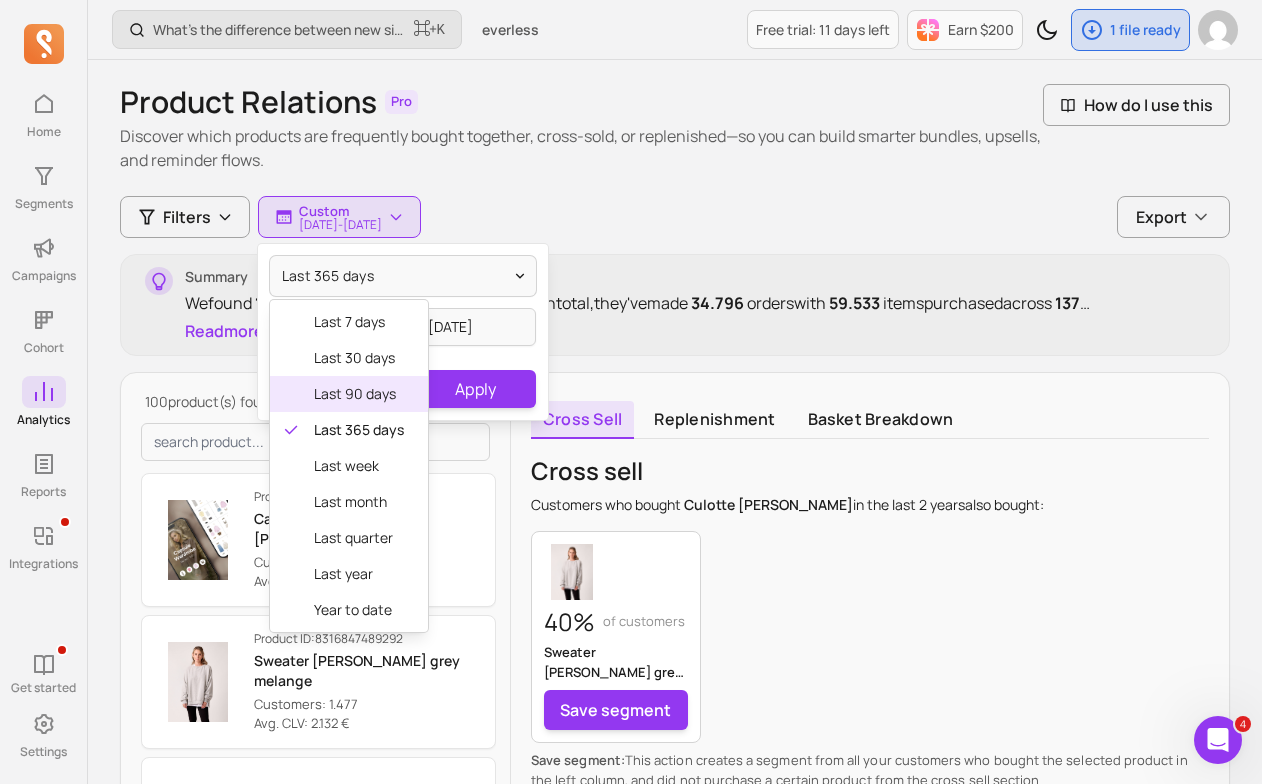 click on "last 90 days" at bounding box center (359, 394) 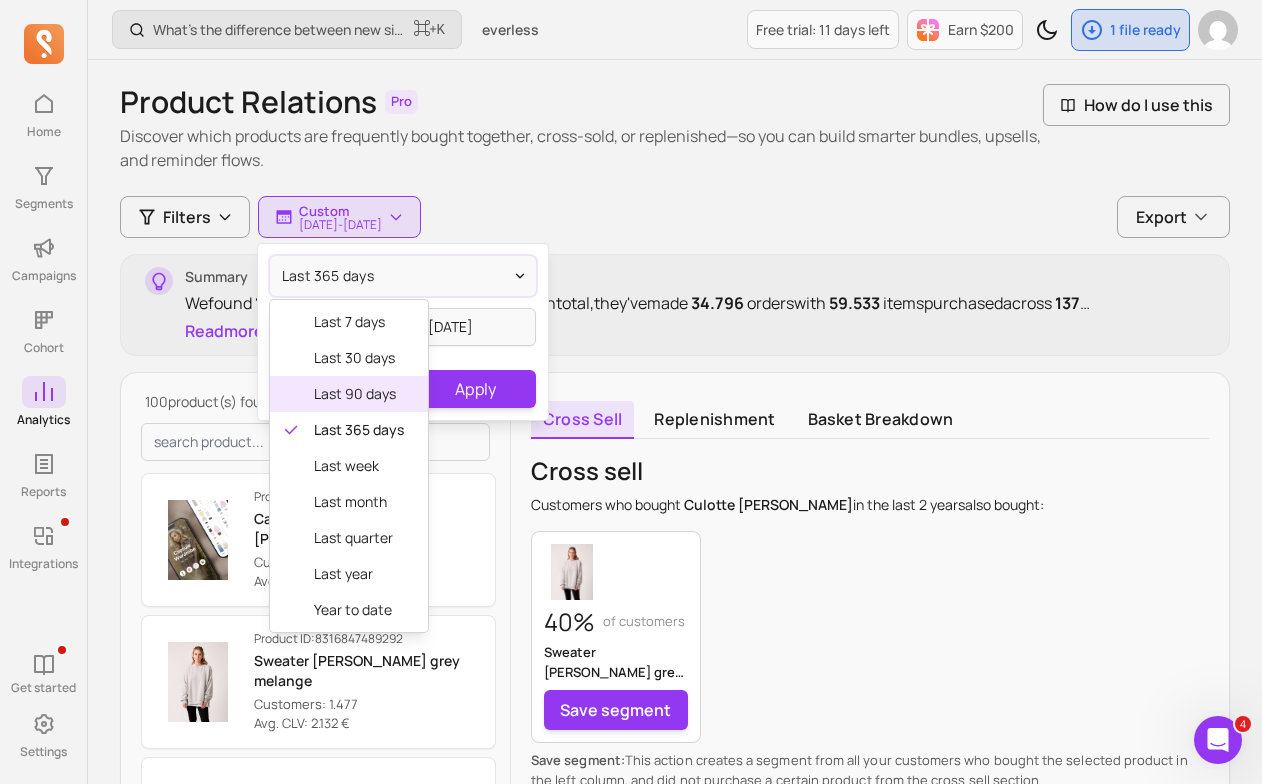 type on "[DATE]" 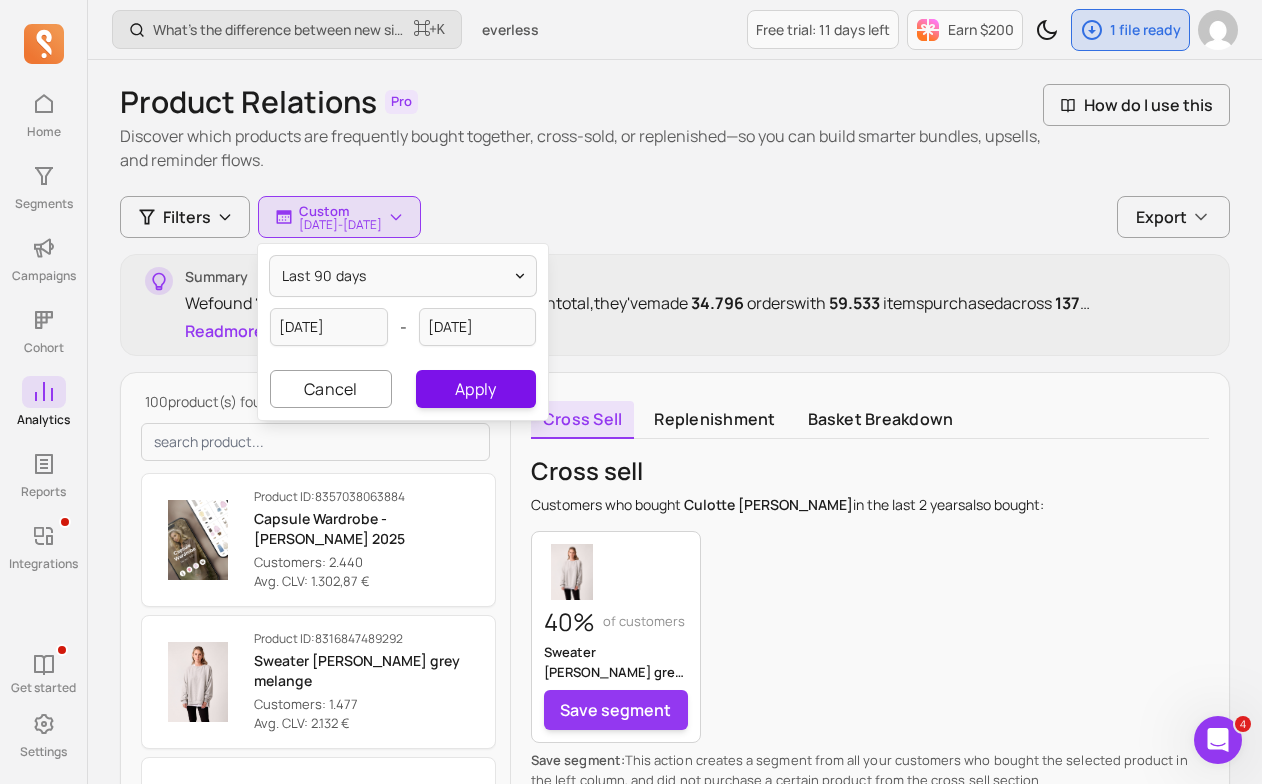 click on "Apply" at bounding box center (476, 389) 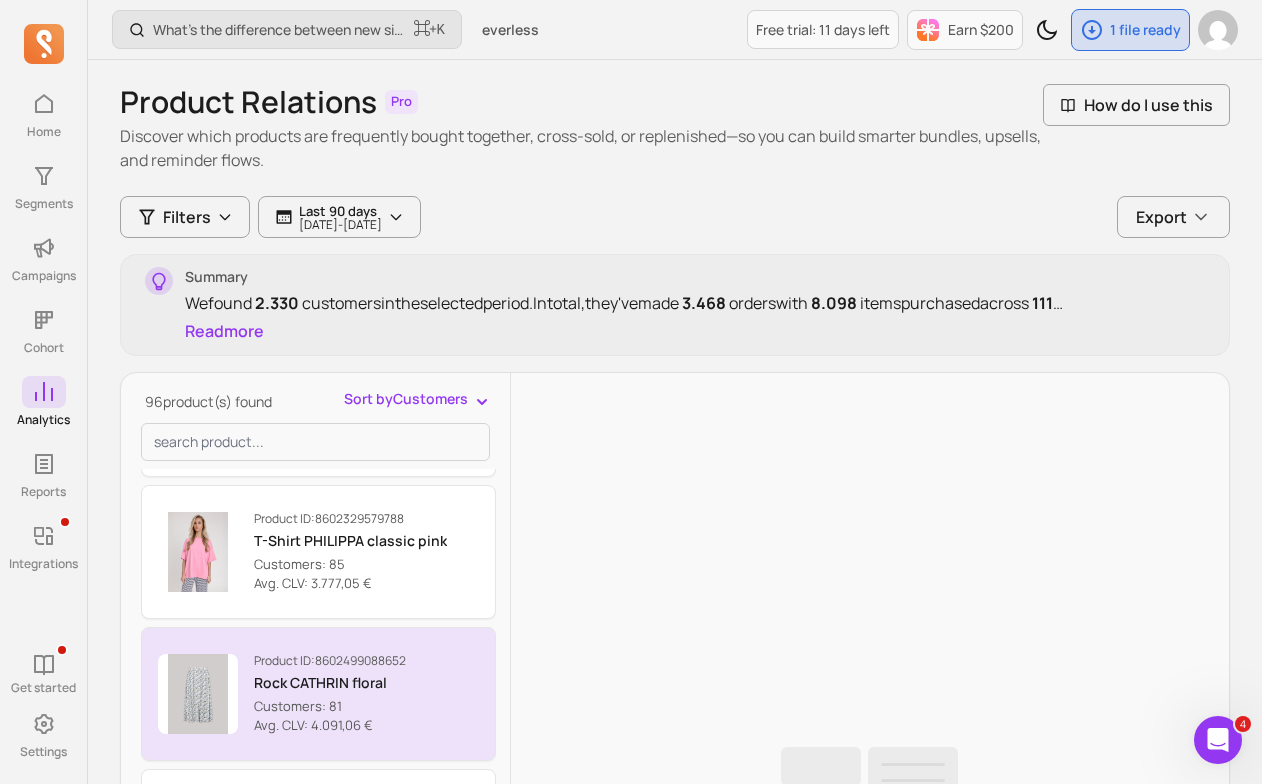 scroll, scrollTop: 3810, scrollLeft: 0, axis: vertical 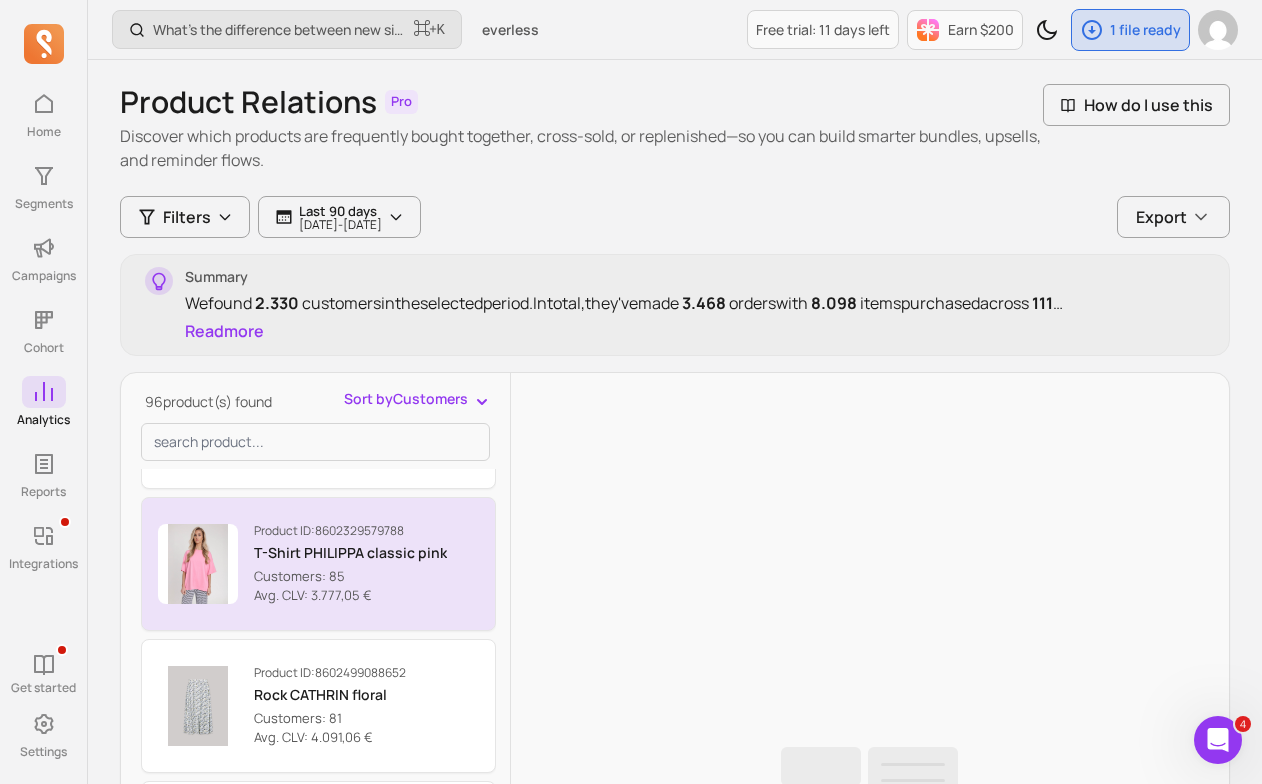 click on "Avg. CLV:   3.777,05 €" at bounding box center [350, 596] 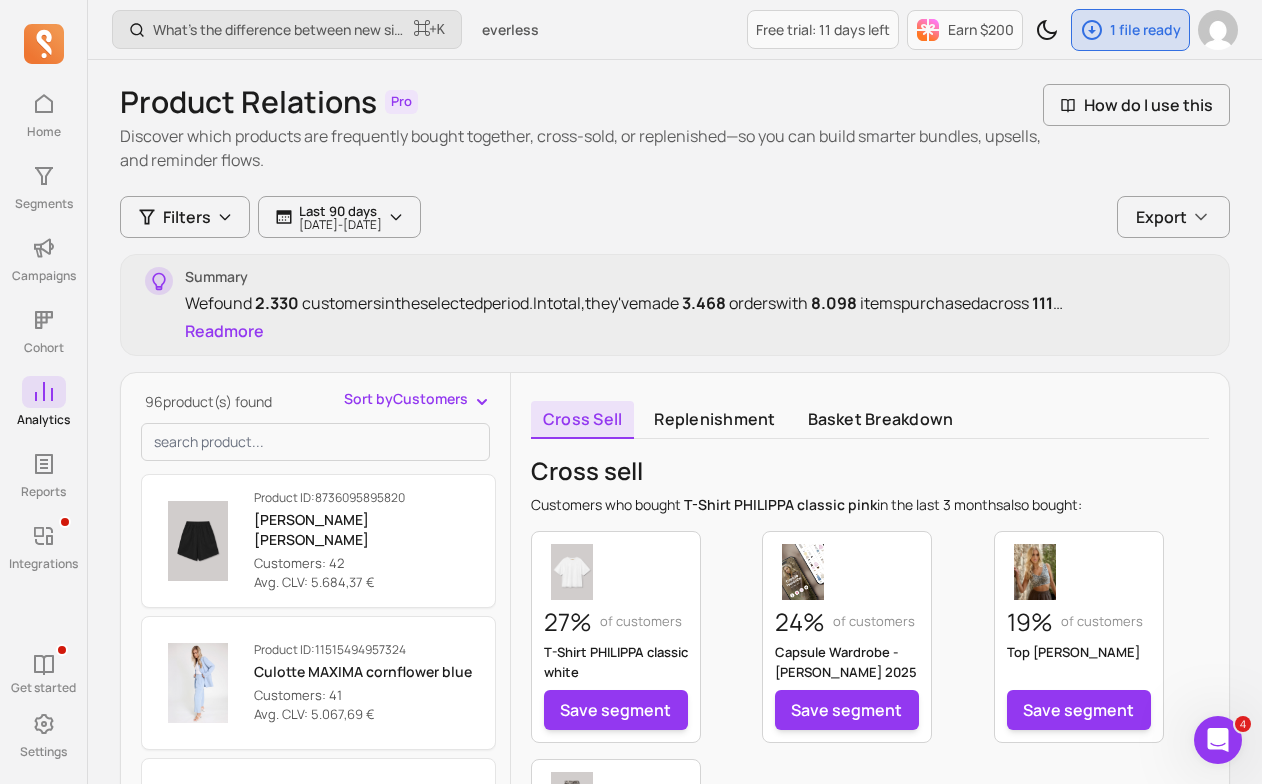 scroll, scrollTop: 5491, scrollLeft: 0, axis: vertical 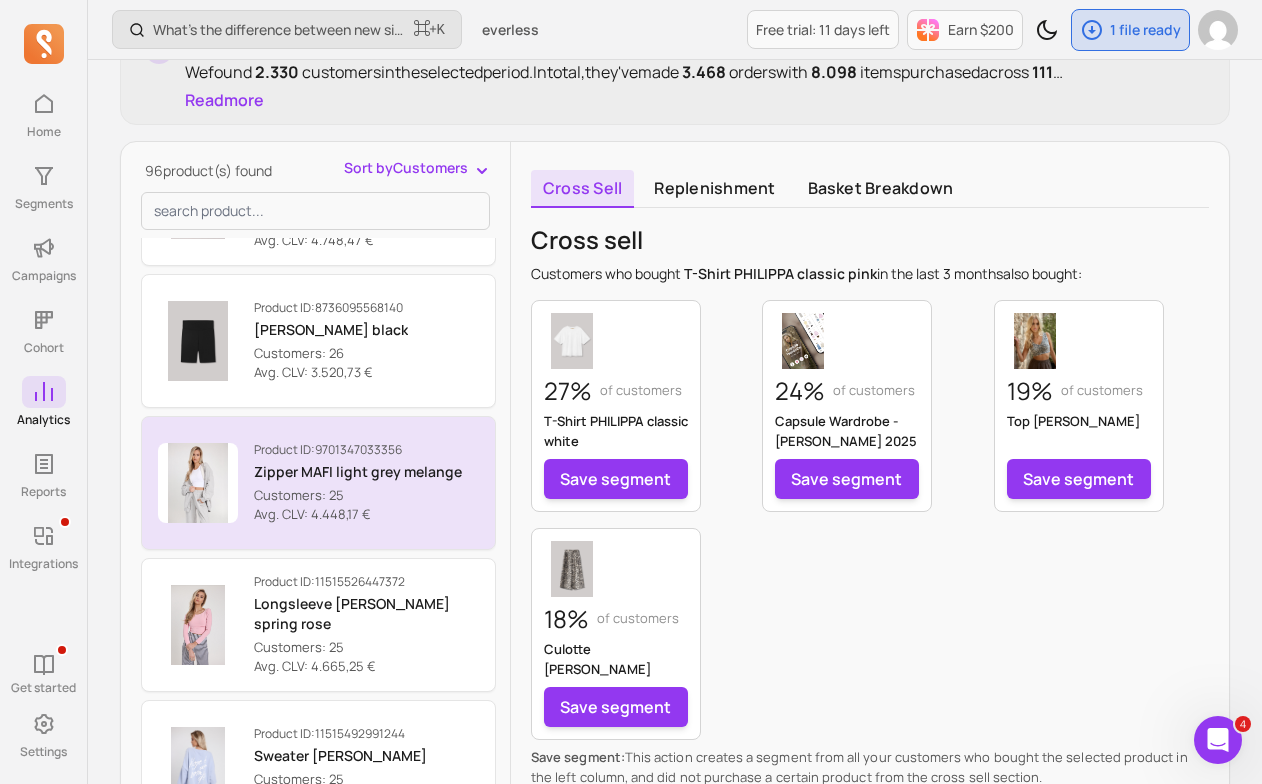 click on "Customers:   25" at bounding box center [358, 496] 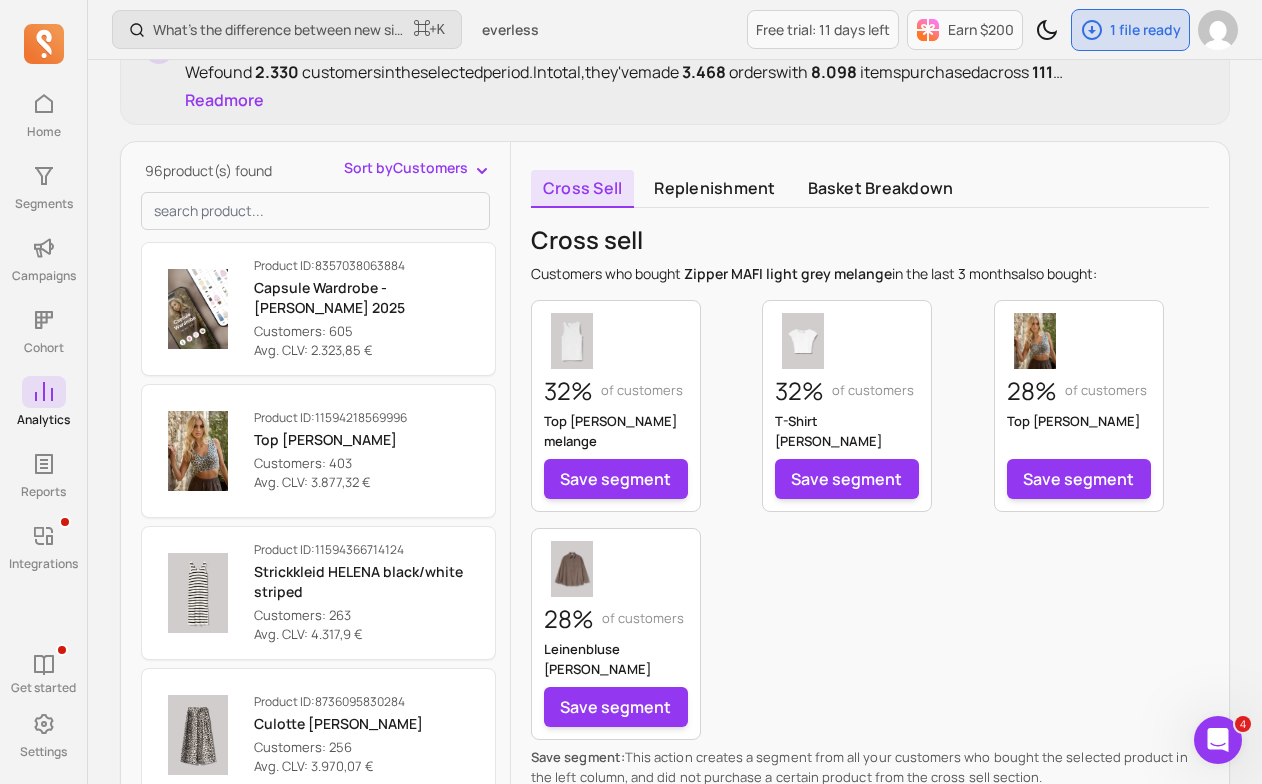 scroll, scrollTop: 0, scrollLeft: 0, axis: both 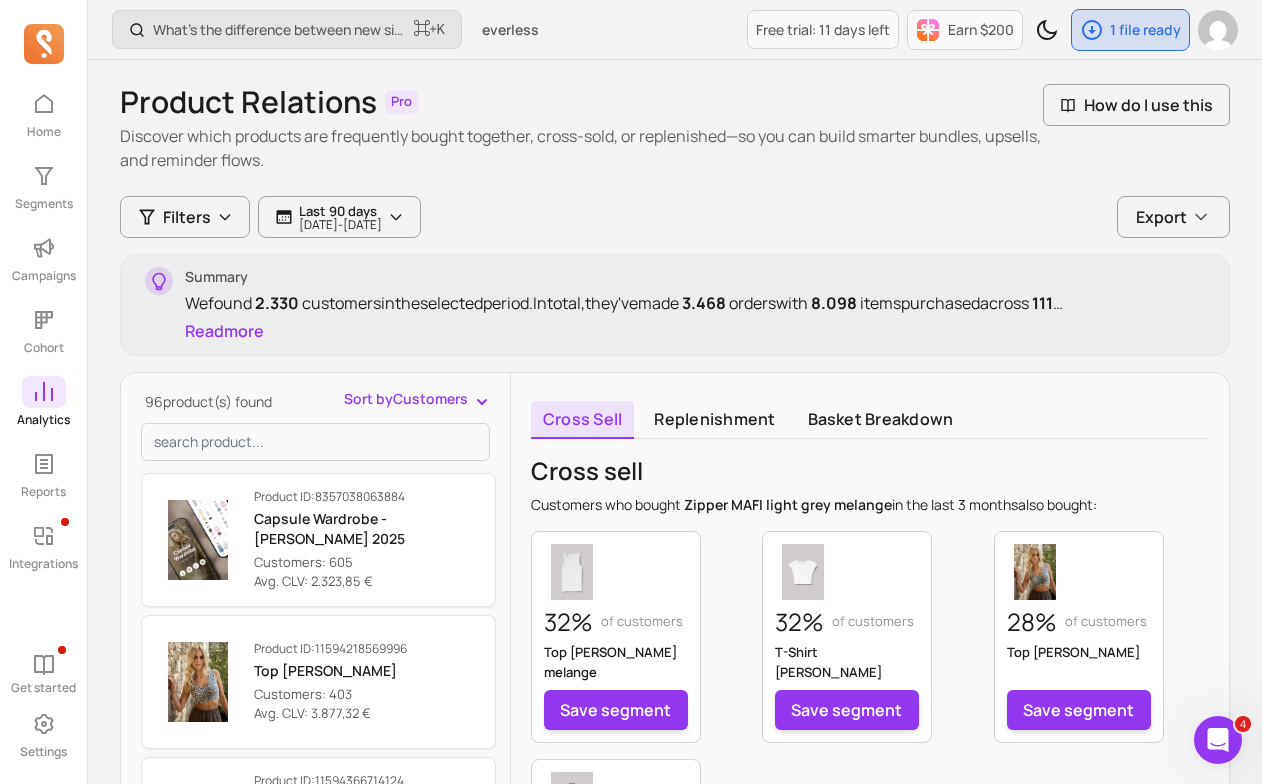 click 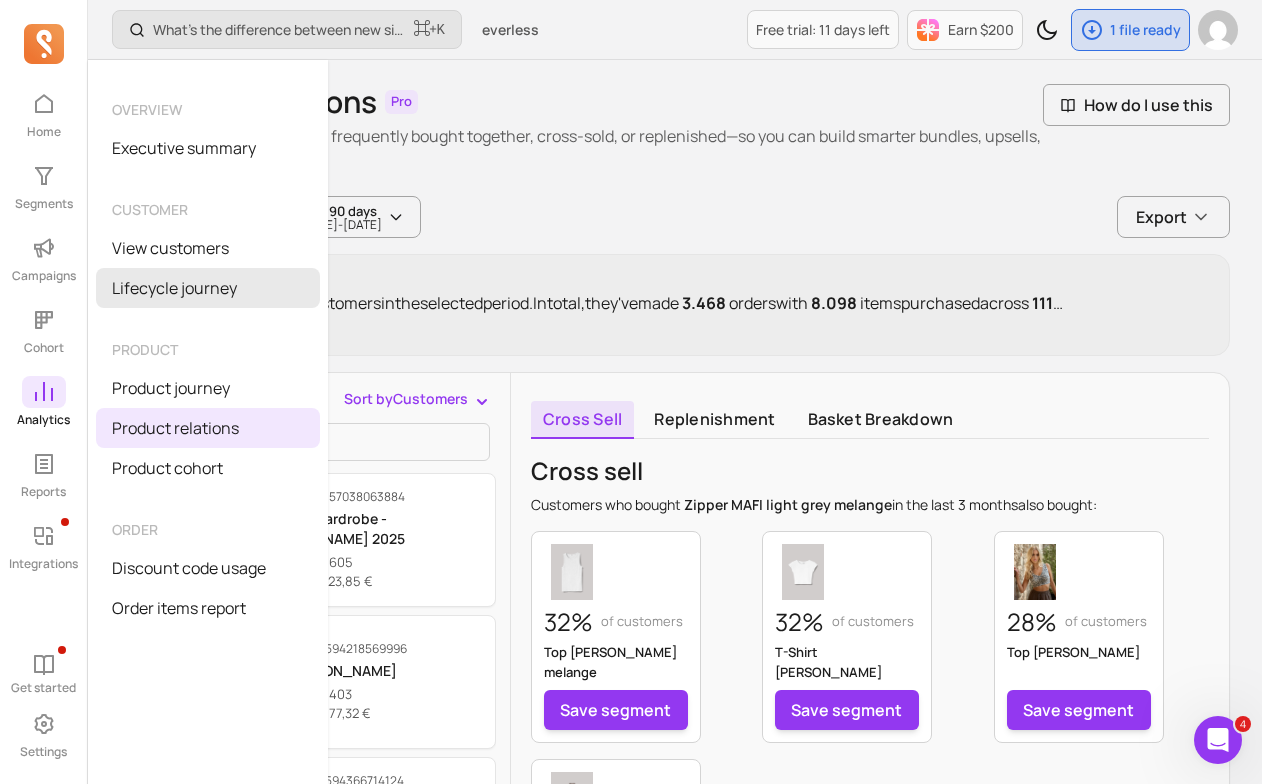 click on "Lifecycle journey" at bounding box center (208, 288) 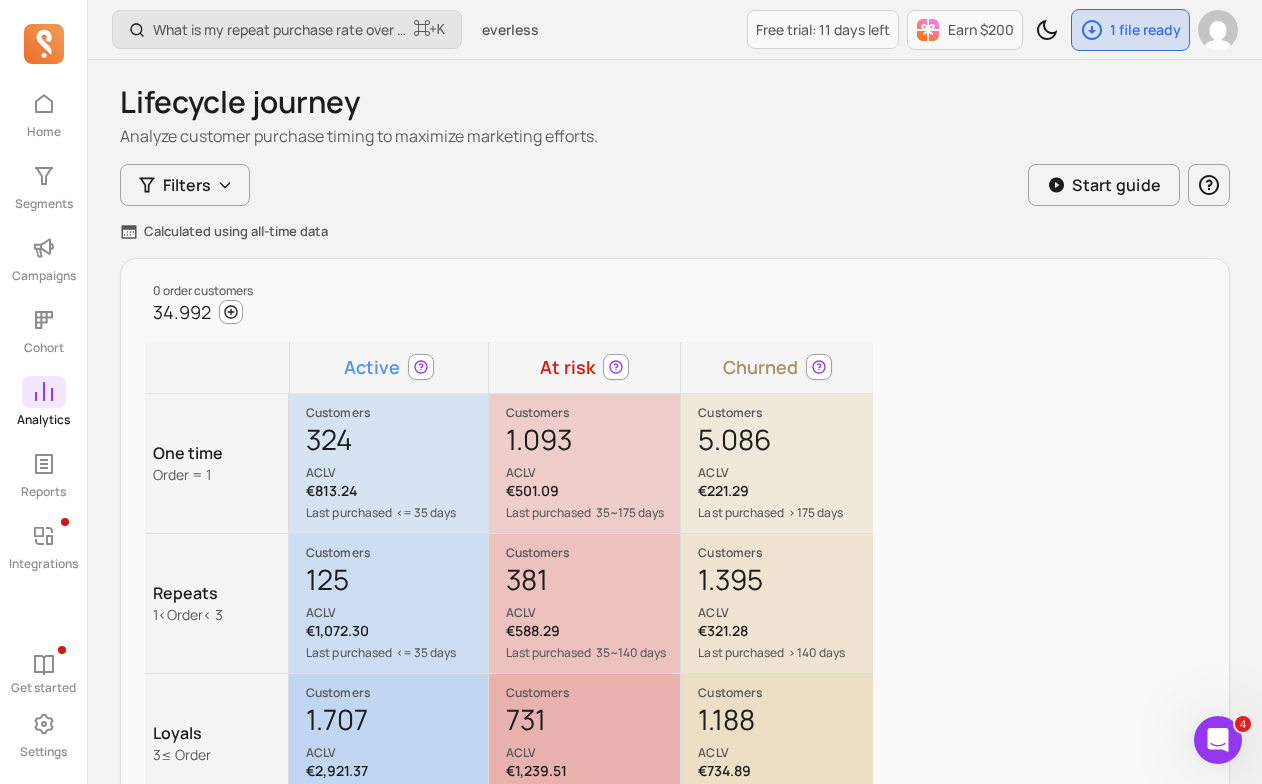 click at bounding box center (44, 392) 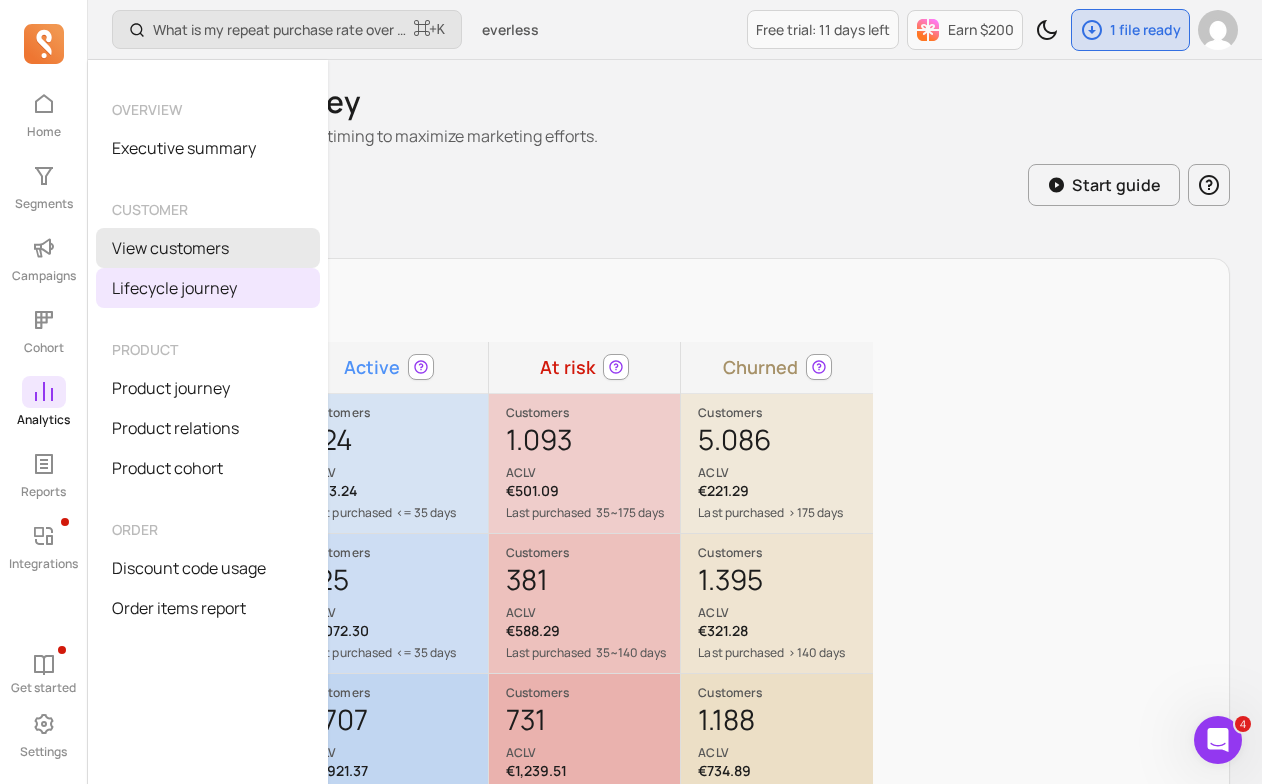 click on "View customers" at bounding box center [208, 248] 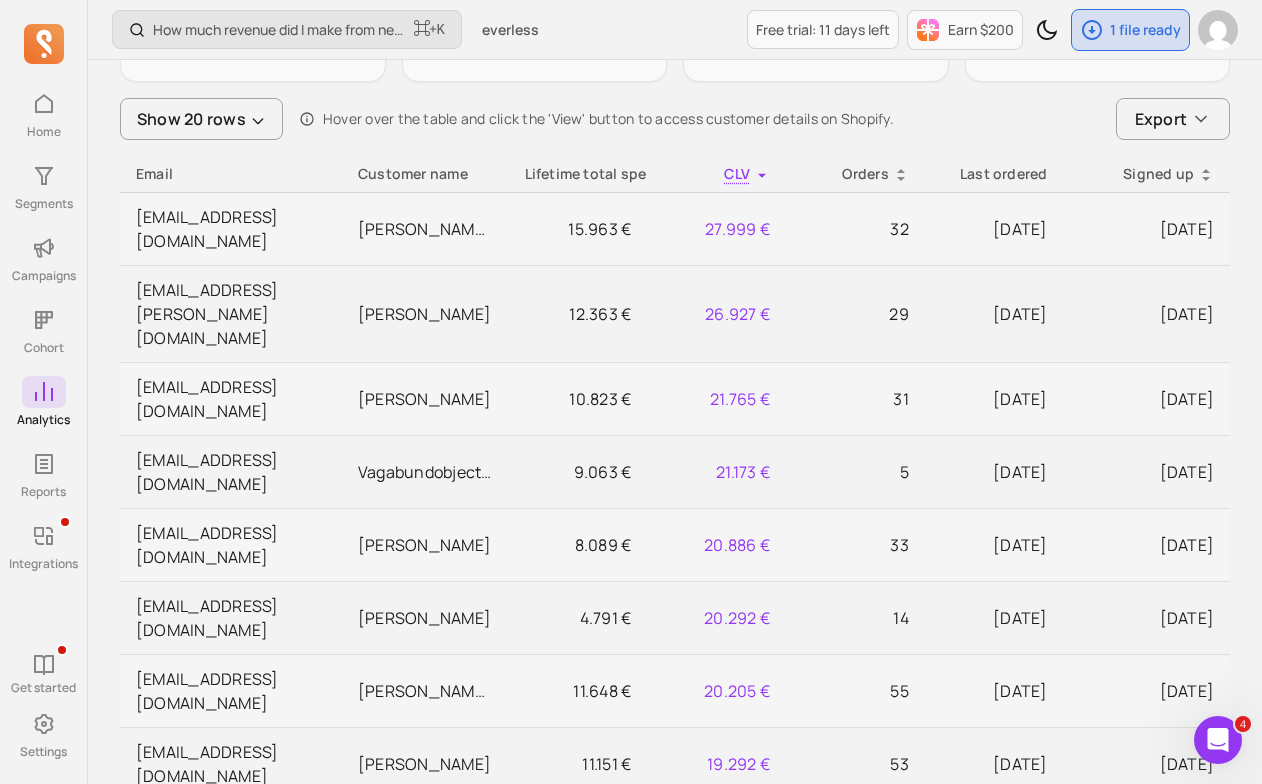 scroll, scrollTop: 320, scrollLeft: 0, axis: vertical 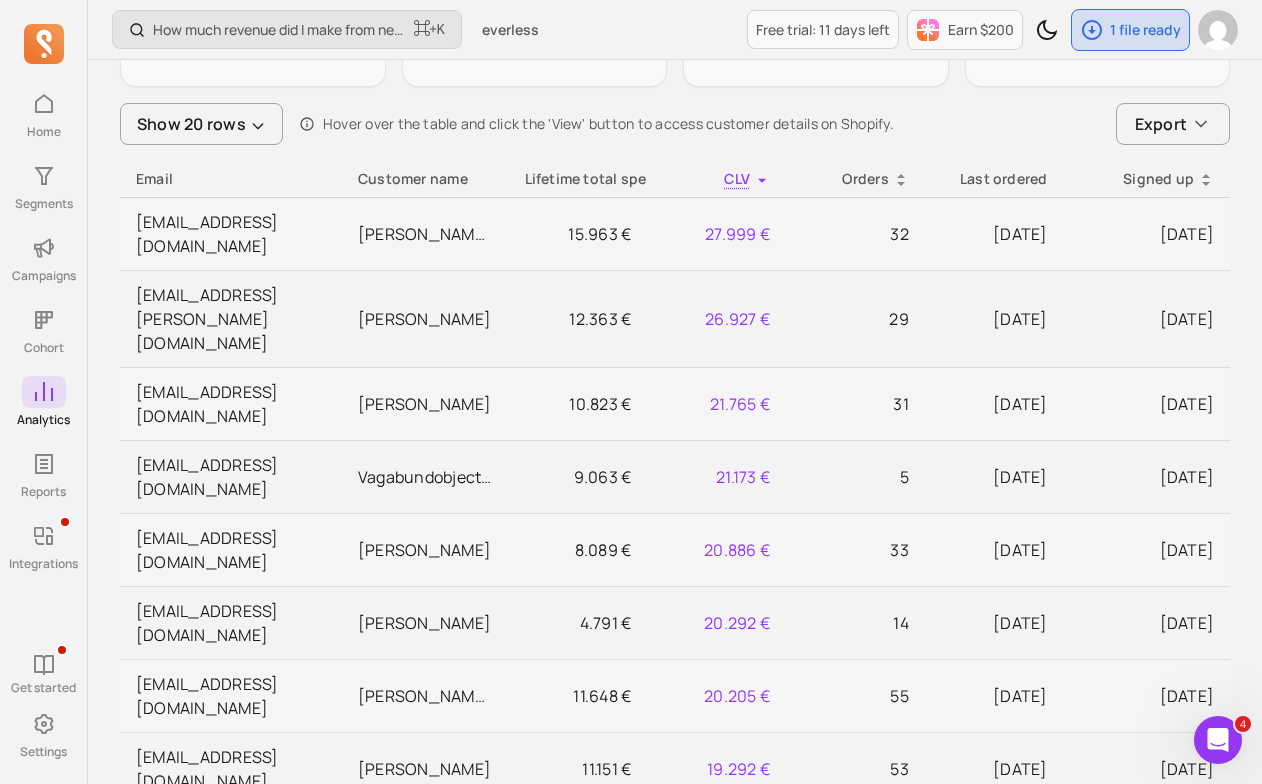 click on "Lifetime total spent" at bounding box center [578, 179] 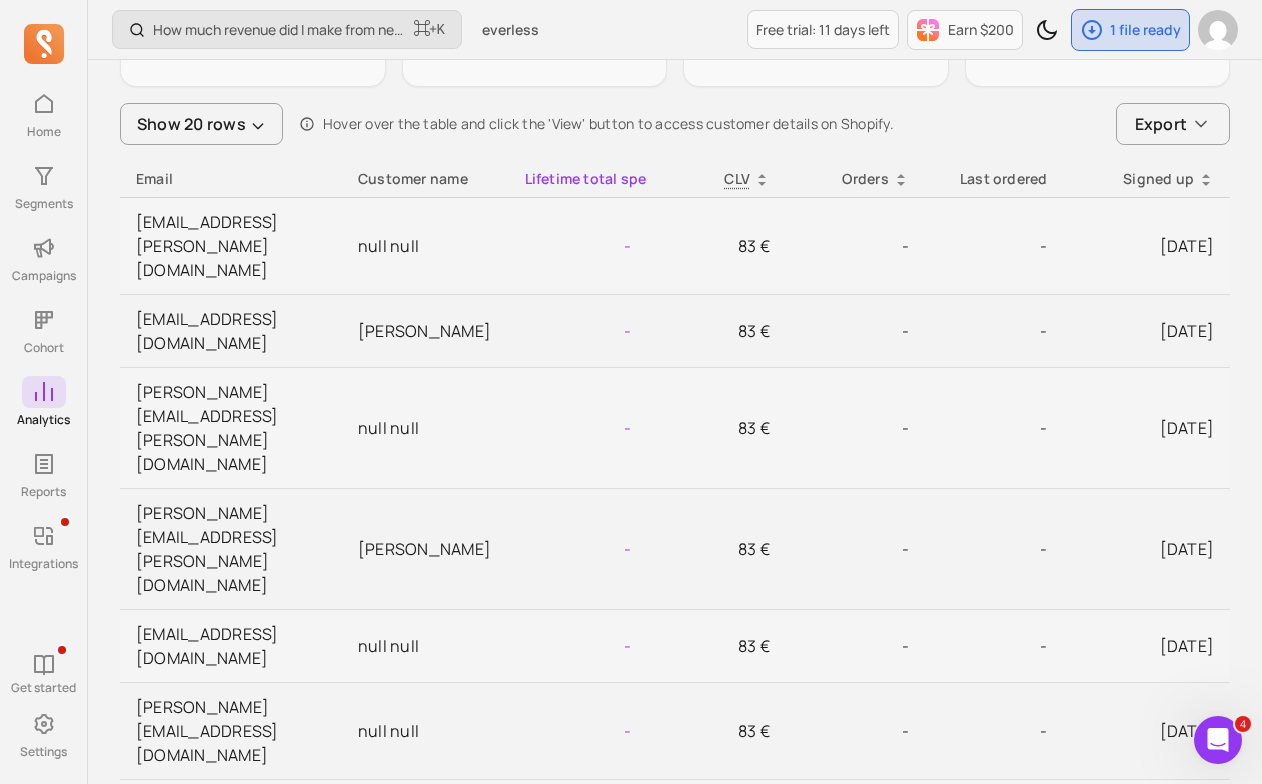 click on "Lifetime total spent" at bounding box center (578, 179) 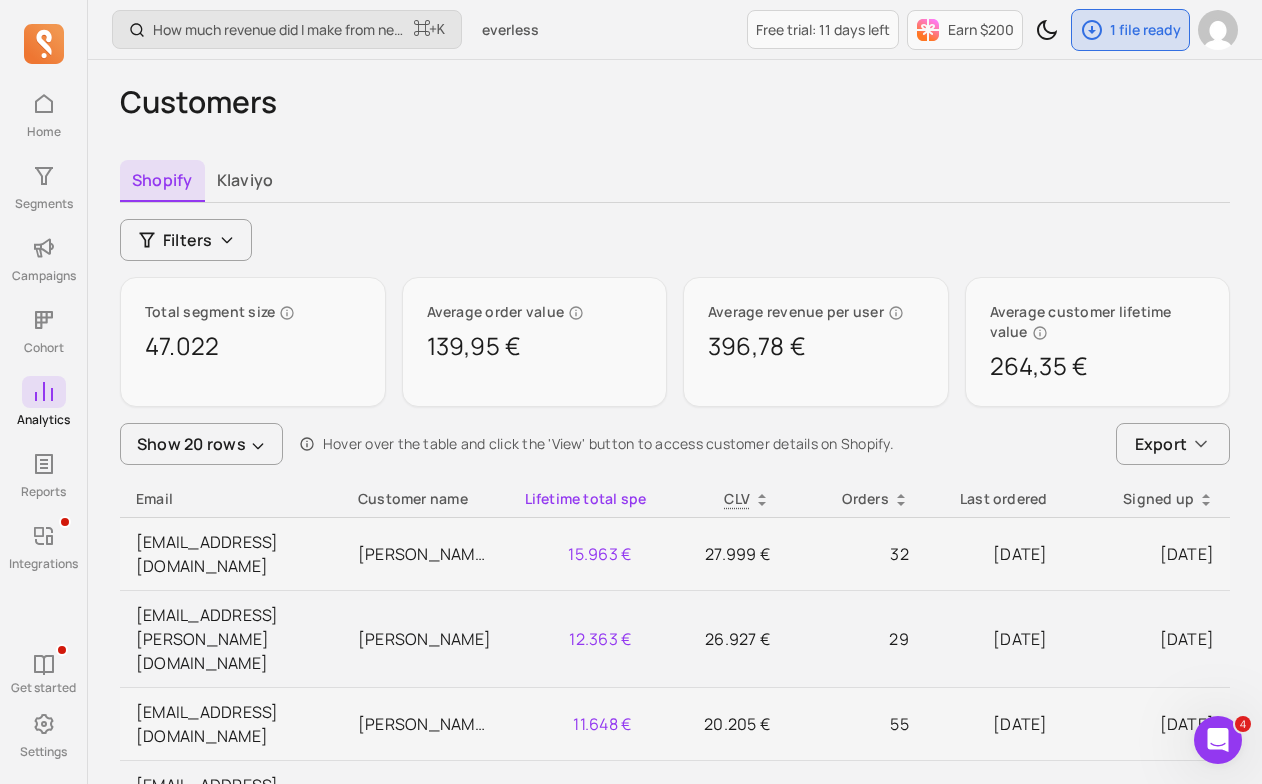 scroll, scrollTop: 0, scrollLeft: 0, axis: both 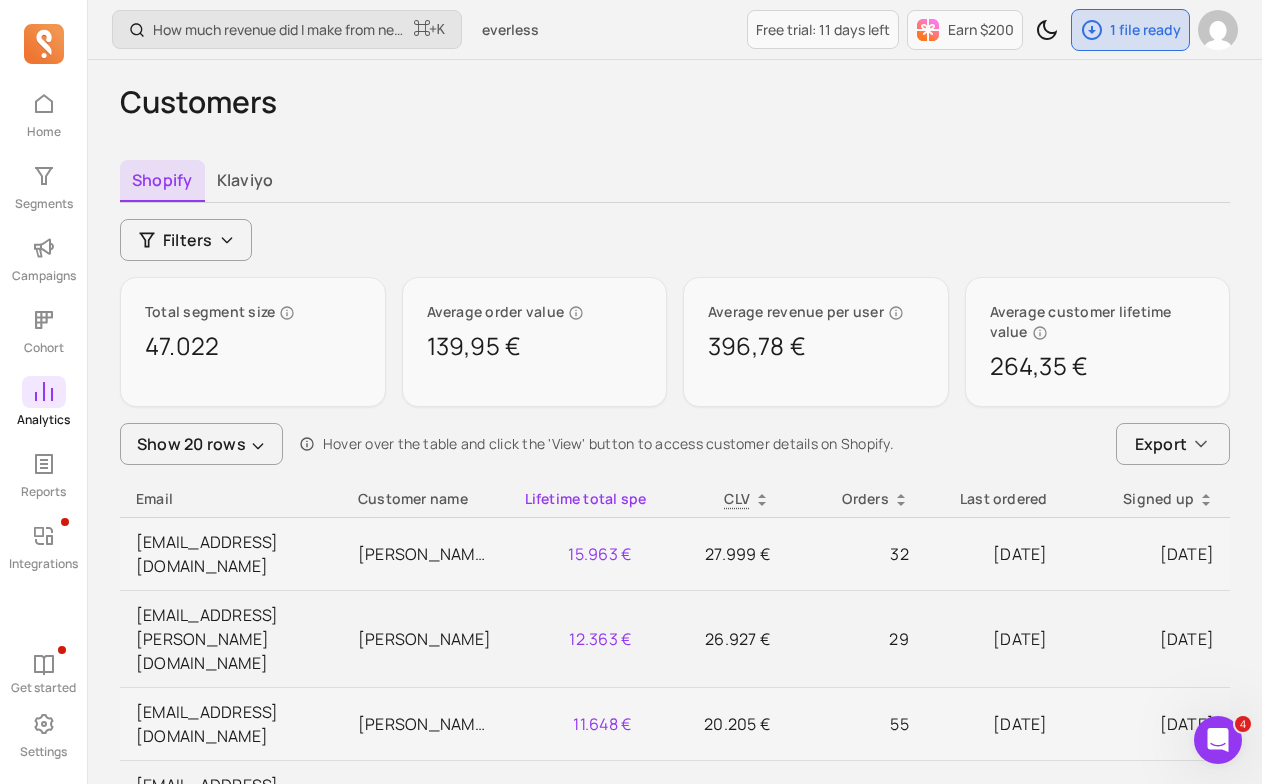 click 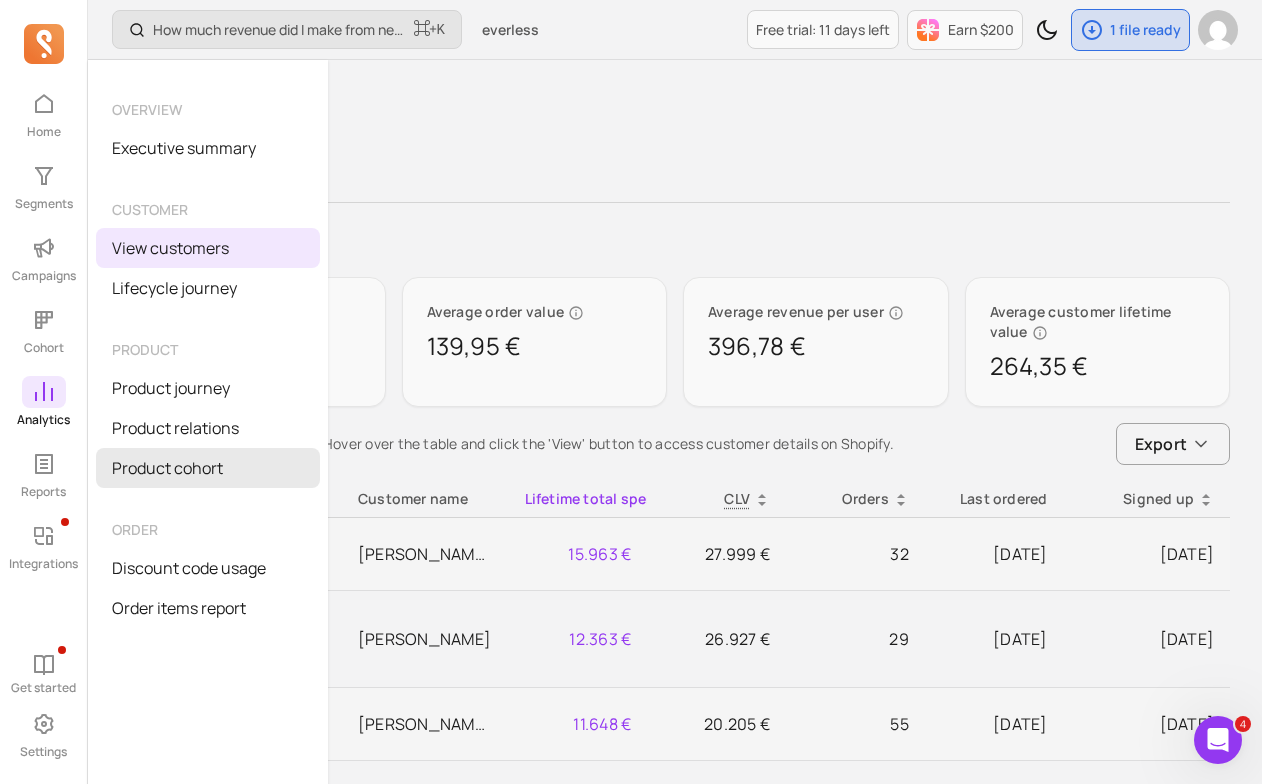 click on "Product cohort" at bounding box center [208, 468] 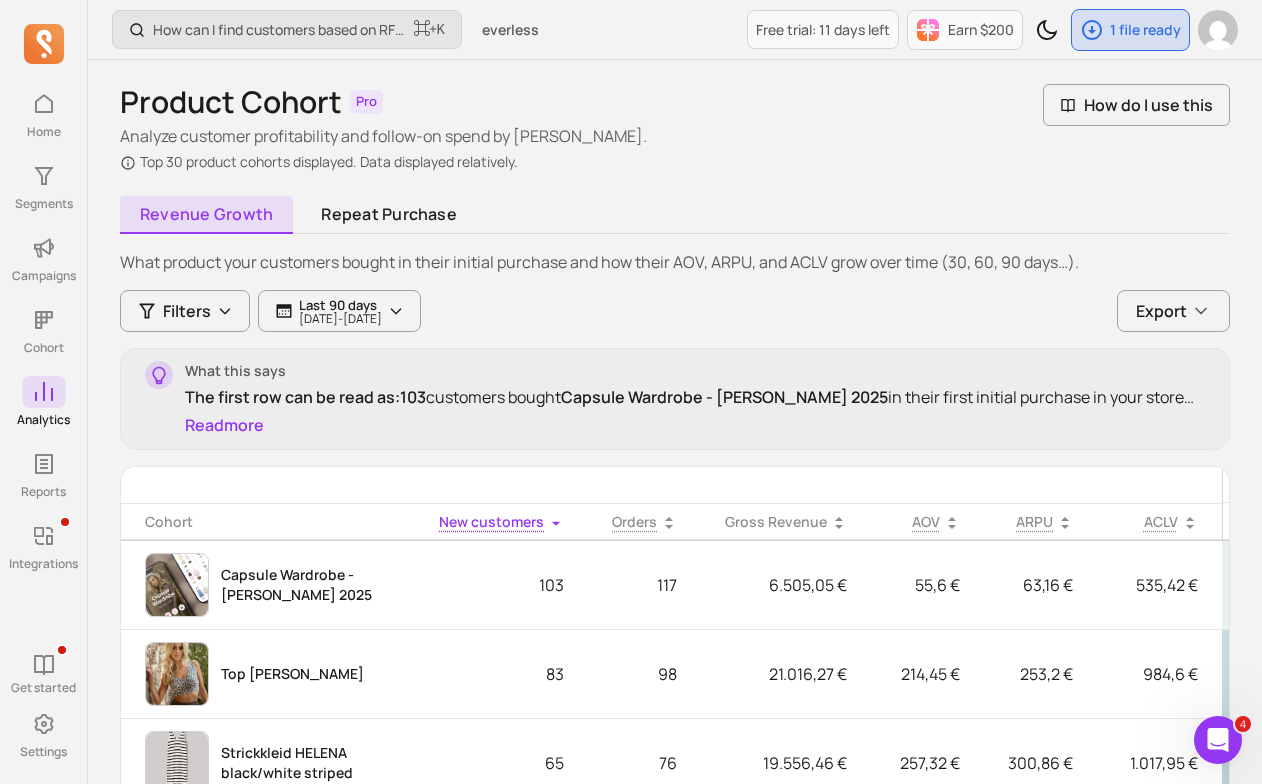 scroll, scrollTop: 0, scrollLeft: 0, axis: both 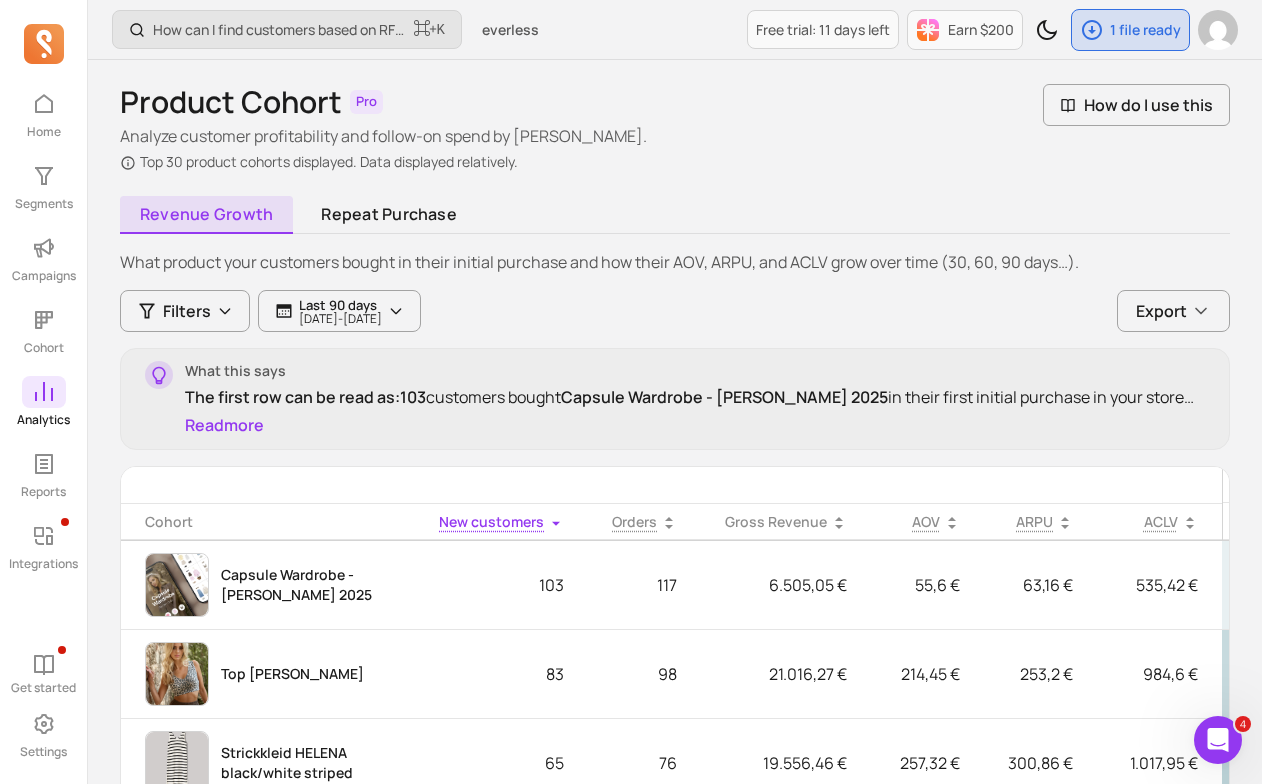 click on "Analytics" at bounding box center [43, 420] 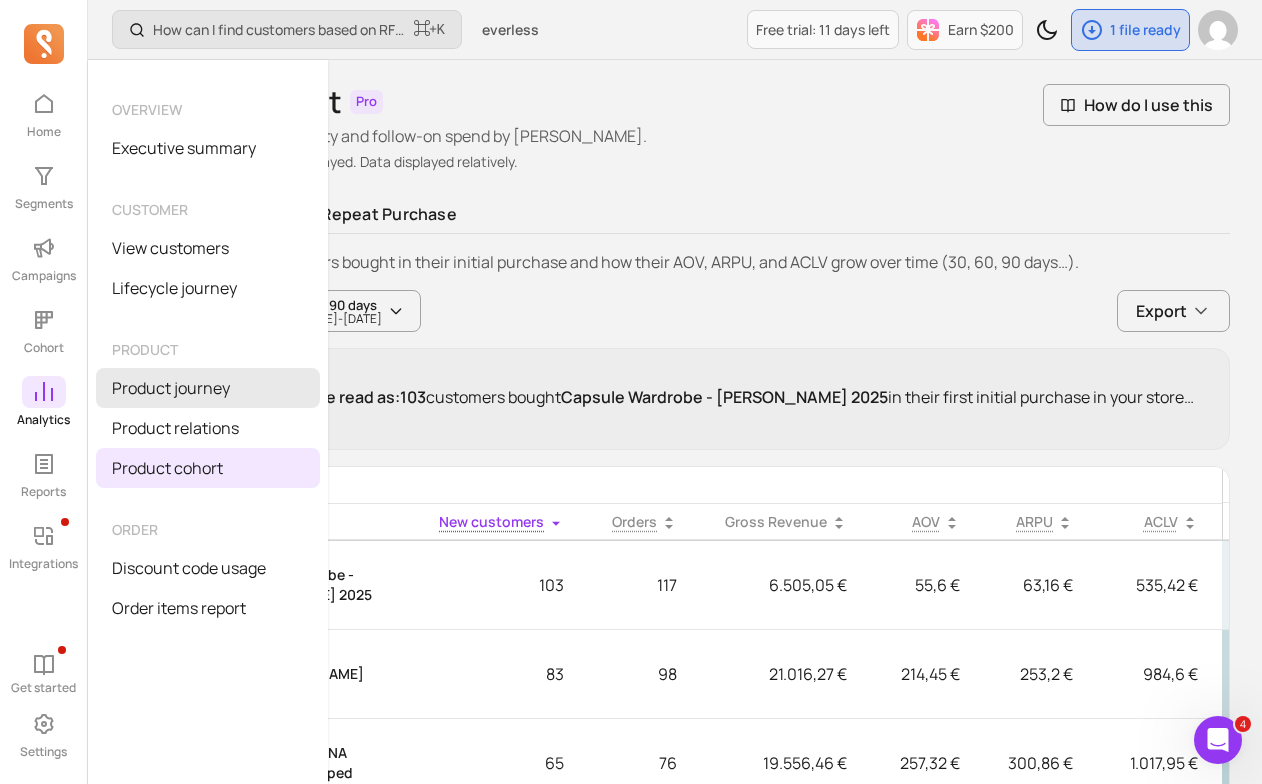 click on "Product journey" at bounding box center [208, 388] 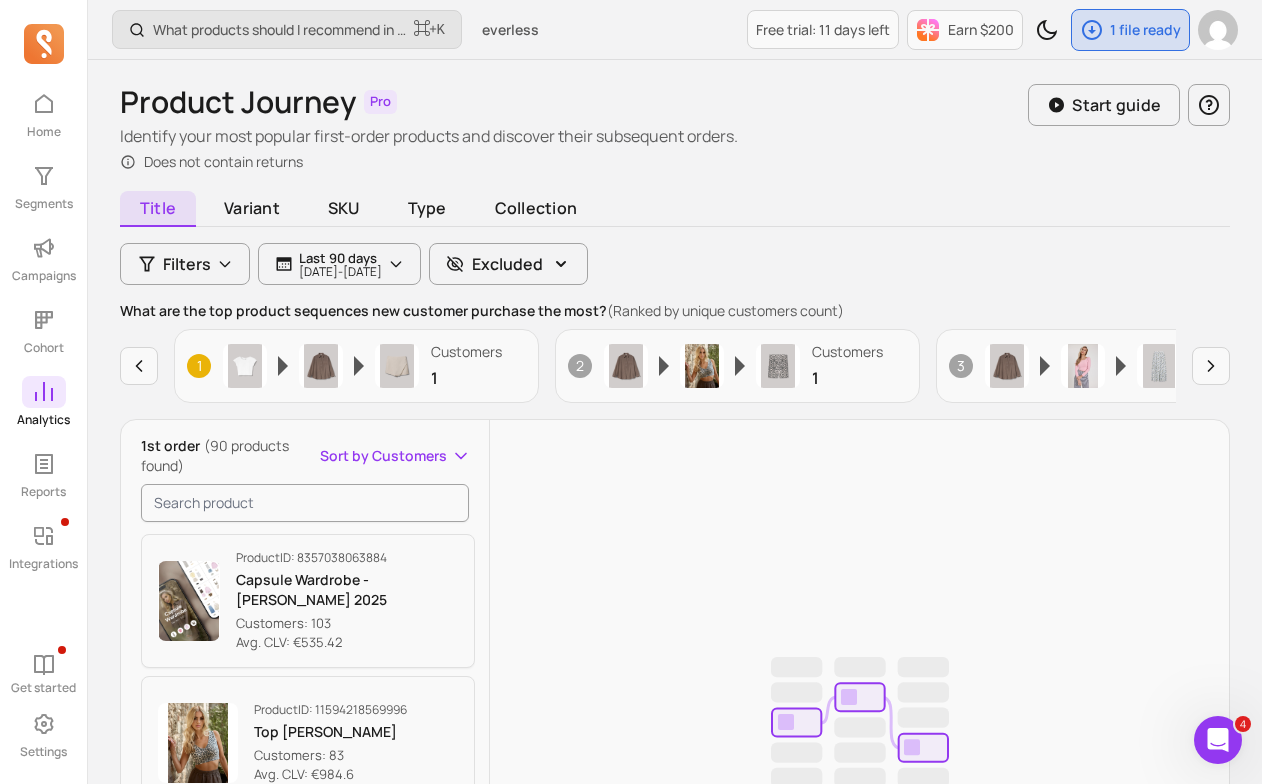 click at bounding box center (44, 392) 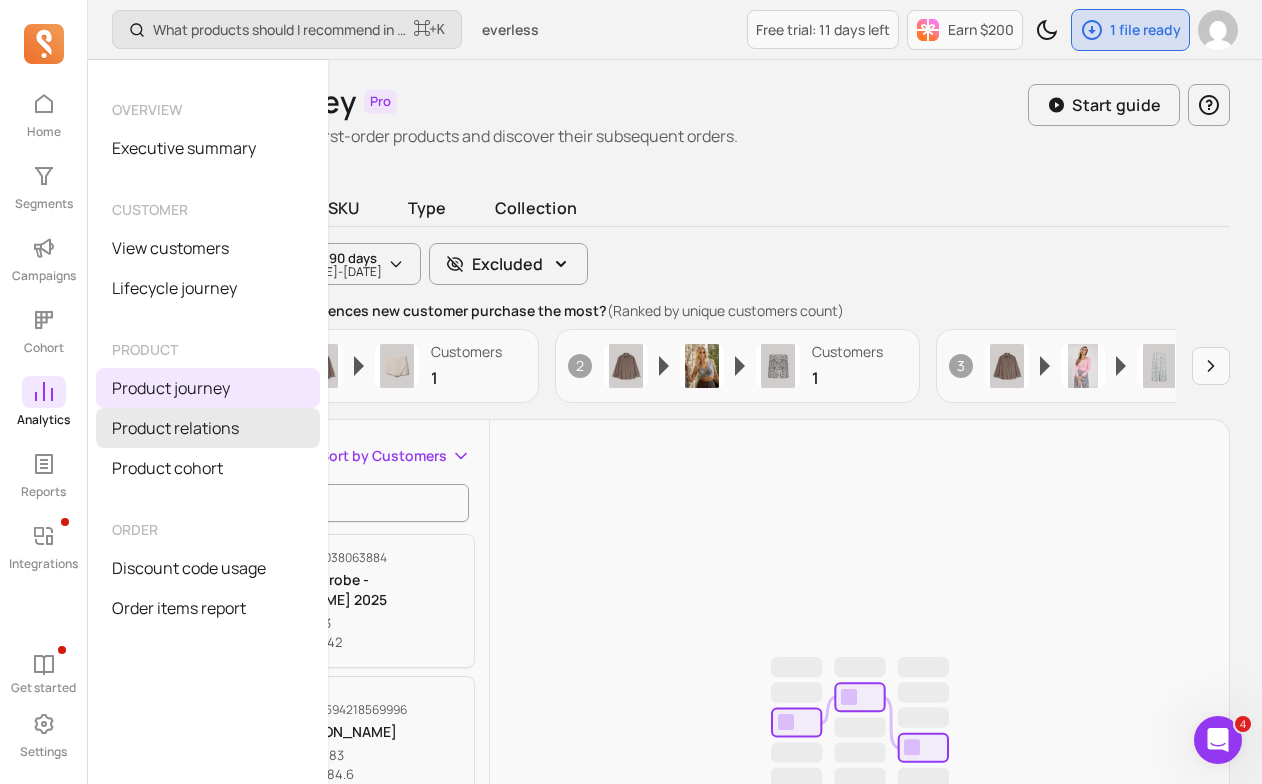 click on "Product relations" at bounding box center [208, 428] 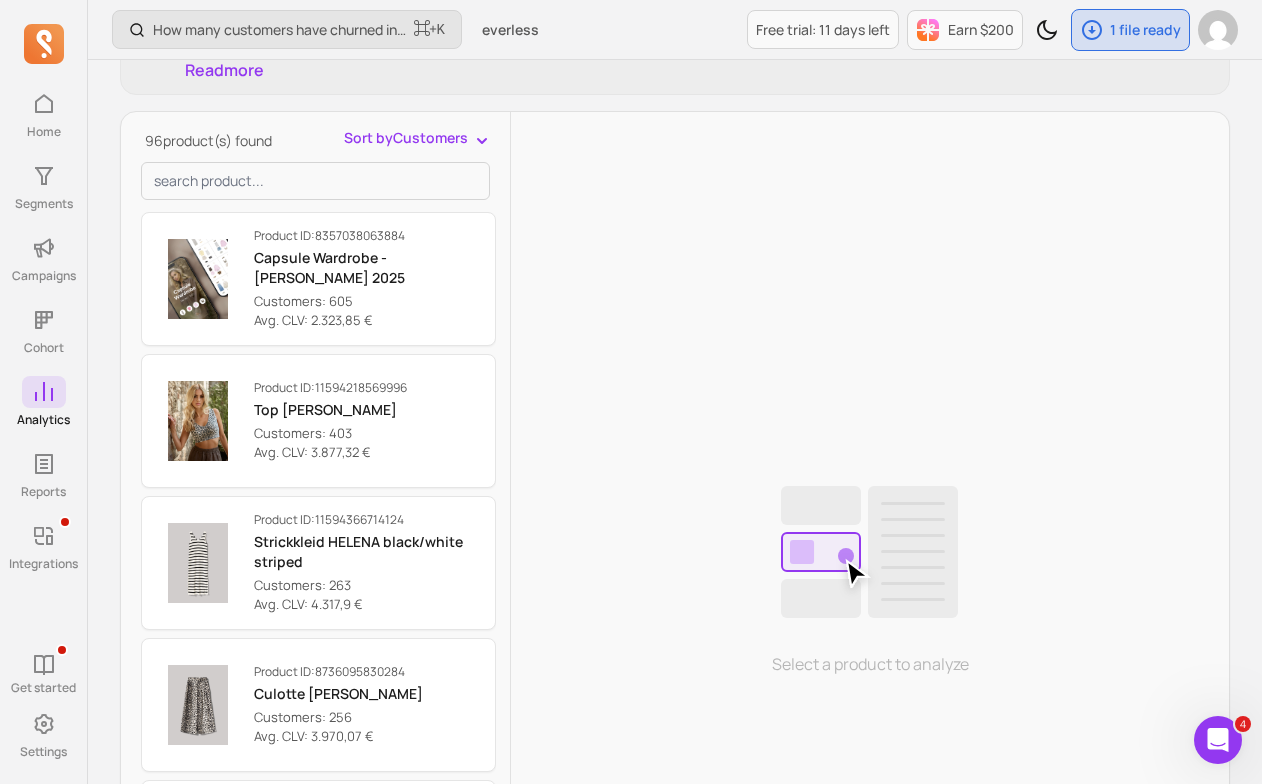 scroll, scrollTop: 285, scrollLeft: 0, axis: vertical 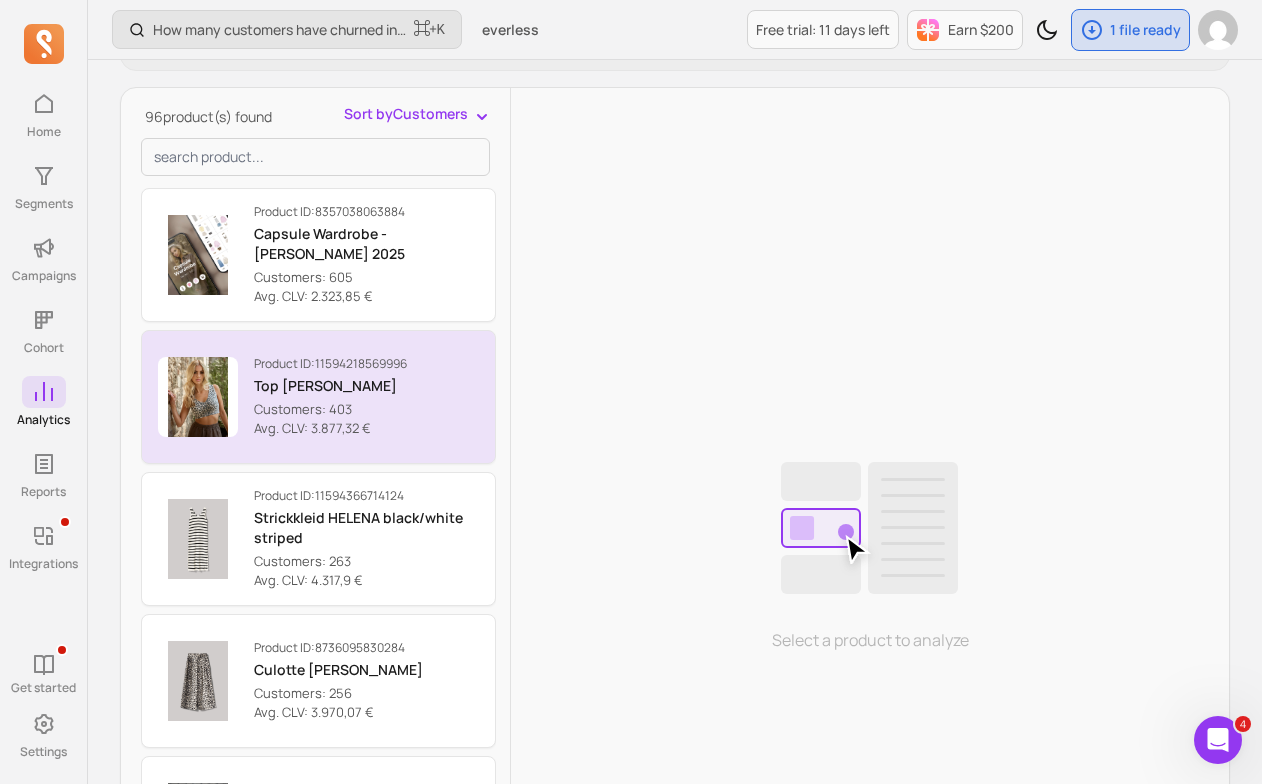 click on "Avg. CLV:   3.877,32 €" at bounding box center (330, 429) 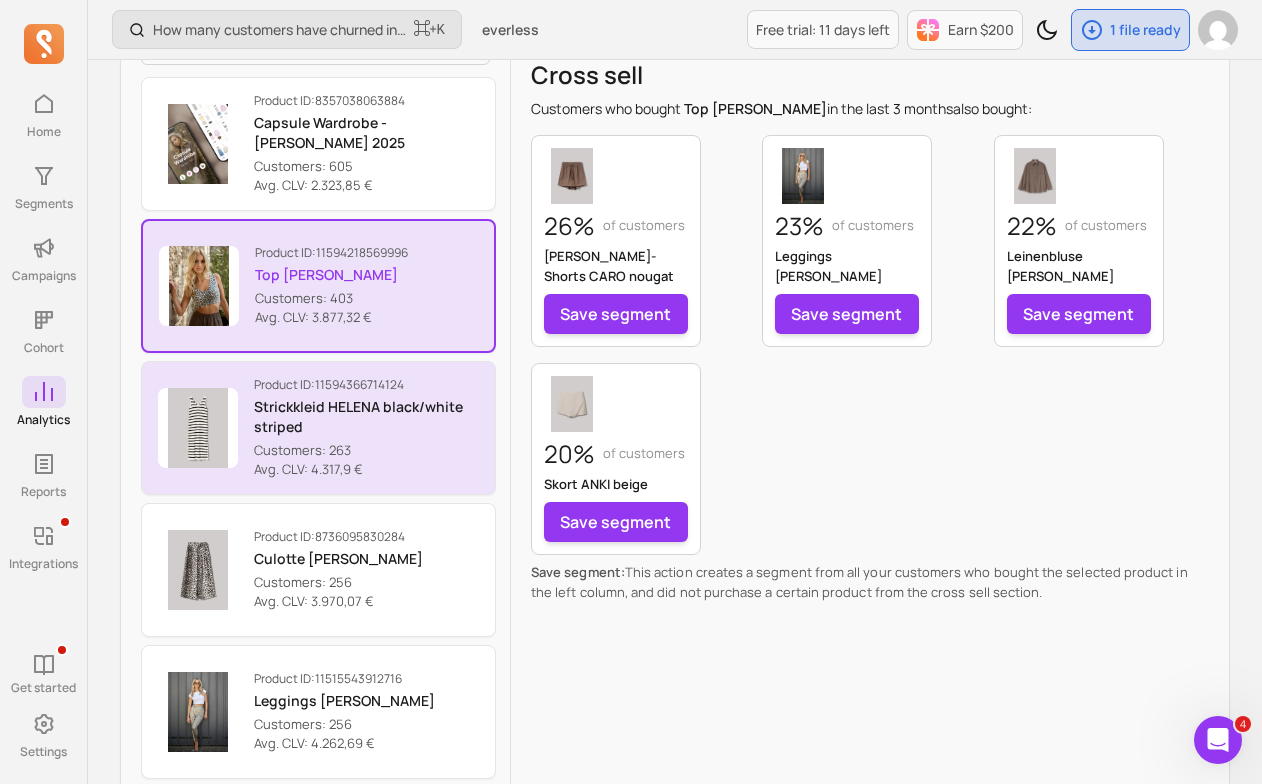 scroll, scrollTop: 401, scrollLeft: 0, axis: vertical 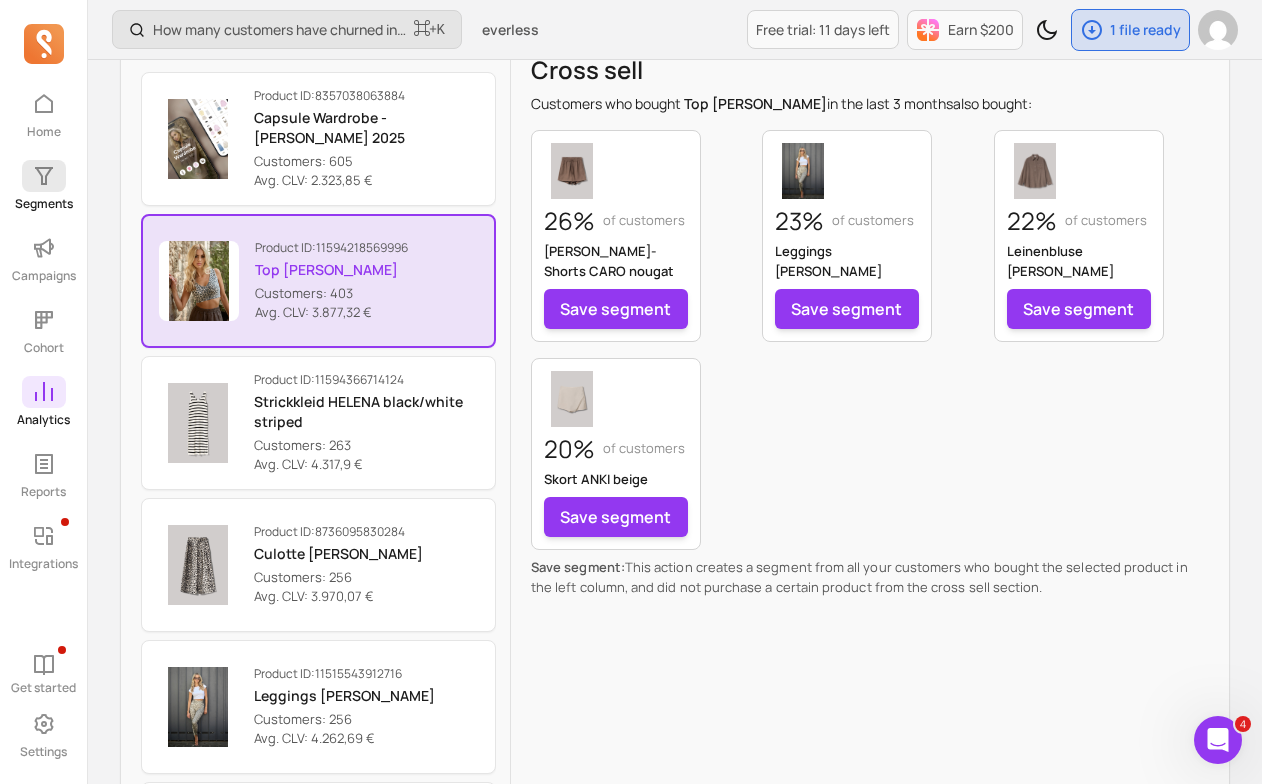 click on "Segments" at bounding box center [44, 204] 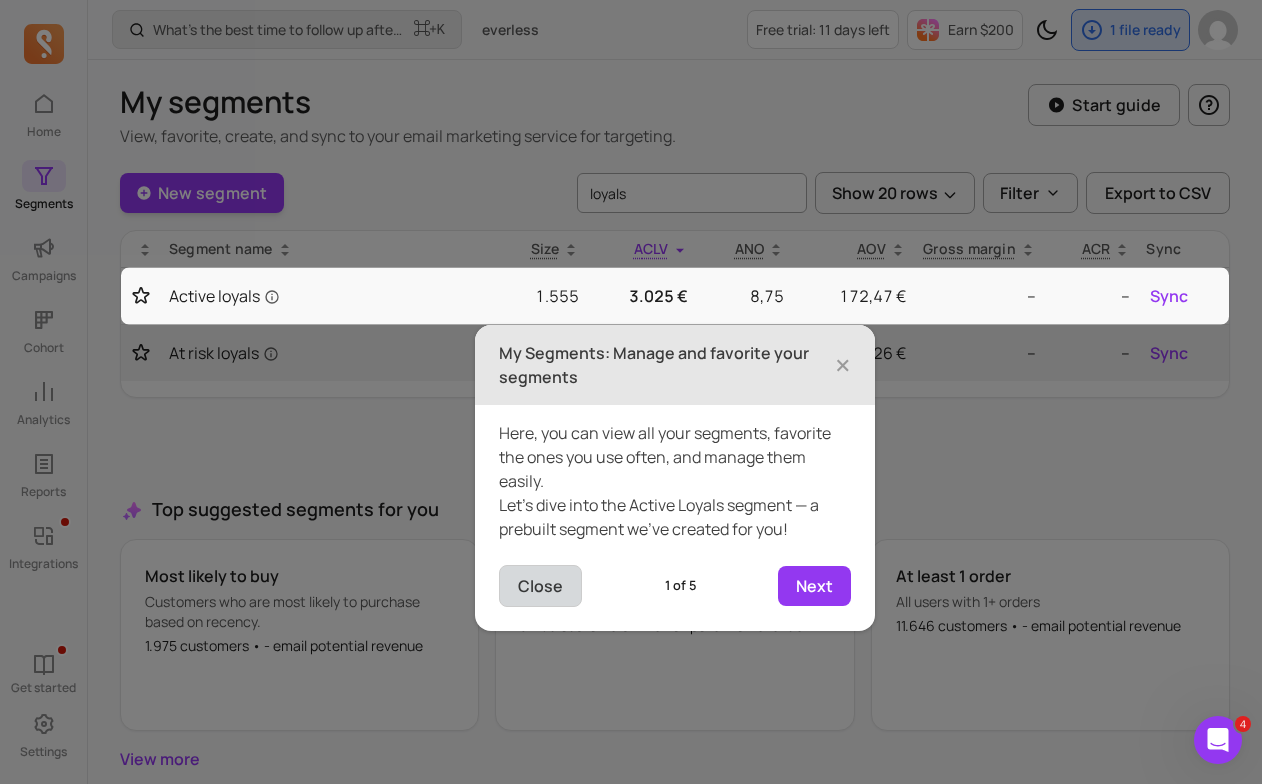 click on "Close" at bounding box center (540, 586) 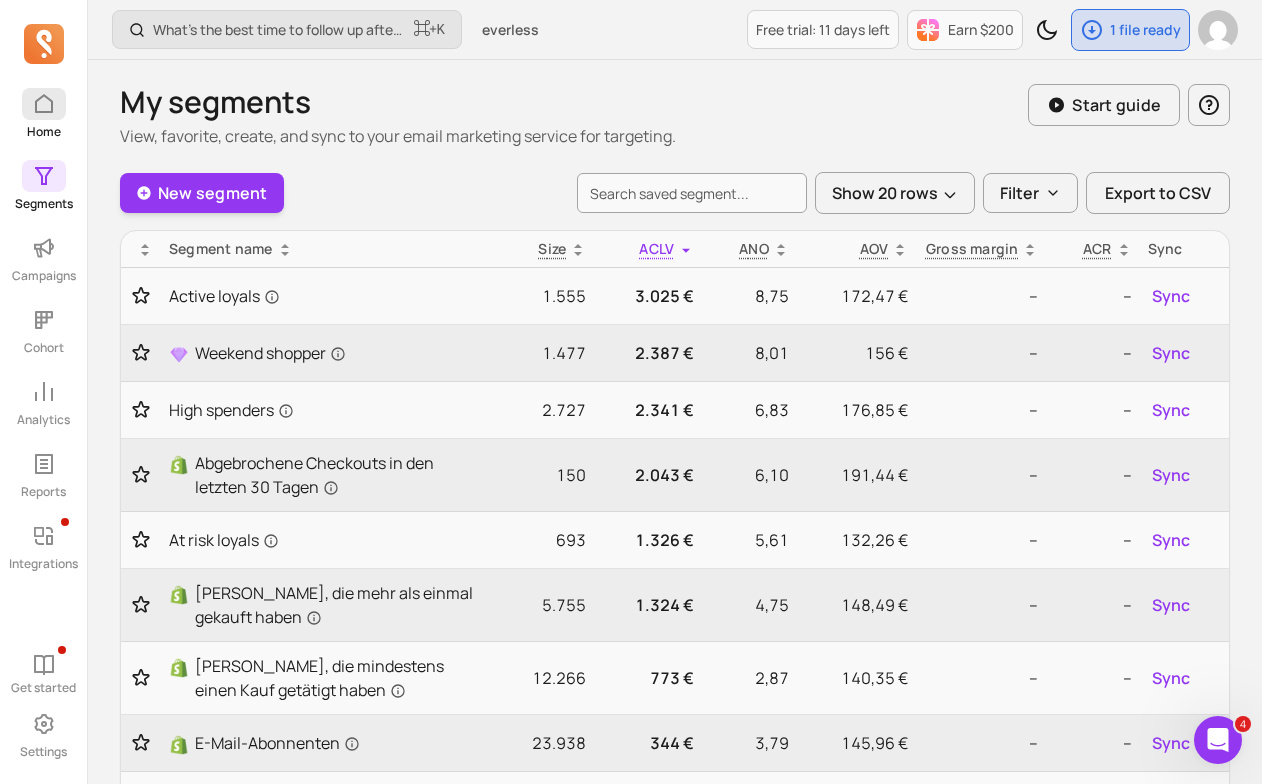 click on "Home" at bounding box center (43, 114) 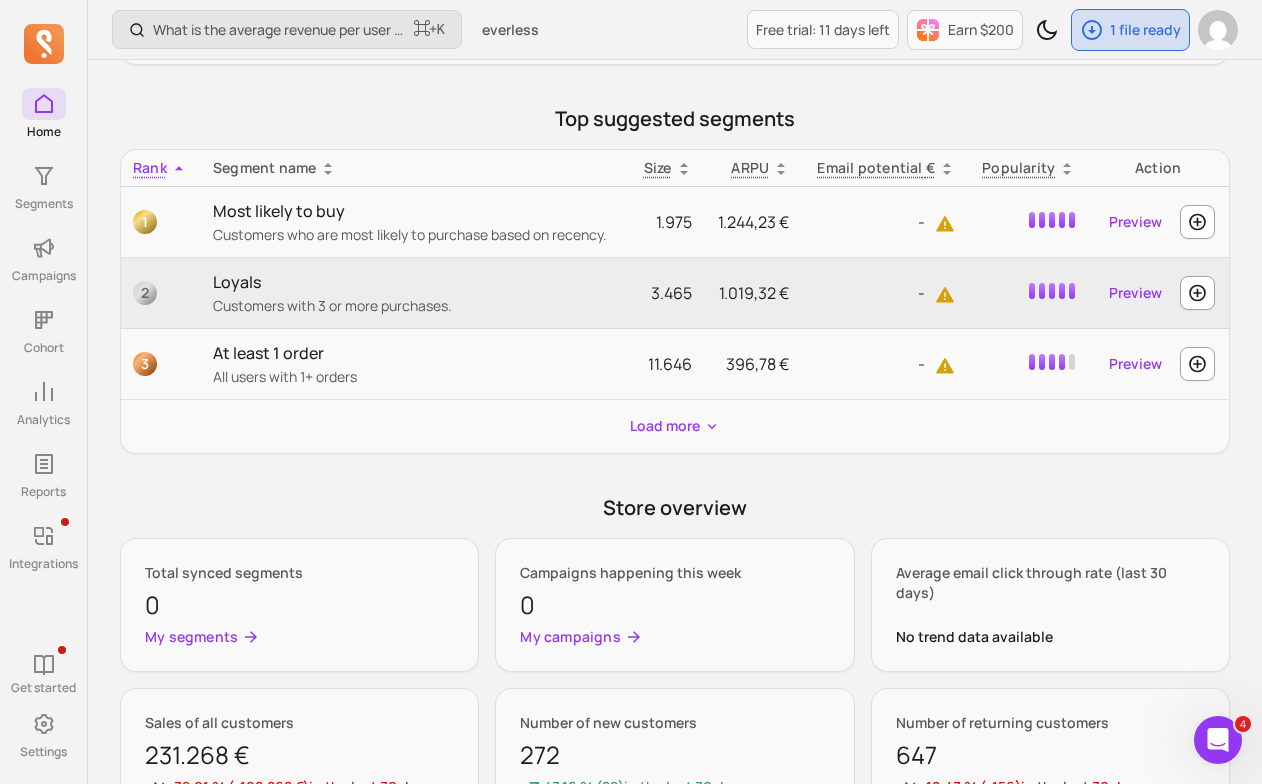 scroll, scrollTop: 765, scrollLeft: 0, axis: vertical 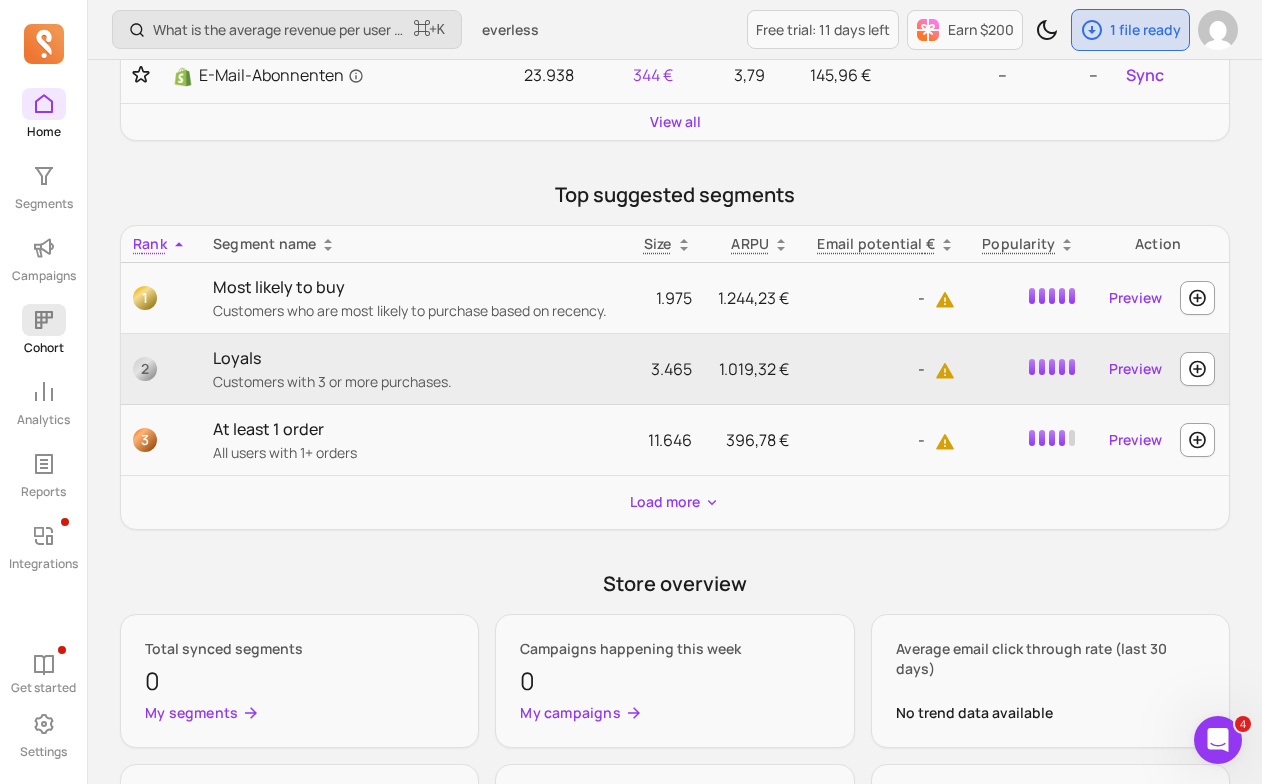 click 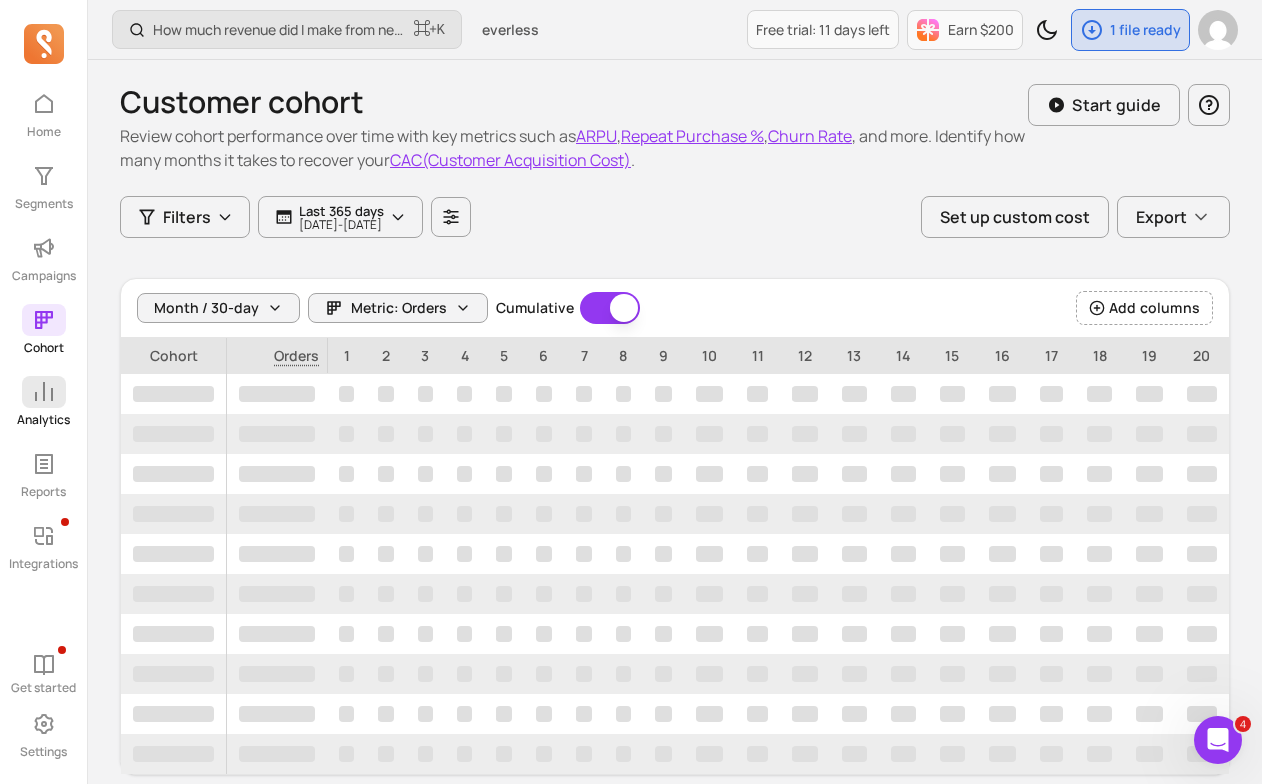 click on "Analytics" at bounding box center (43, 402) 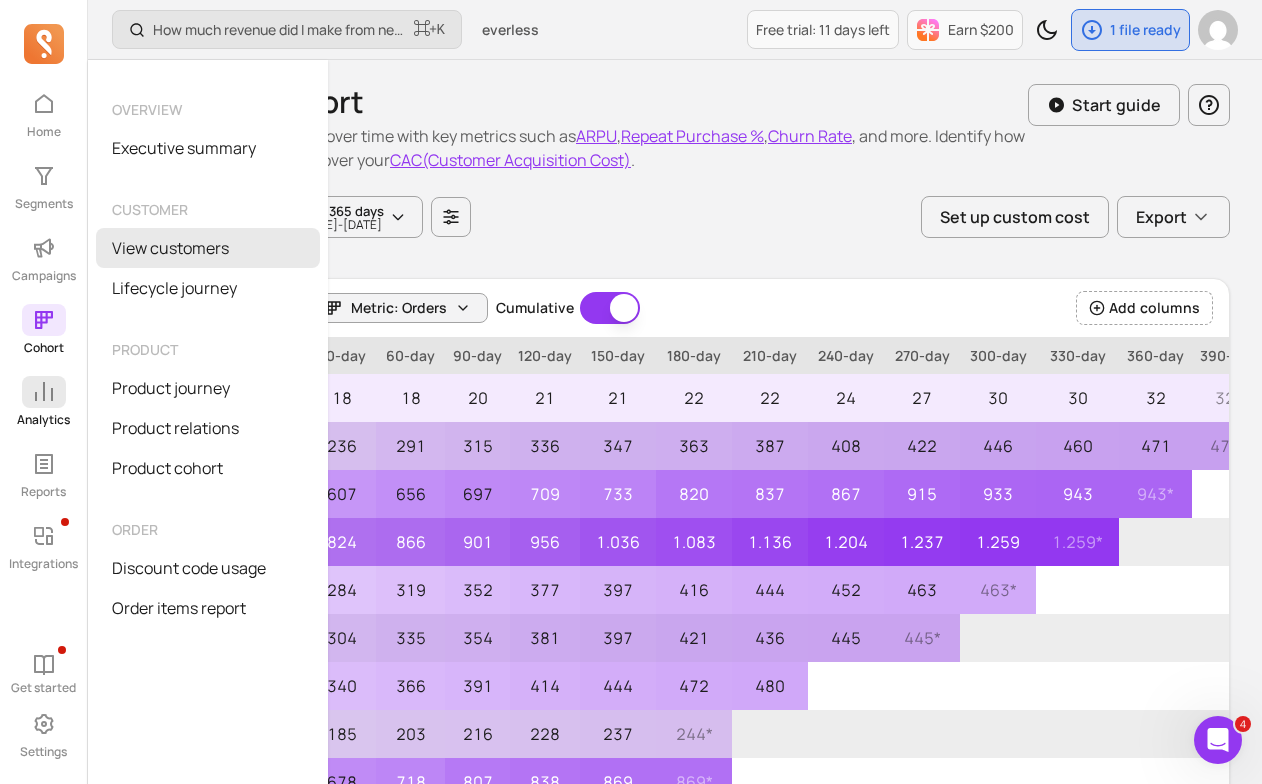 click on "View customers" at bounding box center (208, 248) 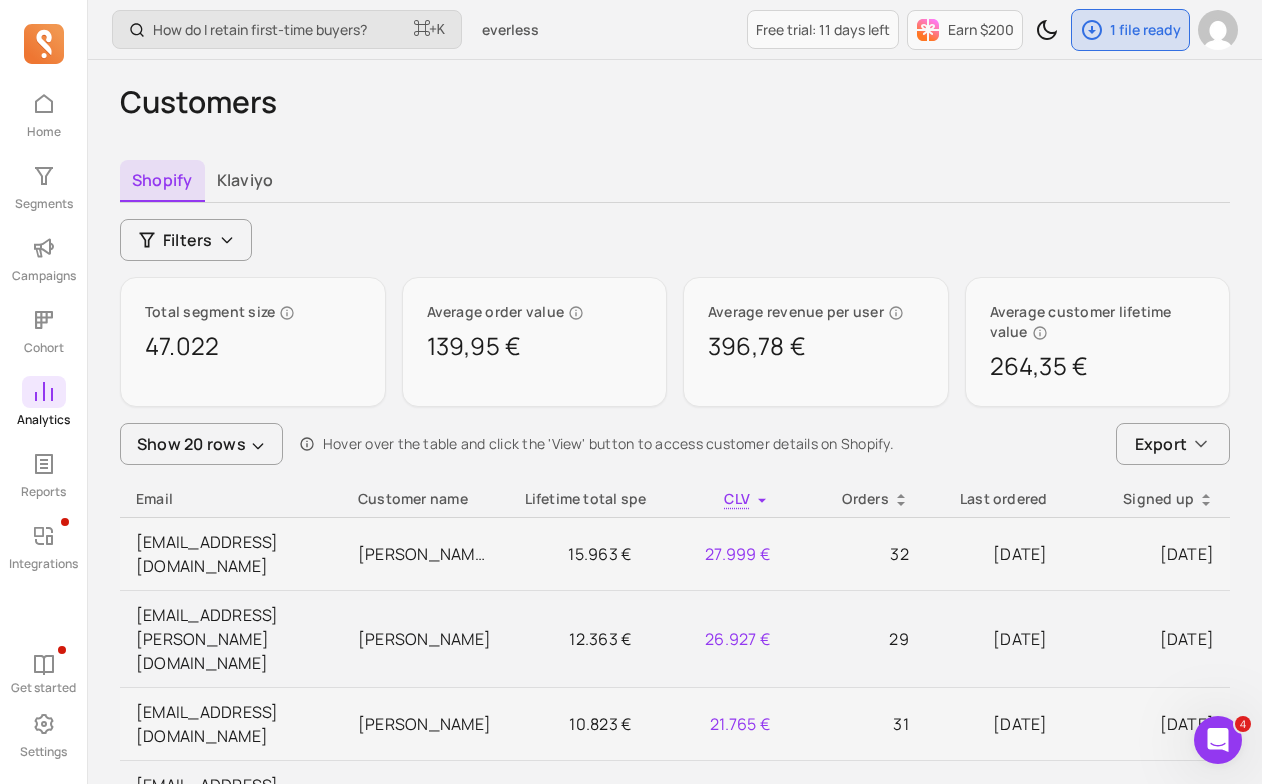 click 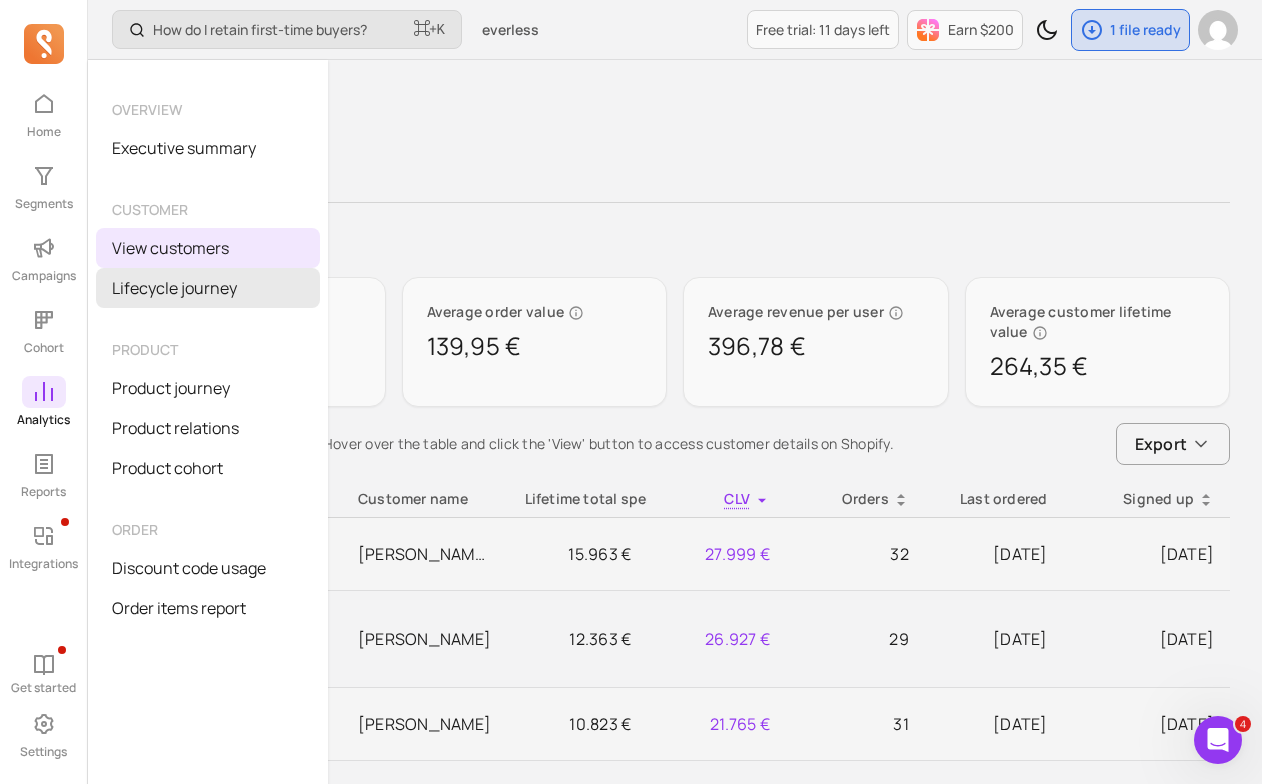 click on "Lifecycle journey" at bounding box center (208, 288) 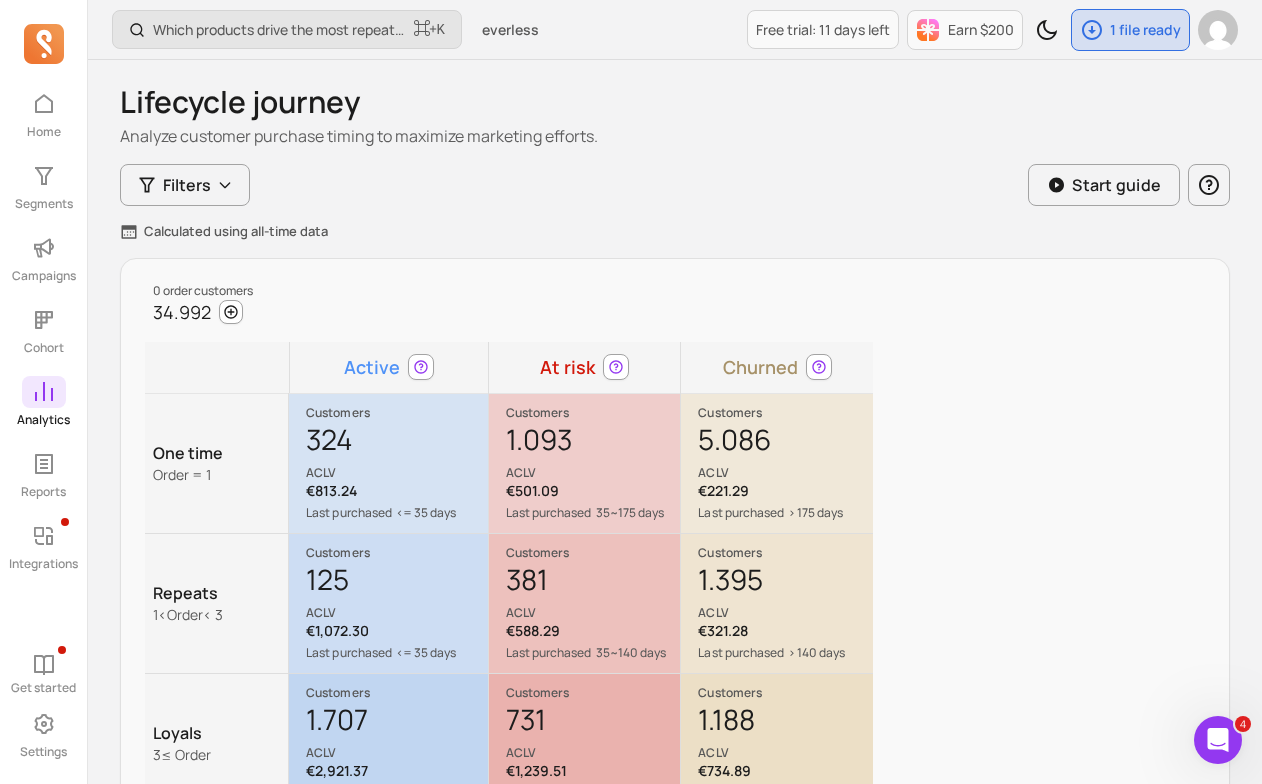 click 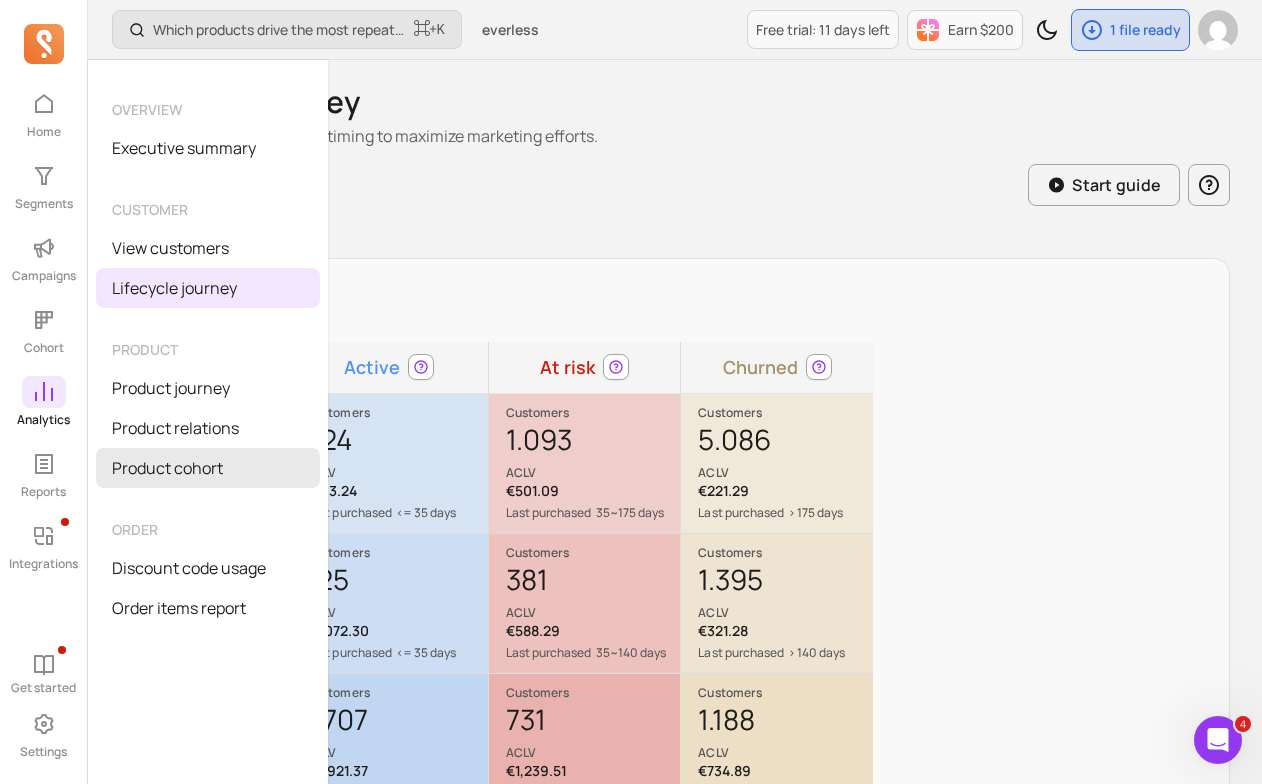 click on "Product cohort" at bounding box center (208, 468) 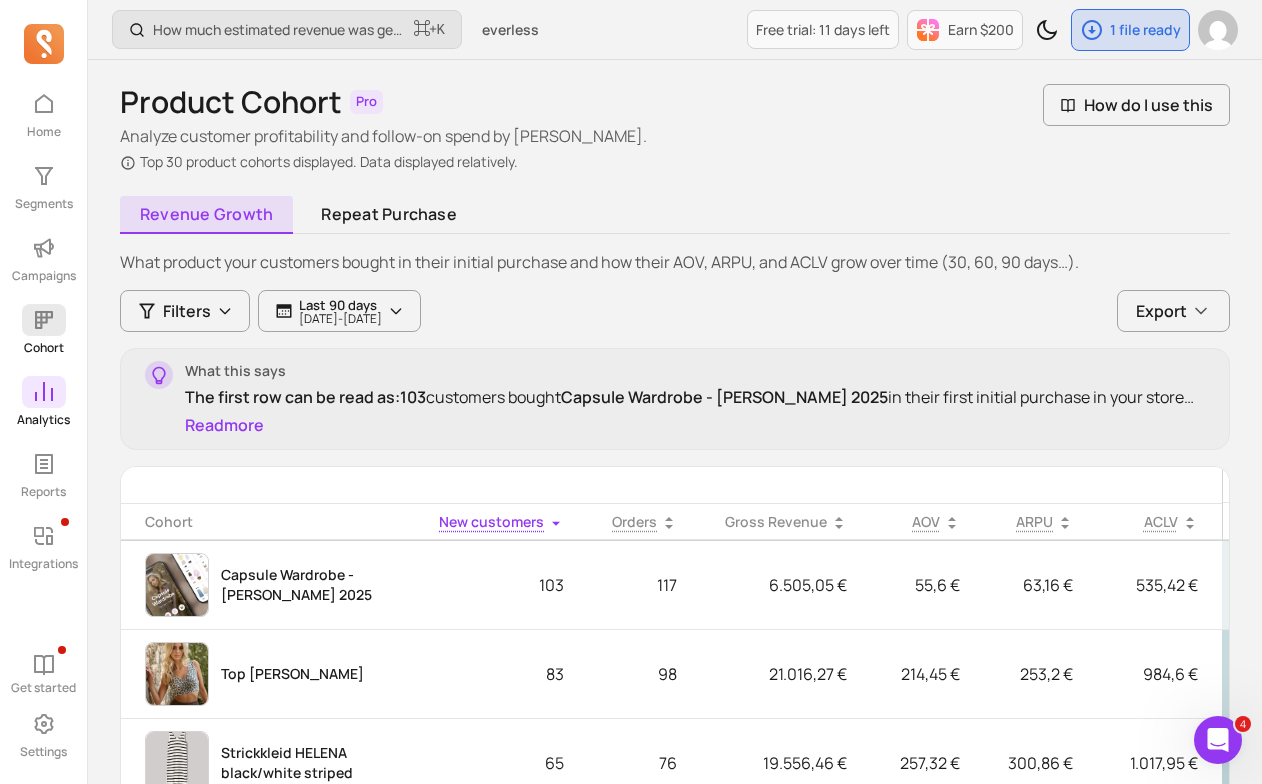 click on "Cohort" at bounding box center [43, 330] 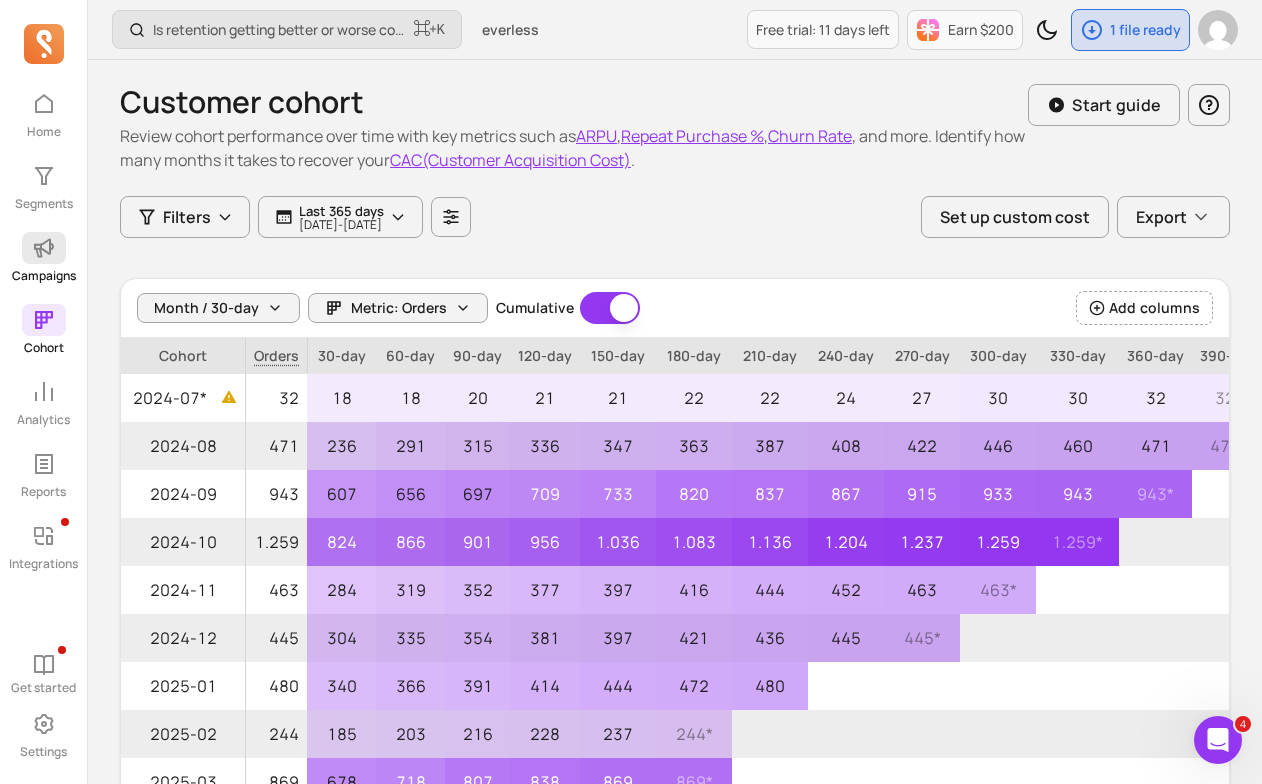 scroll, scrollTop: 0, scrollLeft: 0, axis: both 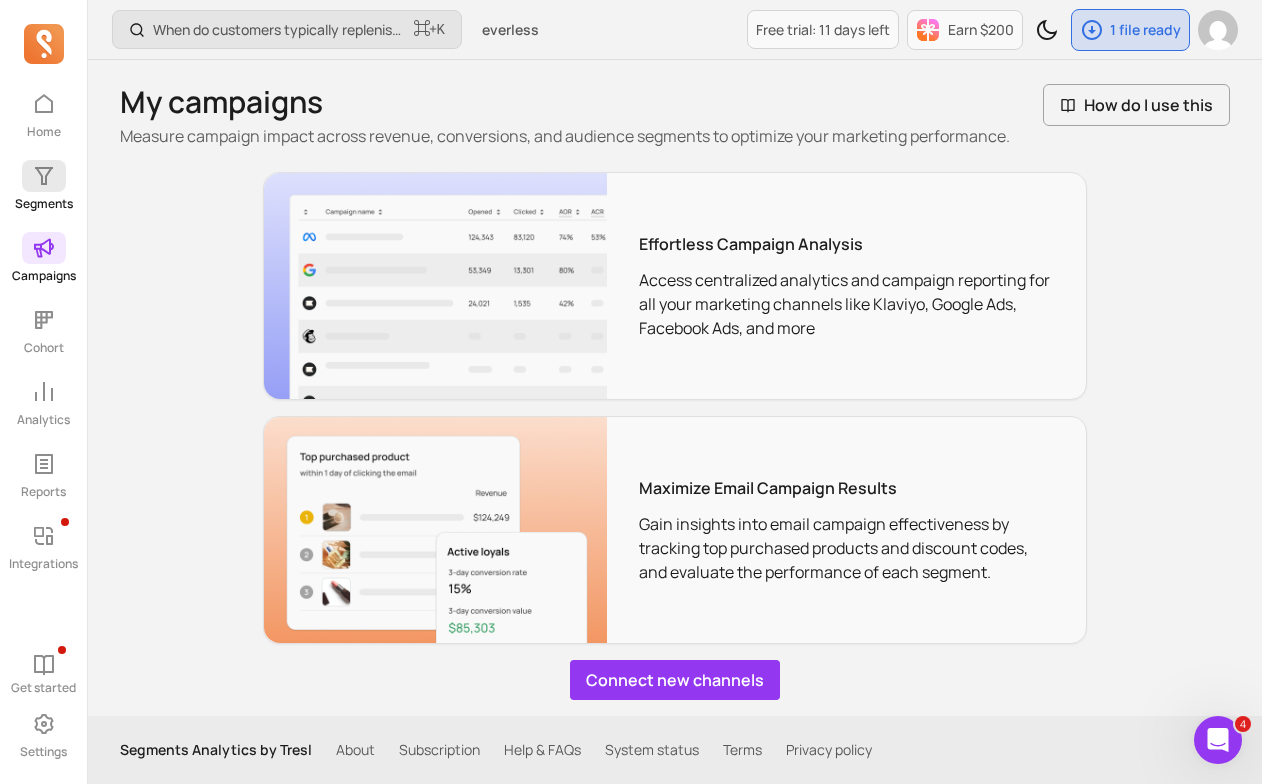 click 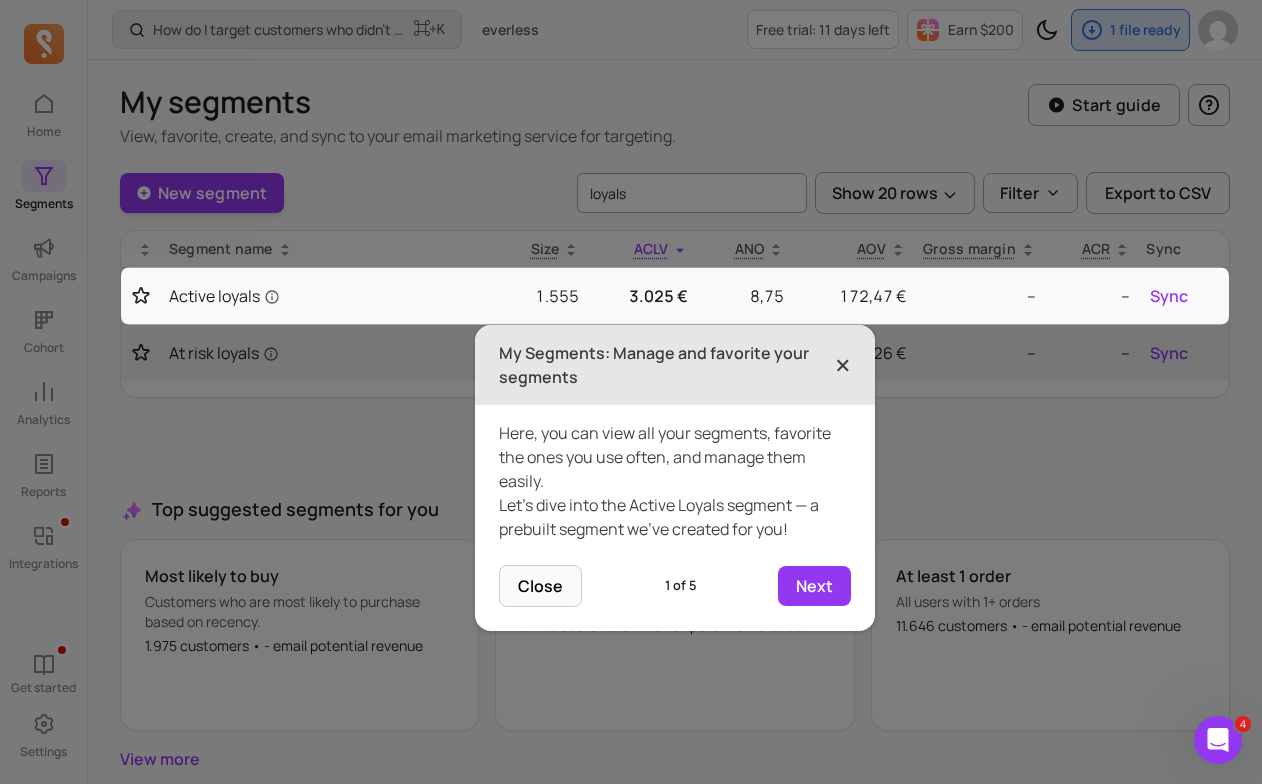 click on "×" at bounding box center (843, 365) 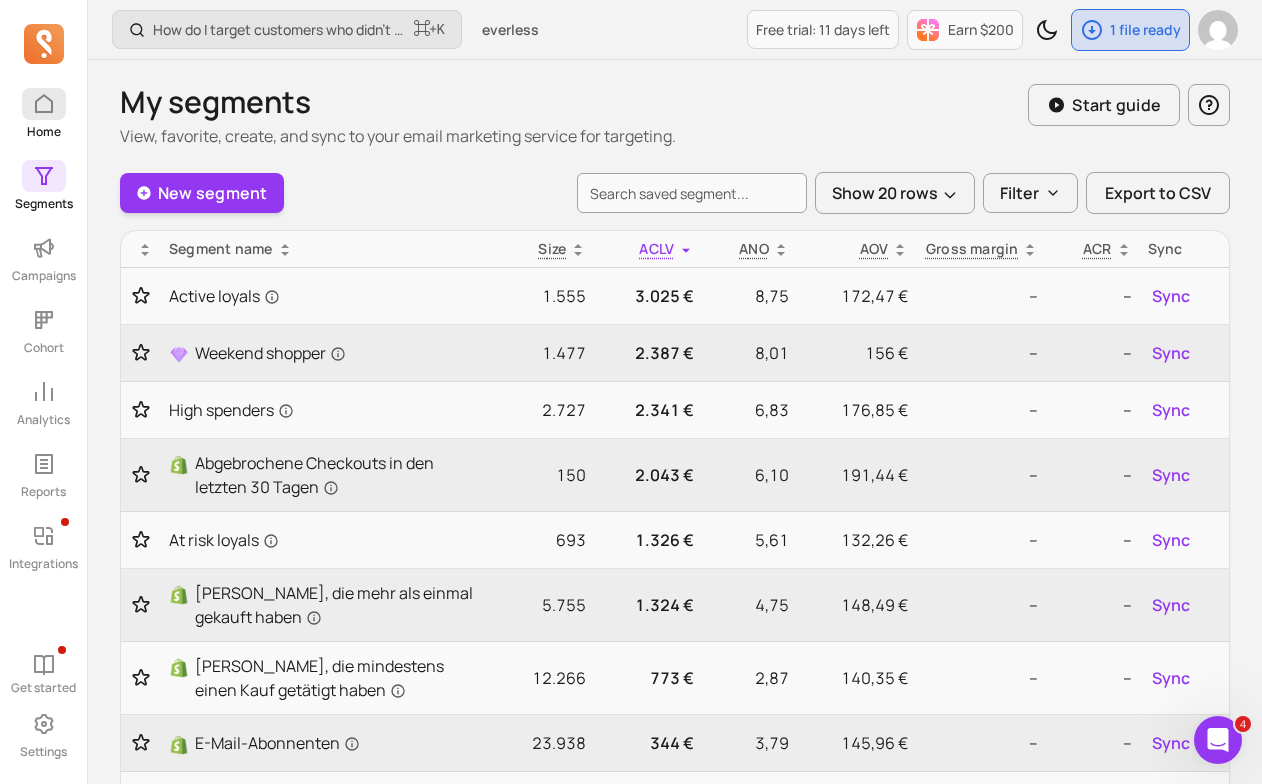 click at bounding box center (44, 104) 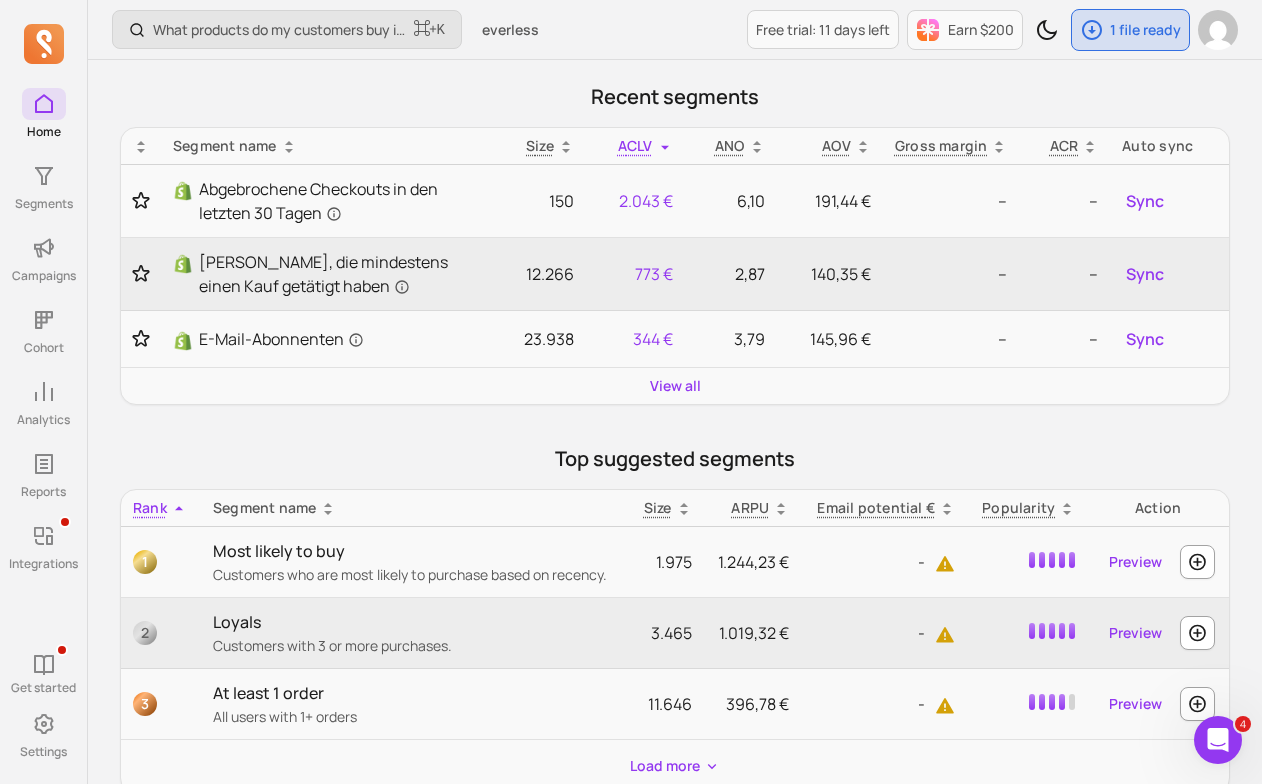 scroll, scrollTop: 494, scrollLeft: 0, axis: vertical 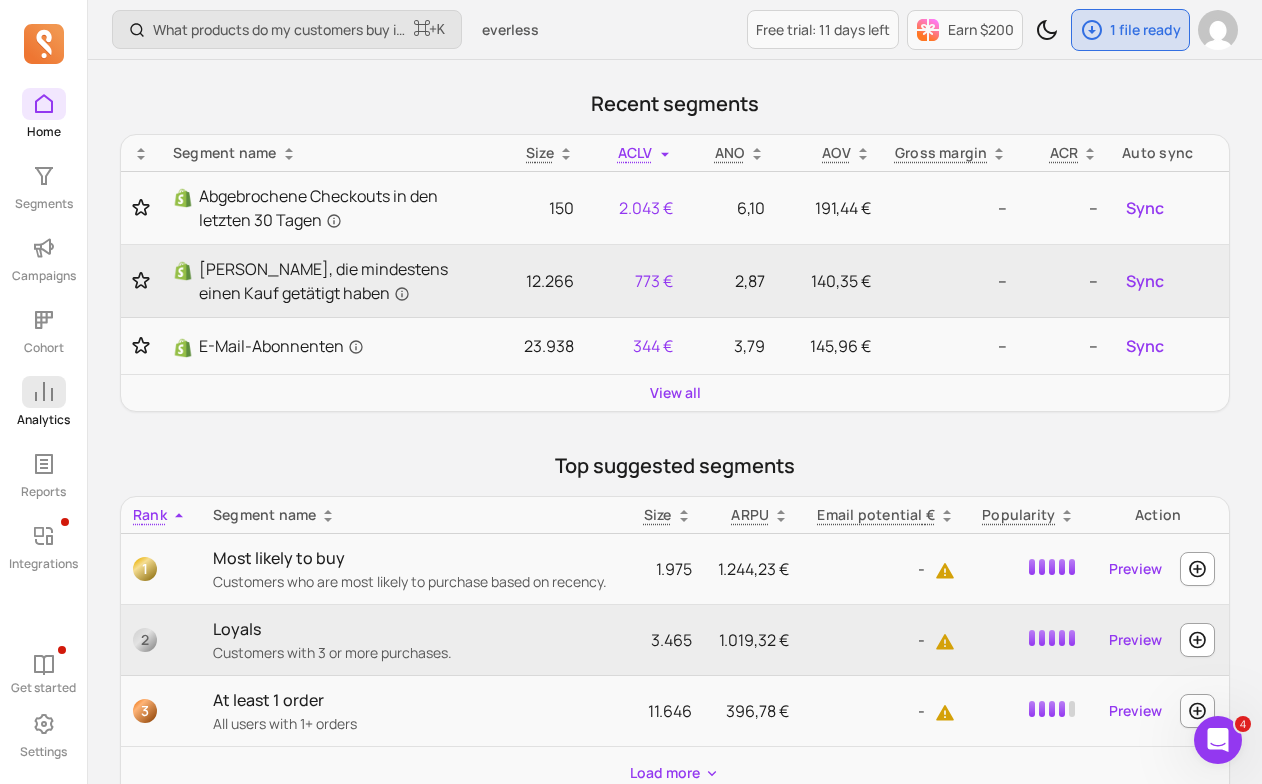 click at bounding box center [44, 392] 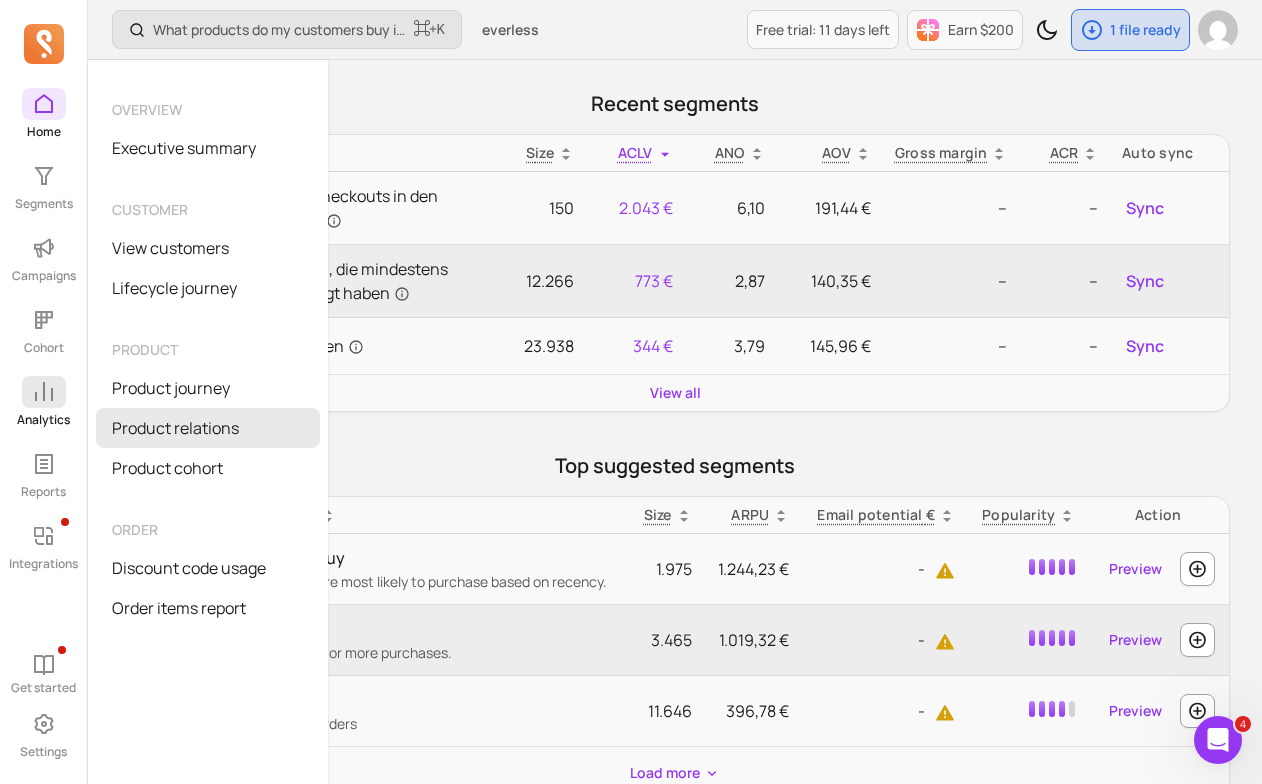 click on "Product relations" at bounding box center [208, 428] 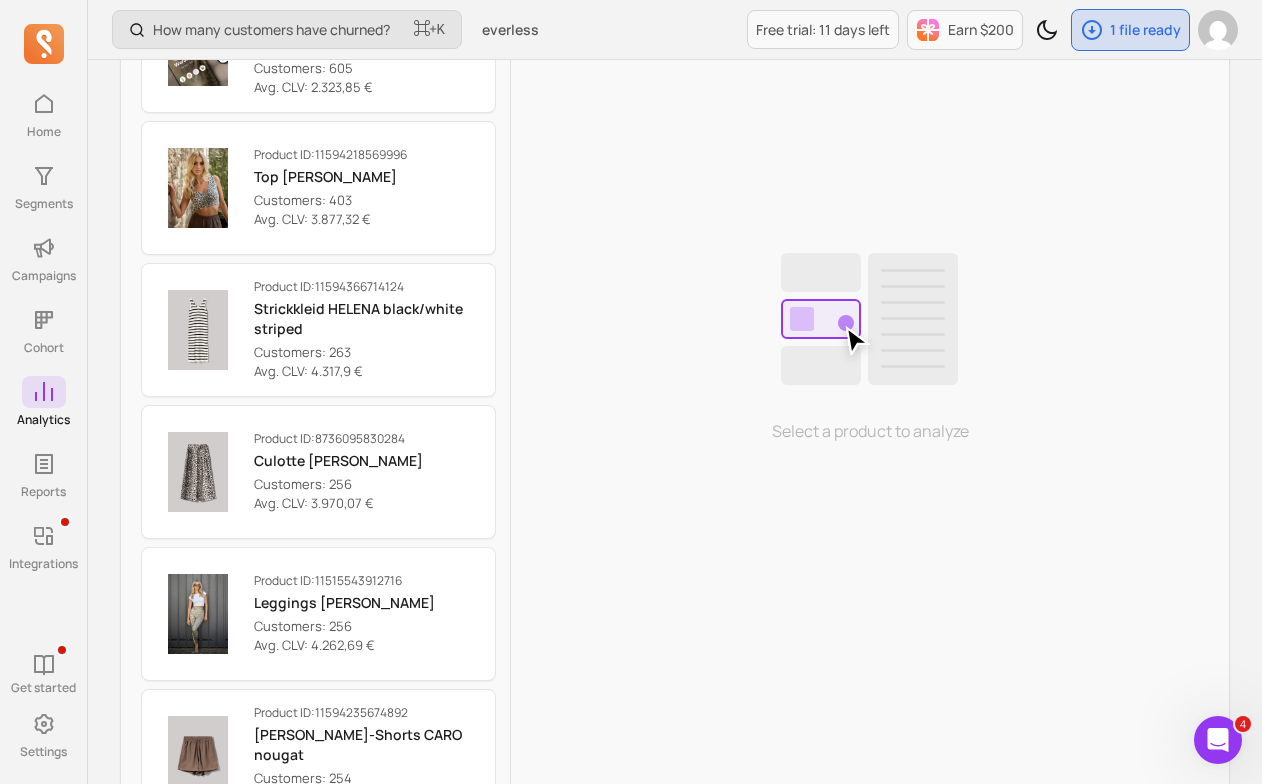 scroll, scrollTop: 0, scrollLeft: 0, axis: both 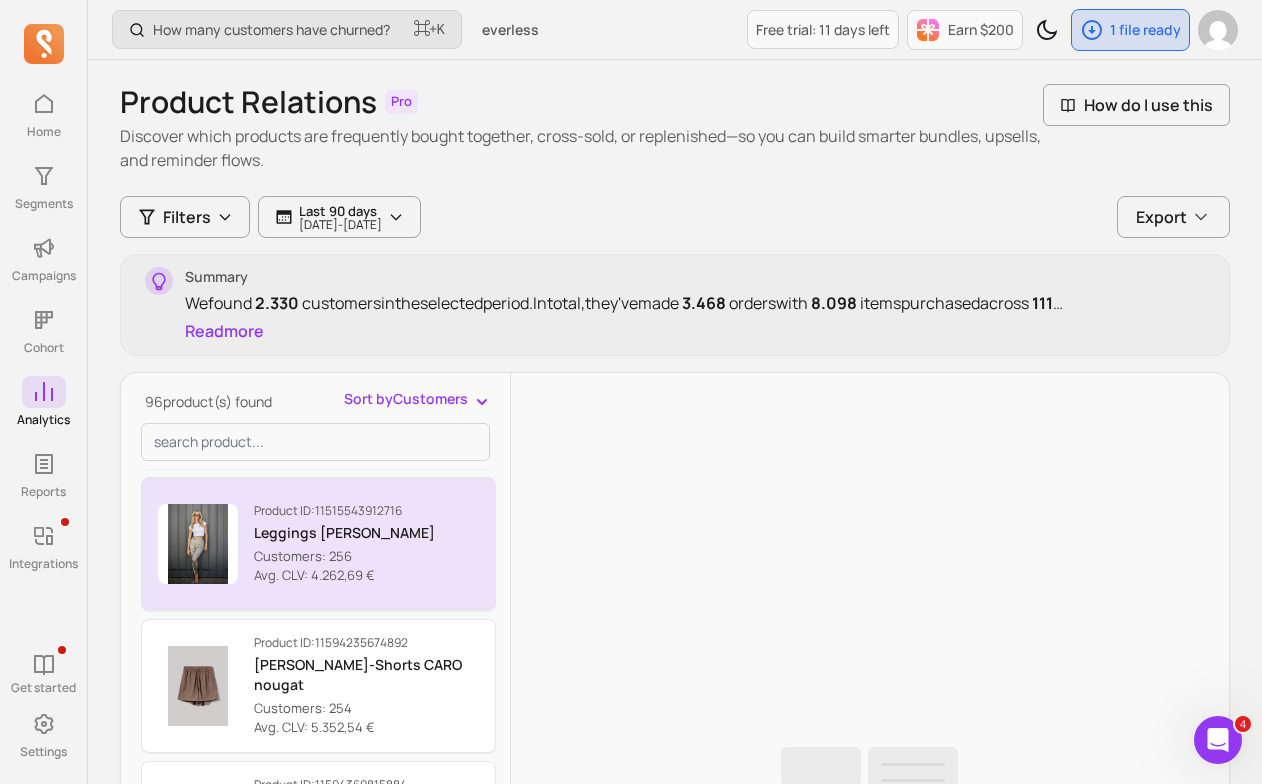 click on "Product ID:  11515543912716 Leggings [PERSON_NAME] Customers:   256   Avg. CLV:   4.262,69 €" at bounding box center (344, 544) 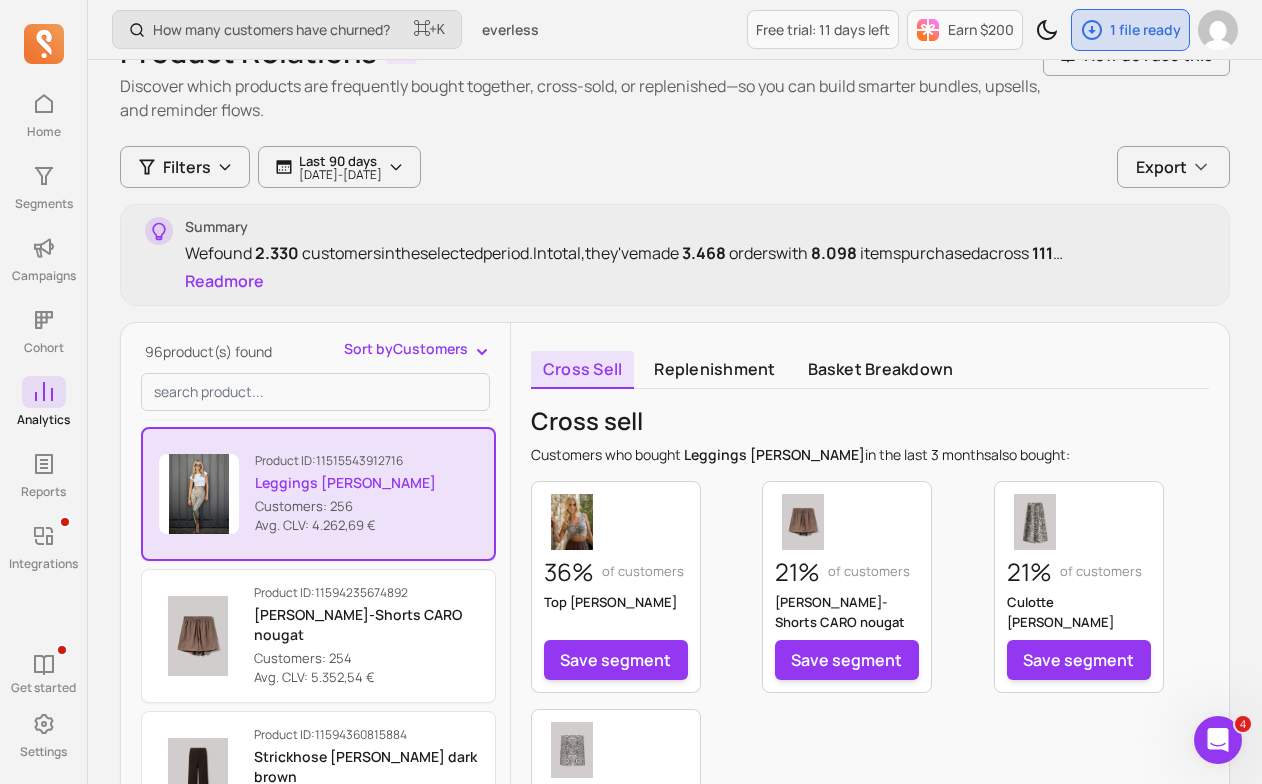 scroll, scrollTop: 44, scrollLeft: 0, axis: vertical 